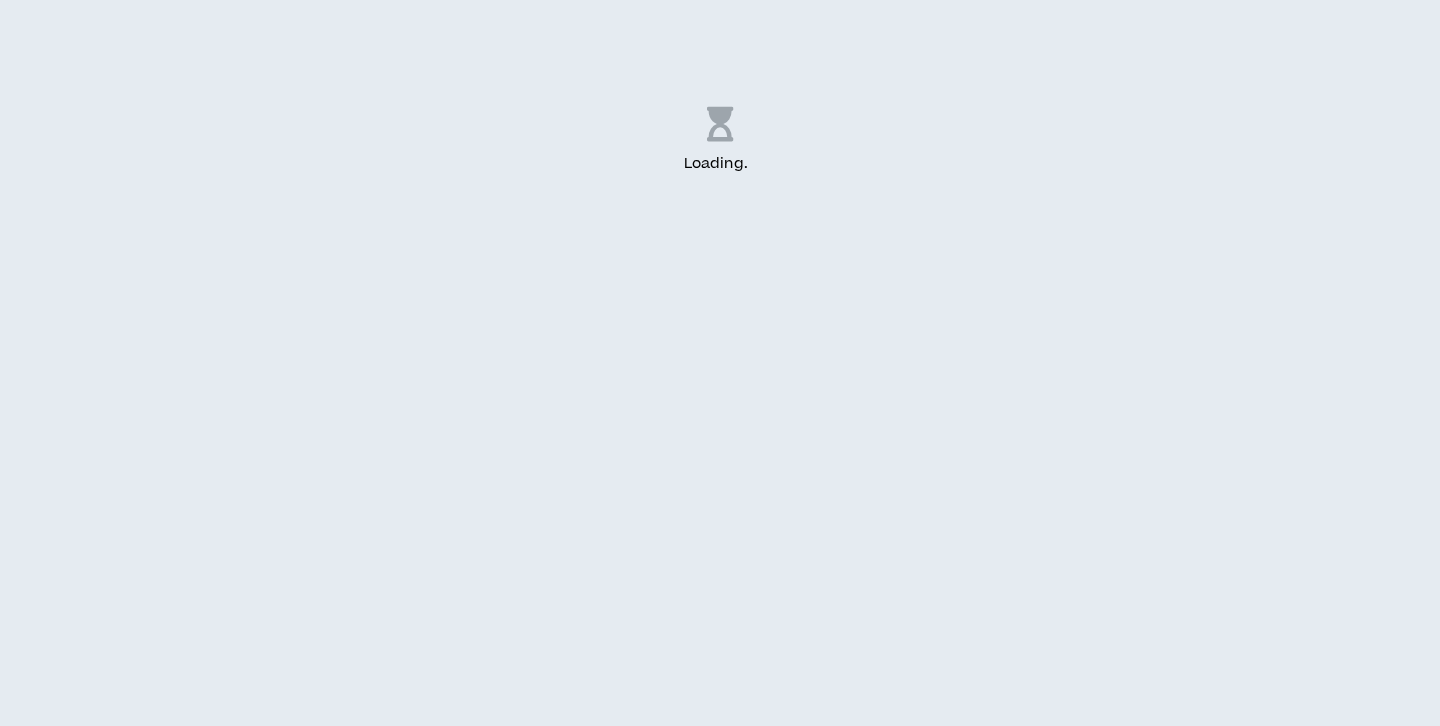 scroll, scrollTop: 0, scrollLeft: 0, axis: both 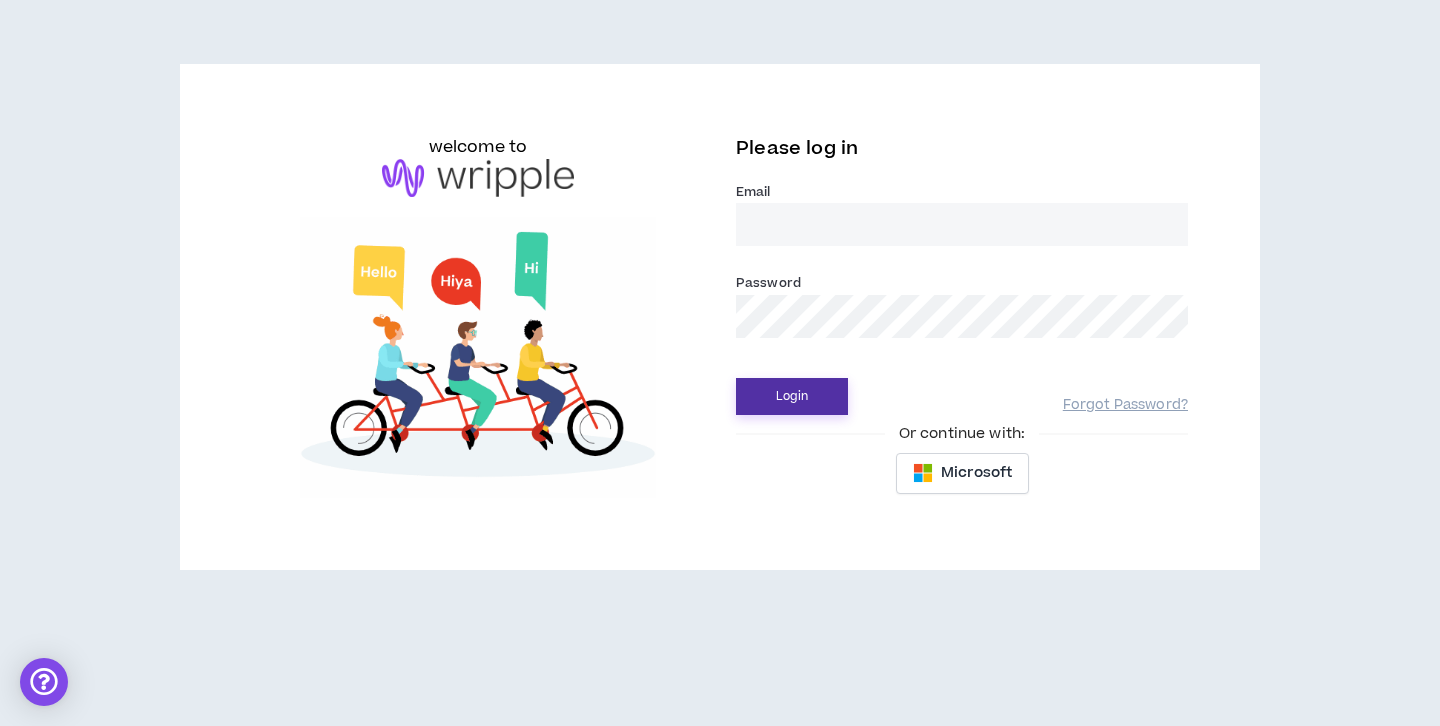 type on "[EMAIL_ADDRESS][DOMAIN_NAME]" 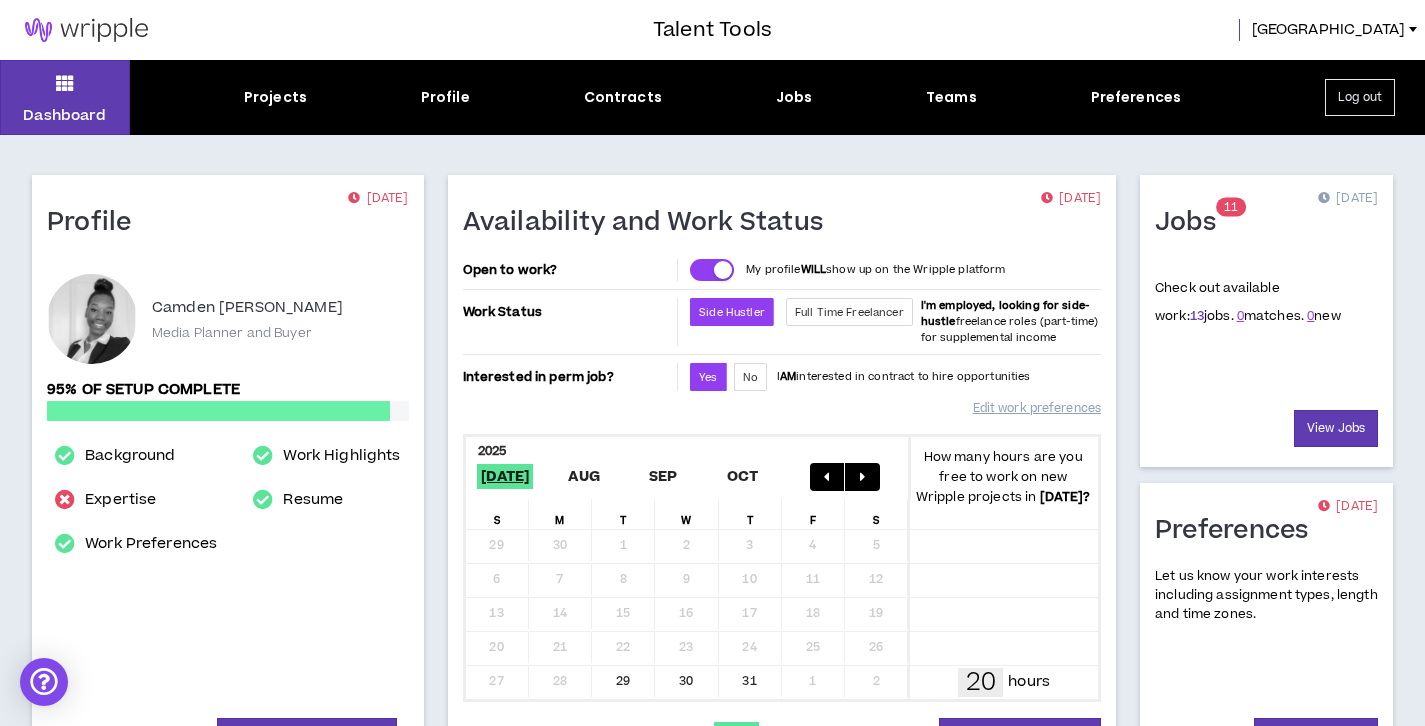 click on "13" at bounding box center (1197, 316) 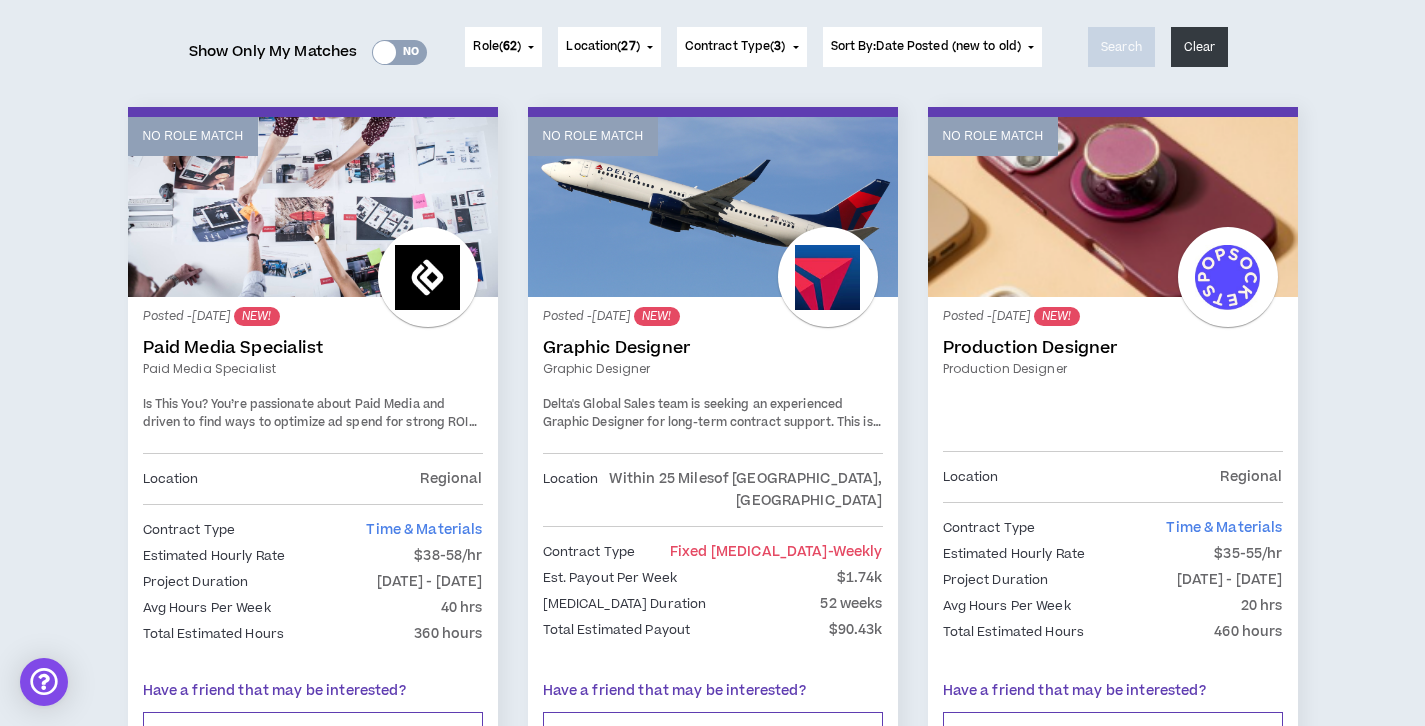 scroll, scrollTop: 206, scrollLeft: 0, axis: vertical 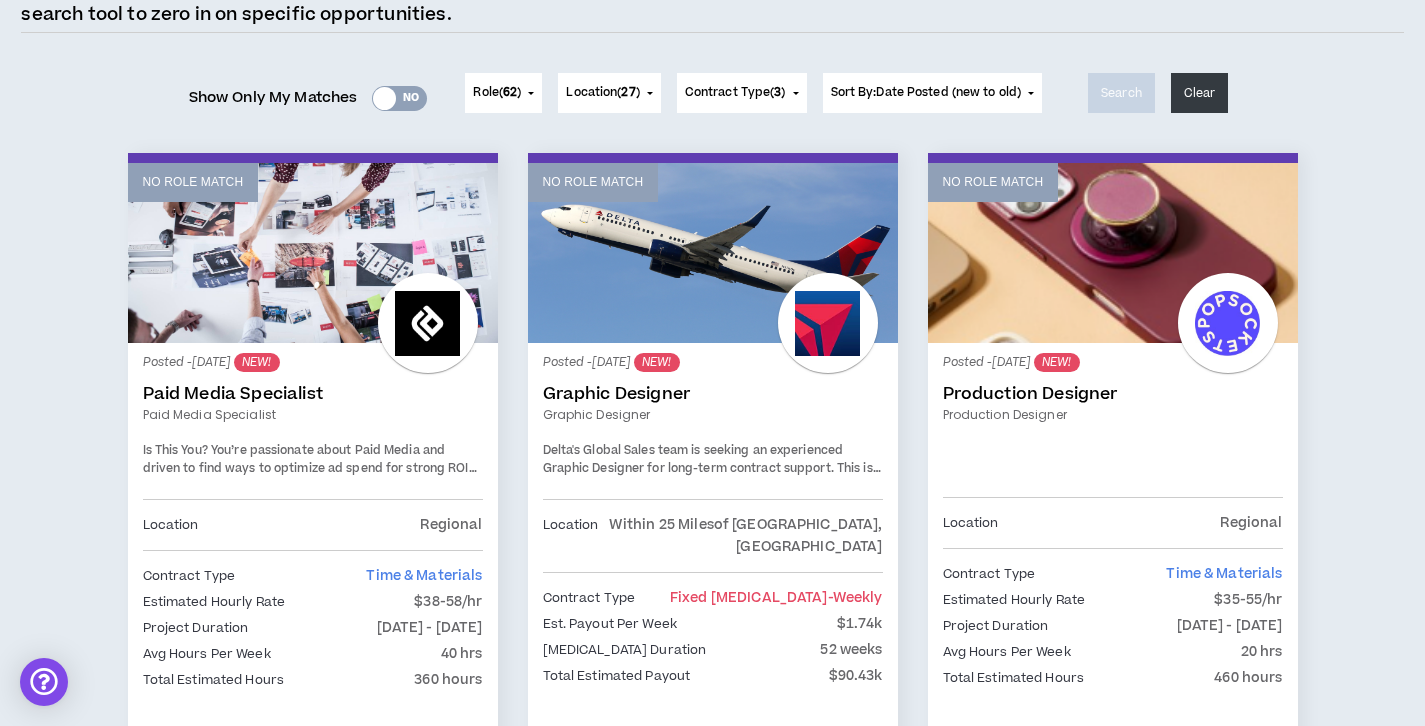 click on "No Role Match" at bounding box center (313, 253) 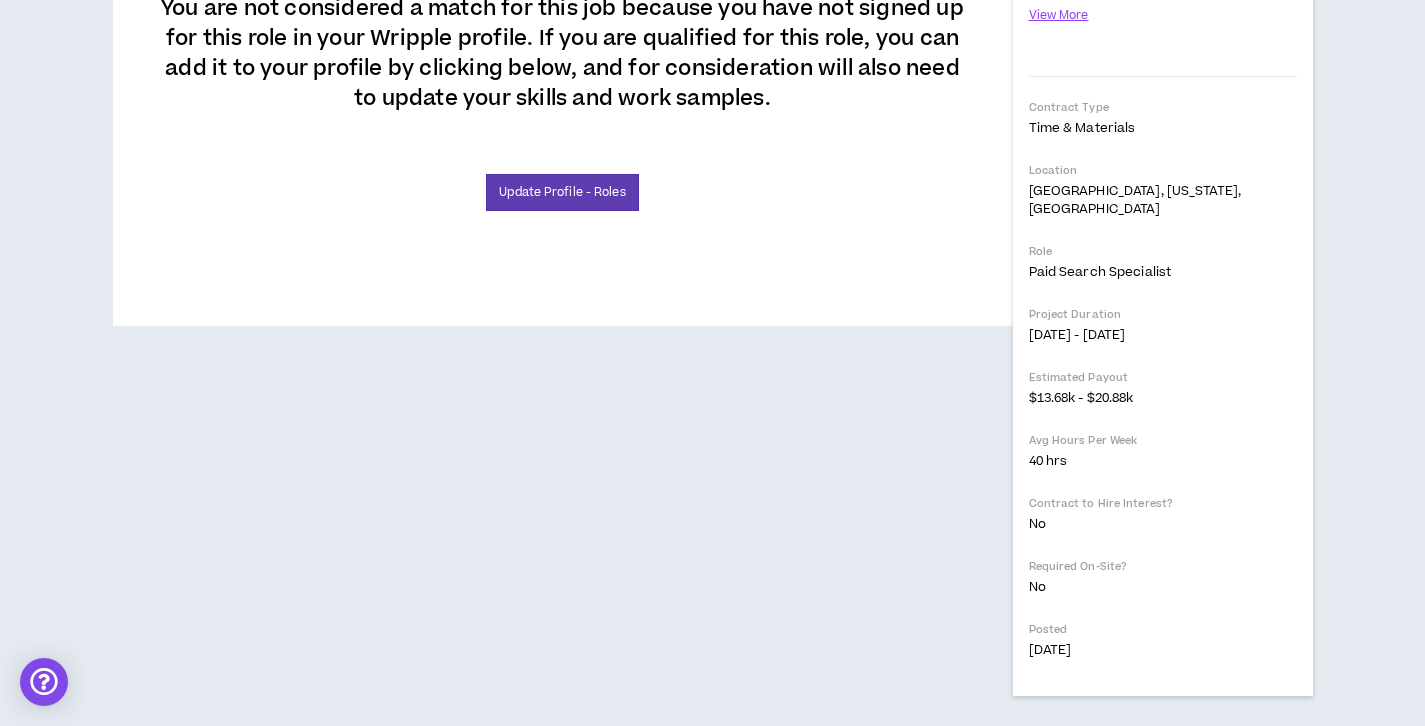 scroll, scrollTop: 634, scrollLeft: 0, axis: vertical 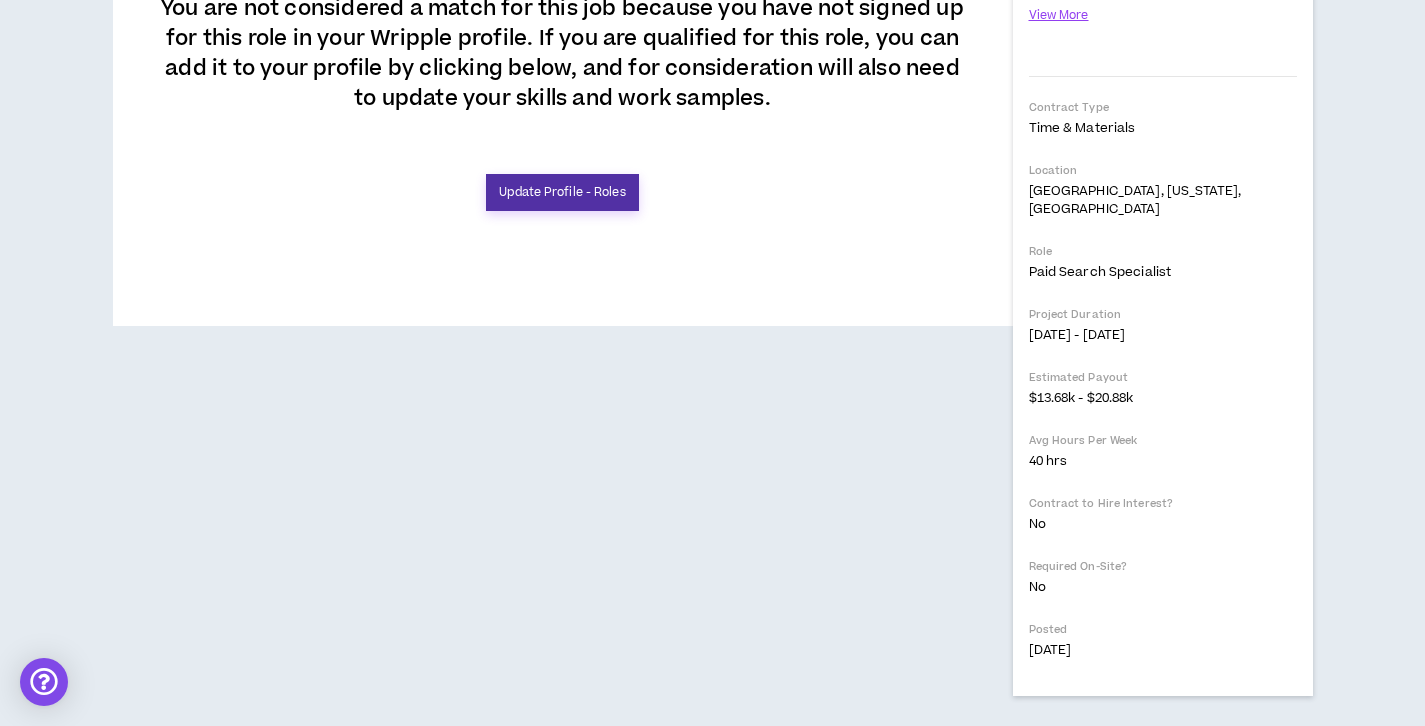 click on "Update Profile - Roles" at bounding box center [562, 192] 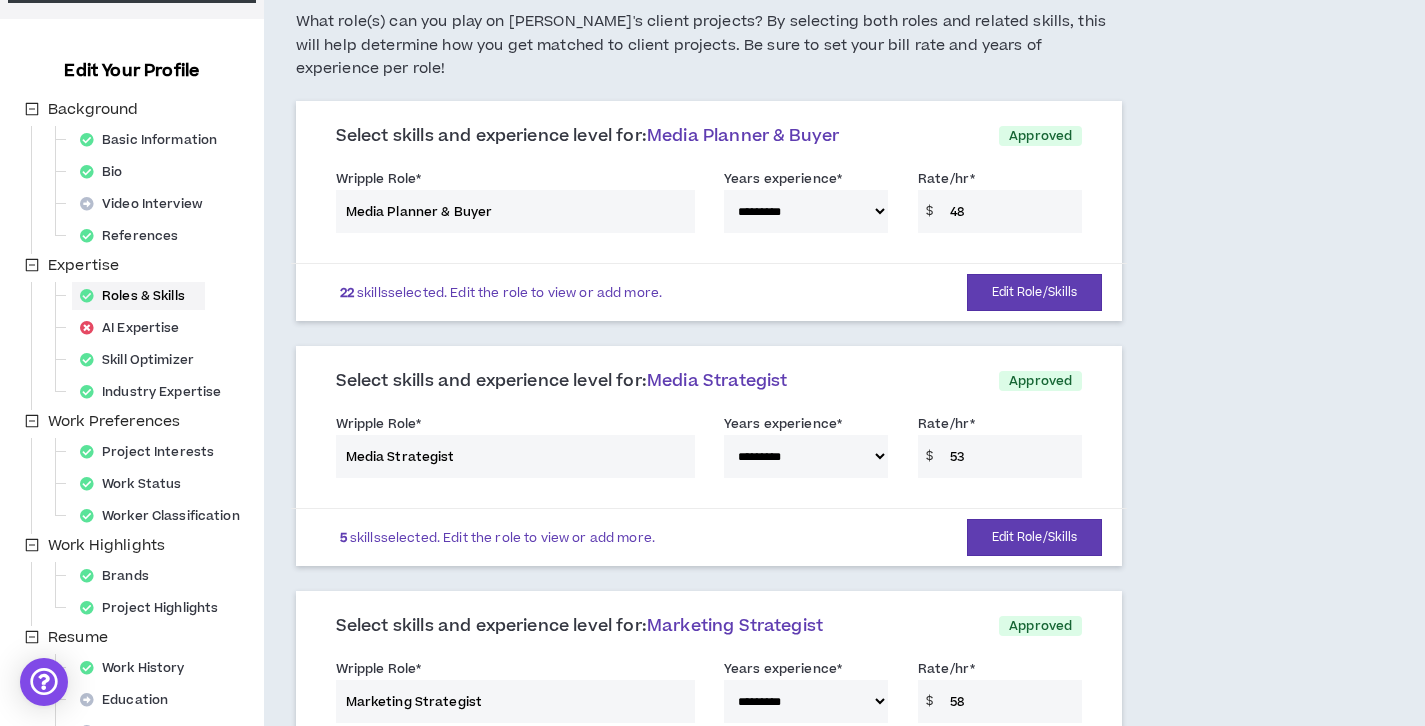 scroll, scrollTop: 144, scrollLeft: 0, axis: vertical 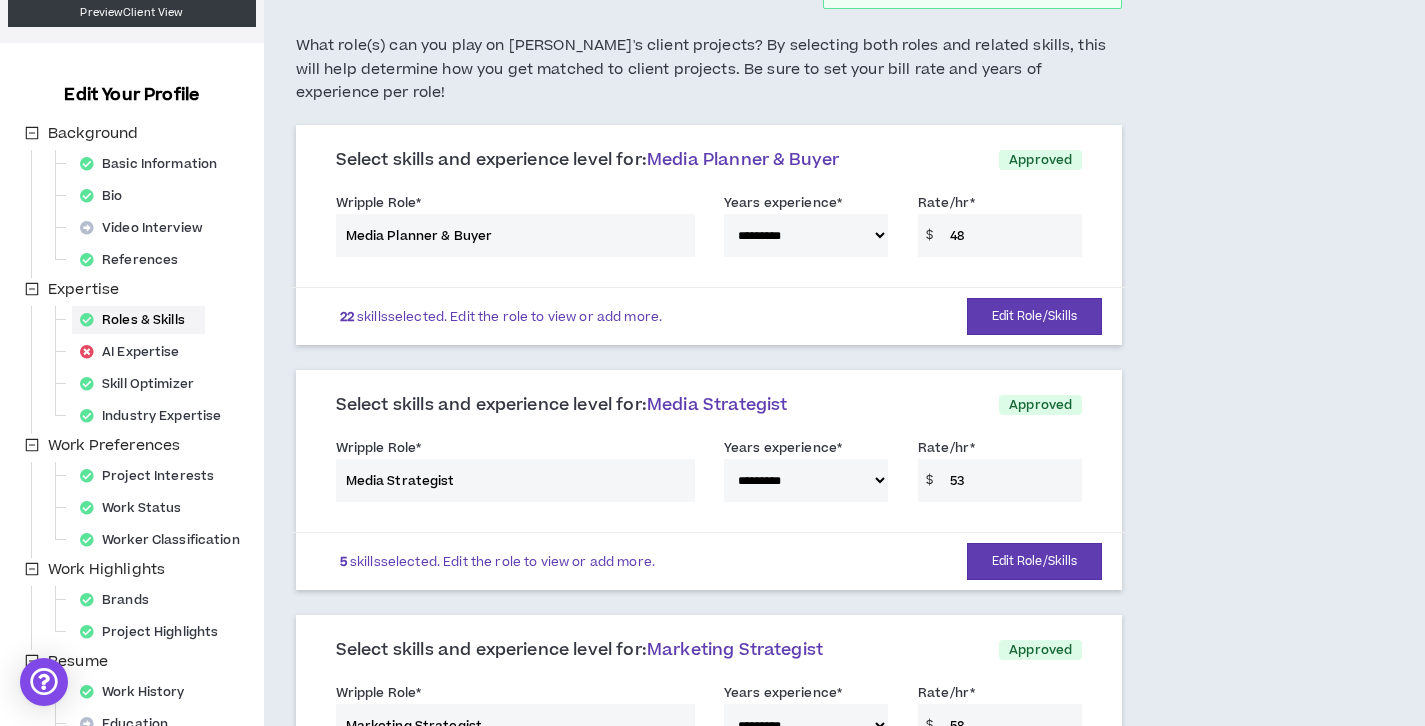 click on "**********" at bounding box center (709, 229) 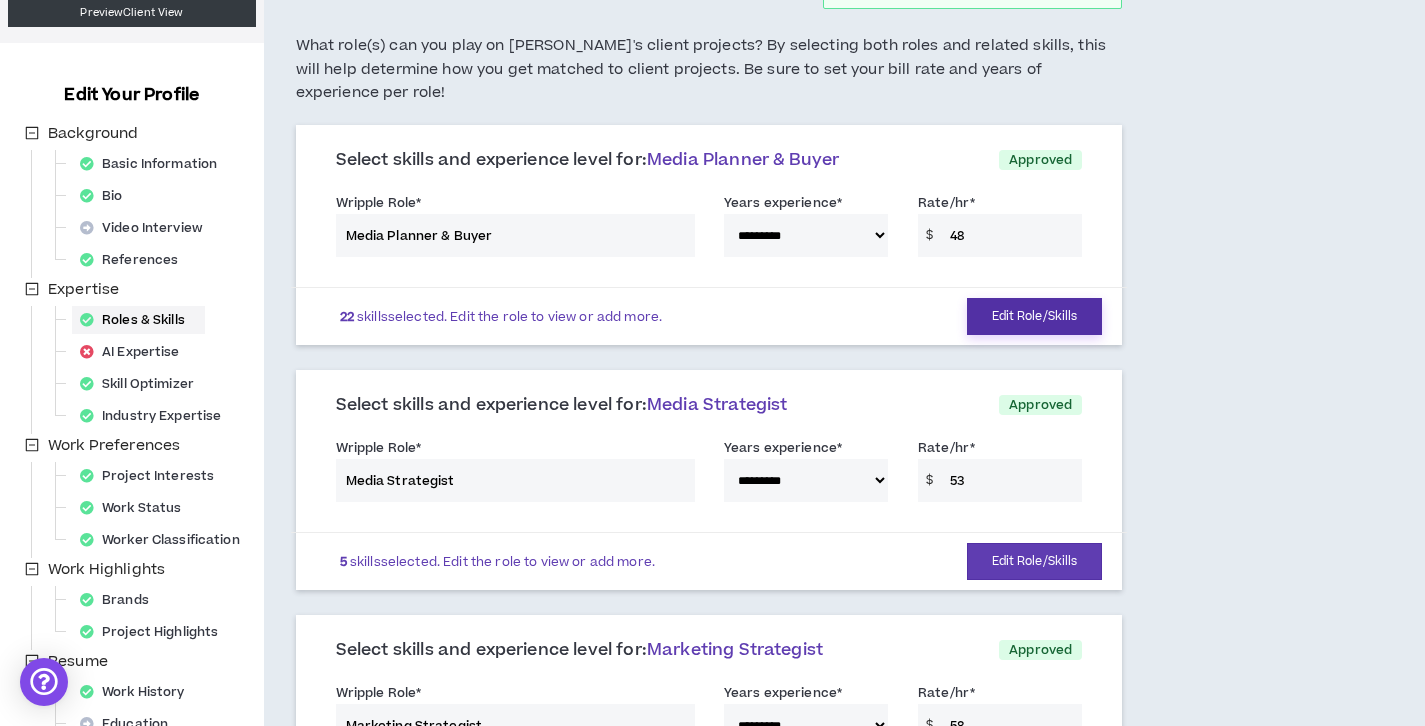 click on "Edit Role/Skills" at bounding box center [1035, 316] 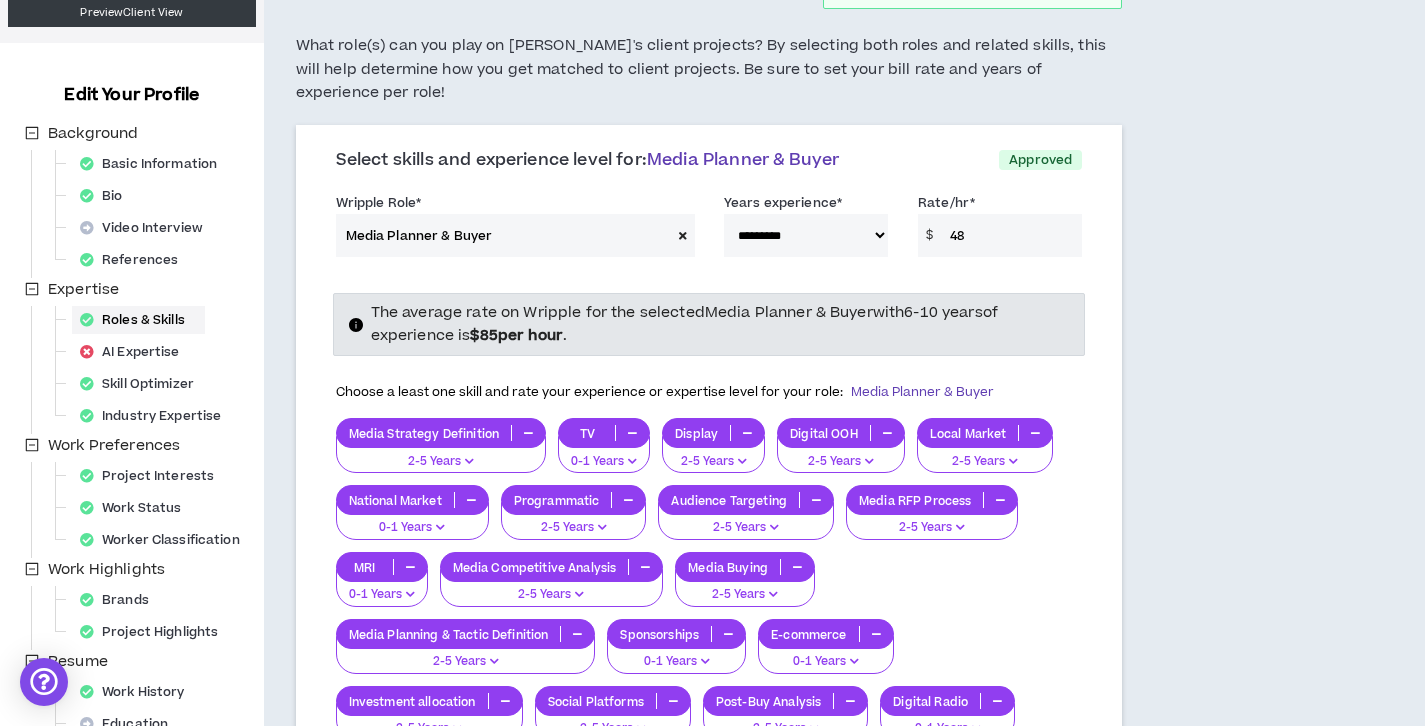 click on "48" at bounding box center (1011, 235) 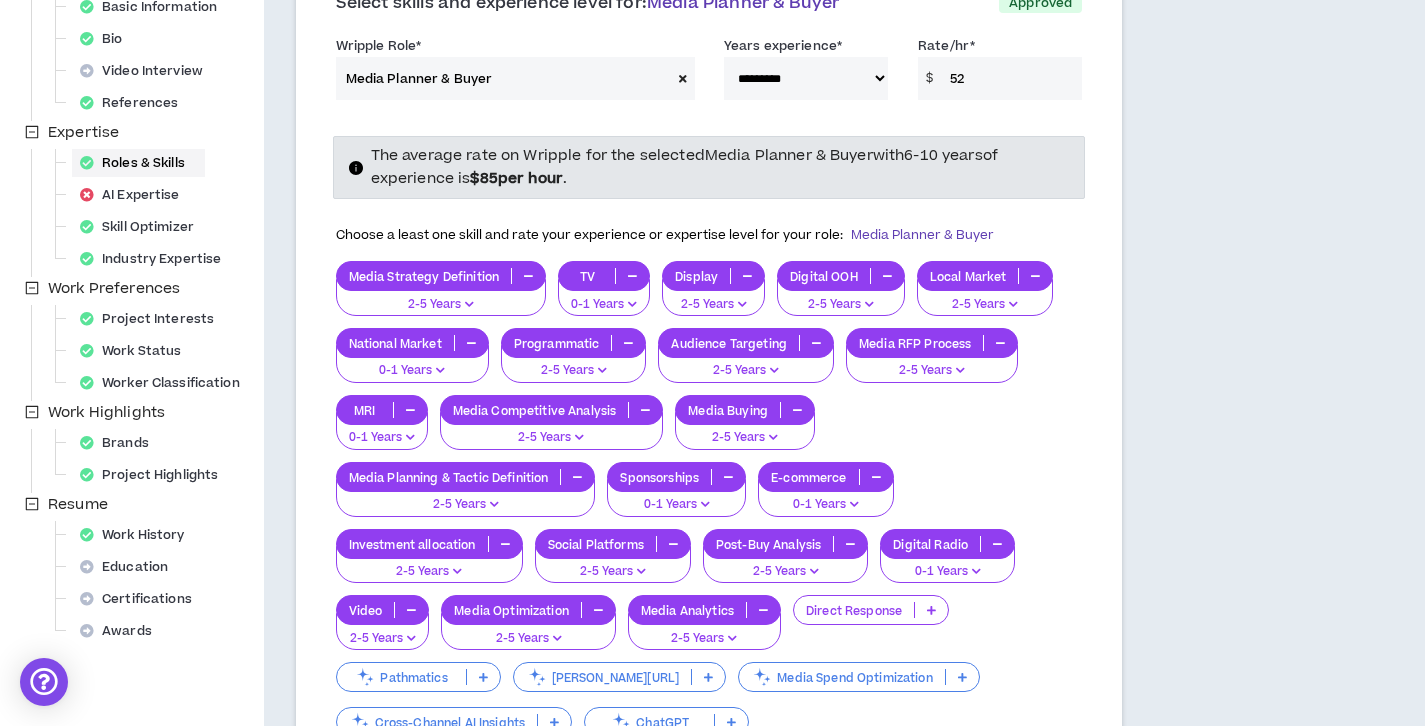 scroll, scrollTop: 303, scrollLeft: 0, axis: vertical 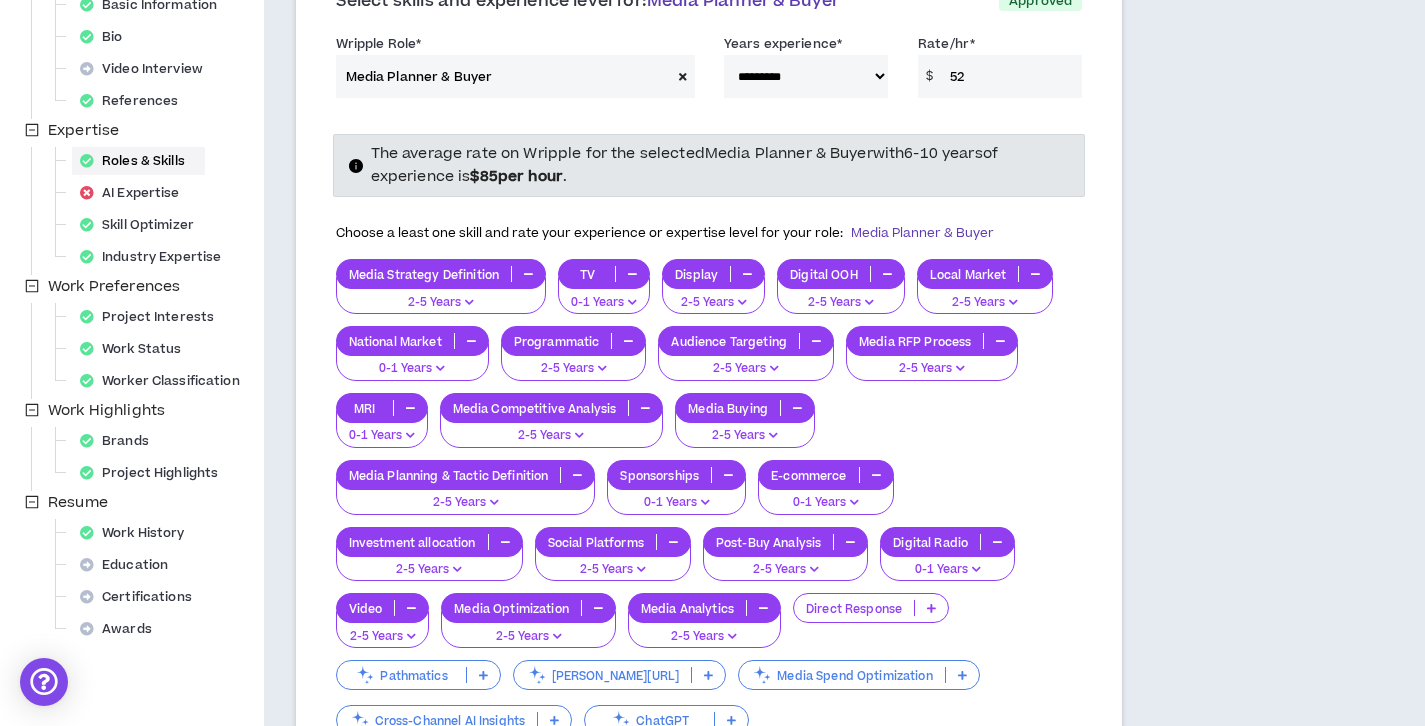 type on "52" 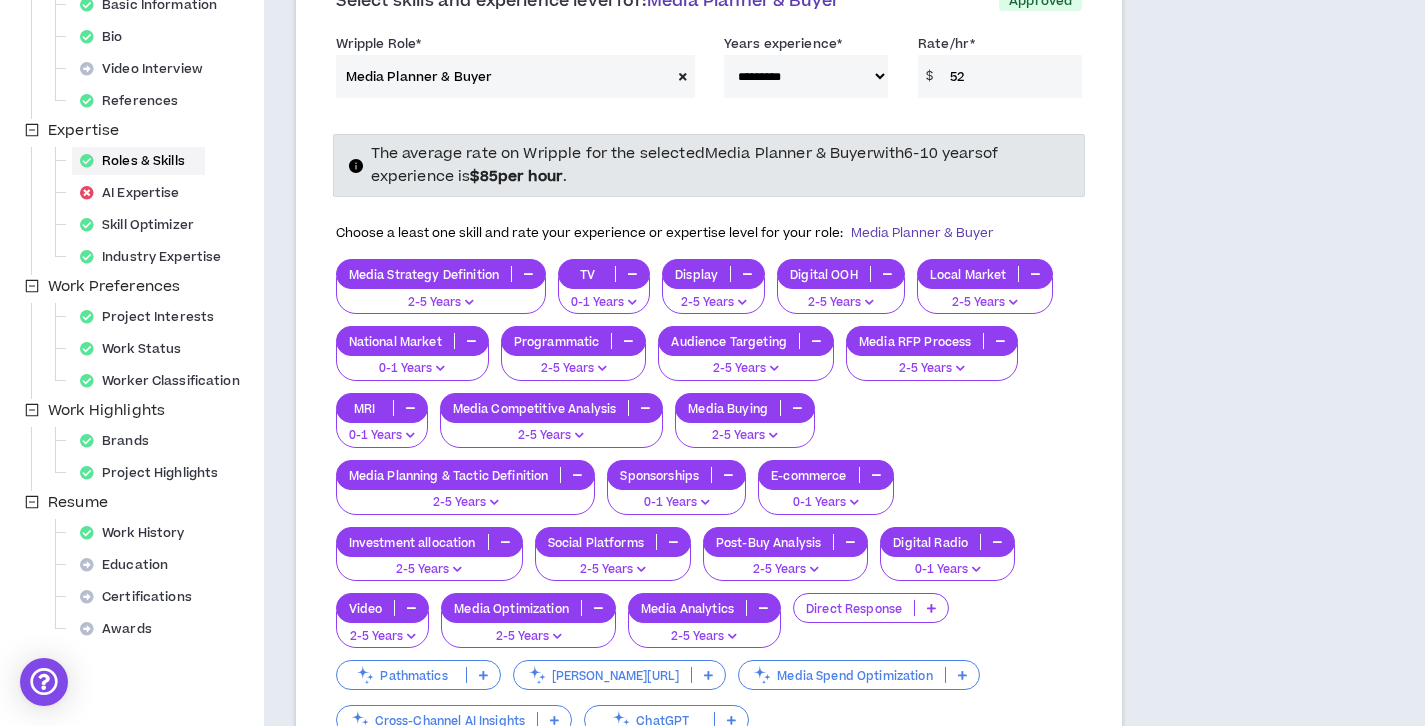 click at bounding box center [440, 368] 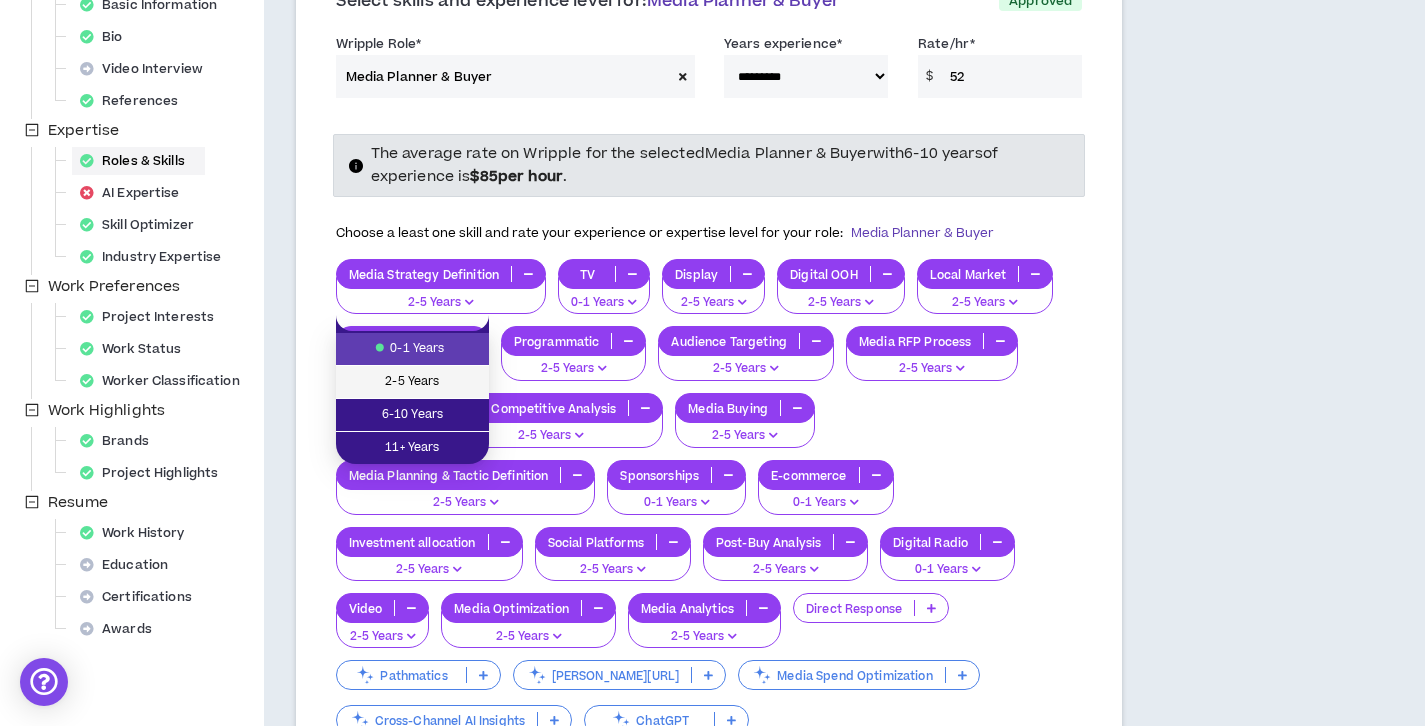 click on "2-5 Years" at bounding box center [412, 382] 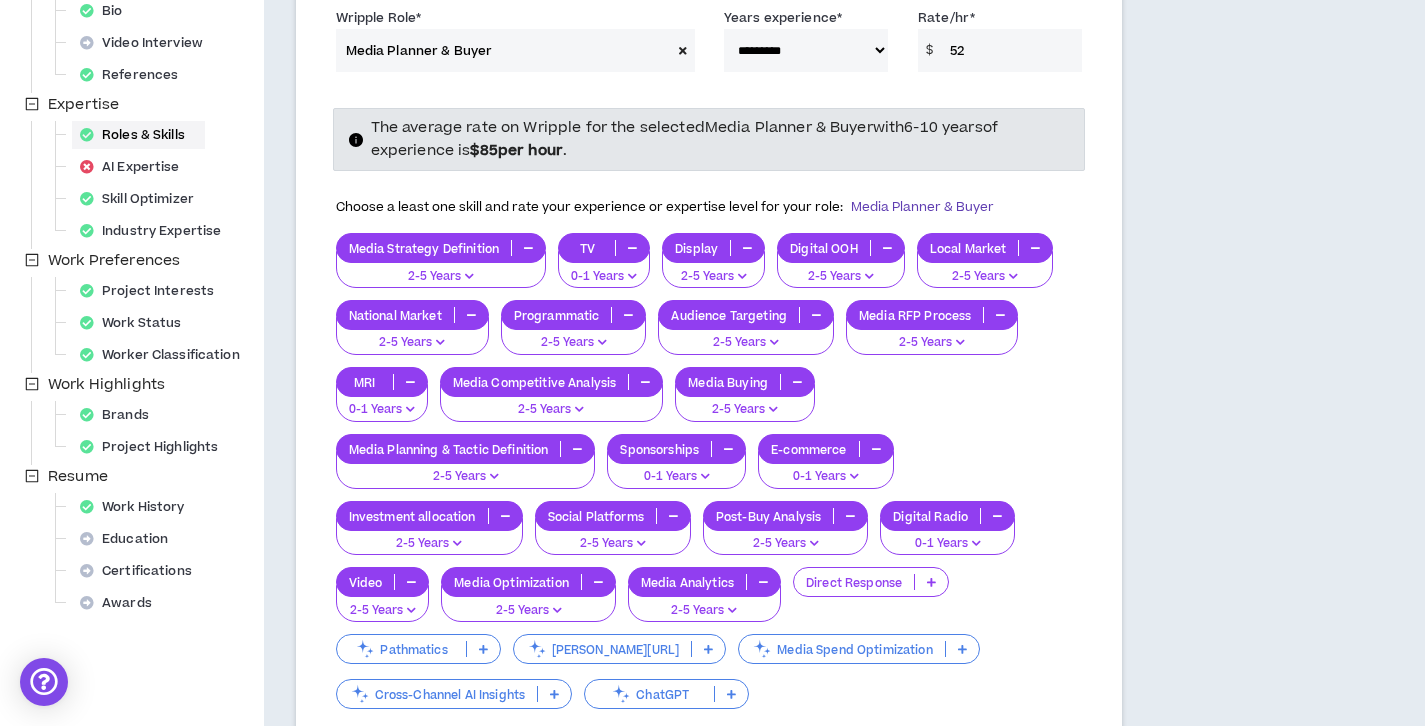 scroll, scrollTop: 337, scrollLeft: 0, axis: vertical 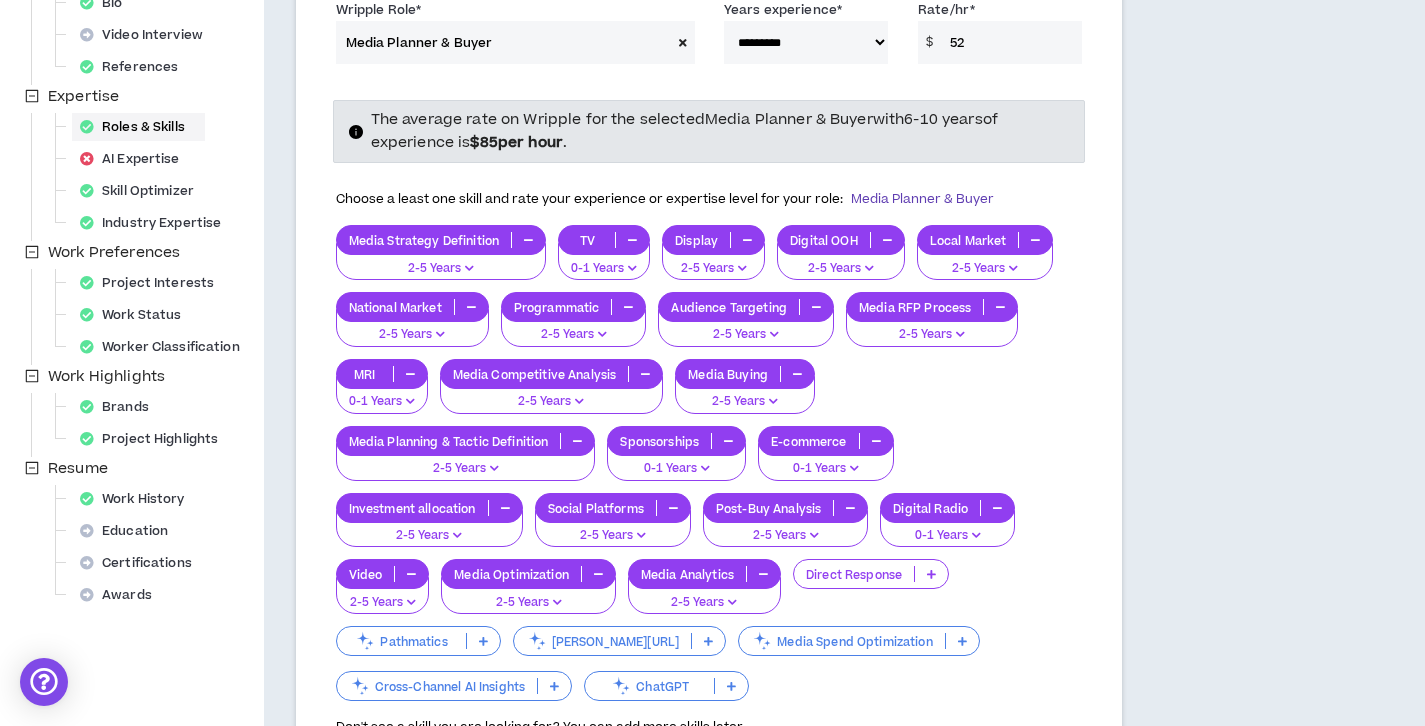 click at bounding box center [410, 401] 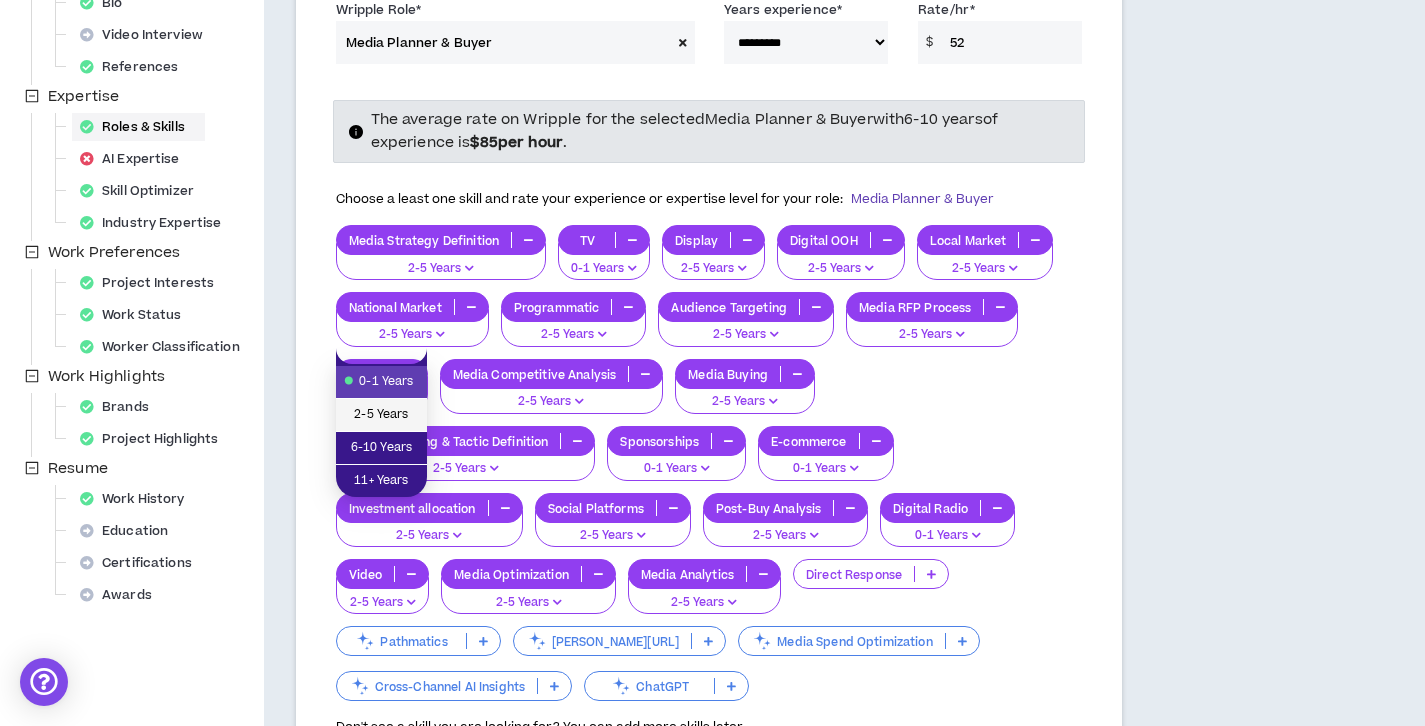 click on "2-5 Years" at bounding box center [381, 415] 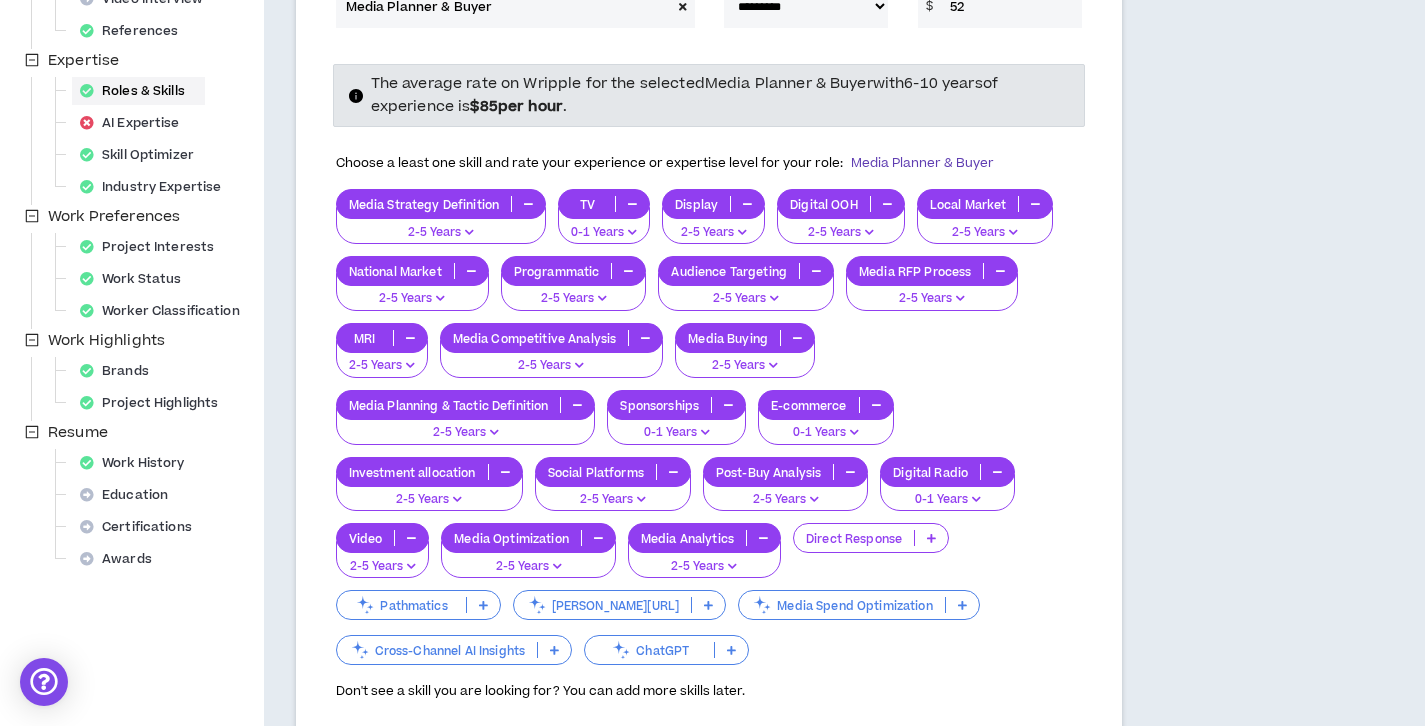 scroll, scrollTop: 380, scrollLeft: 0, axis: vertical 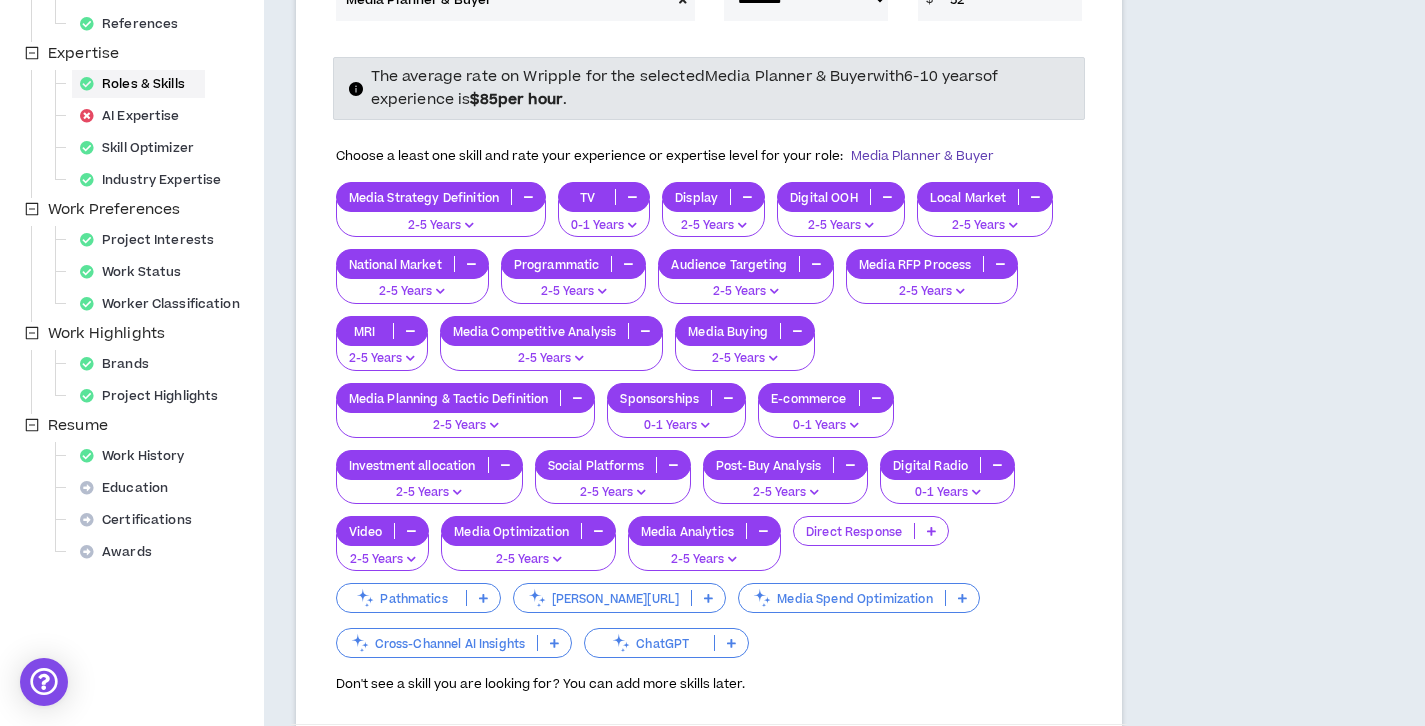 click at bounding box center [854, 425] 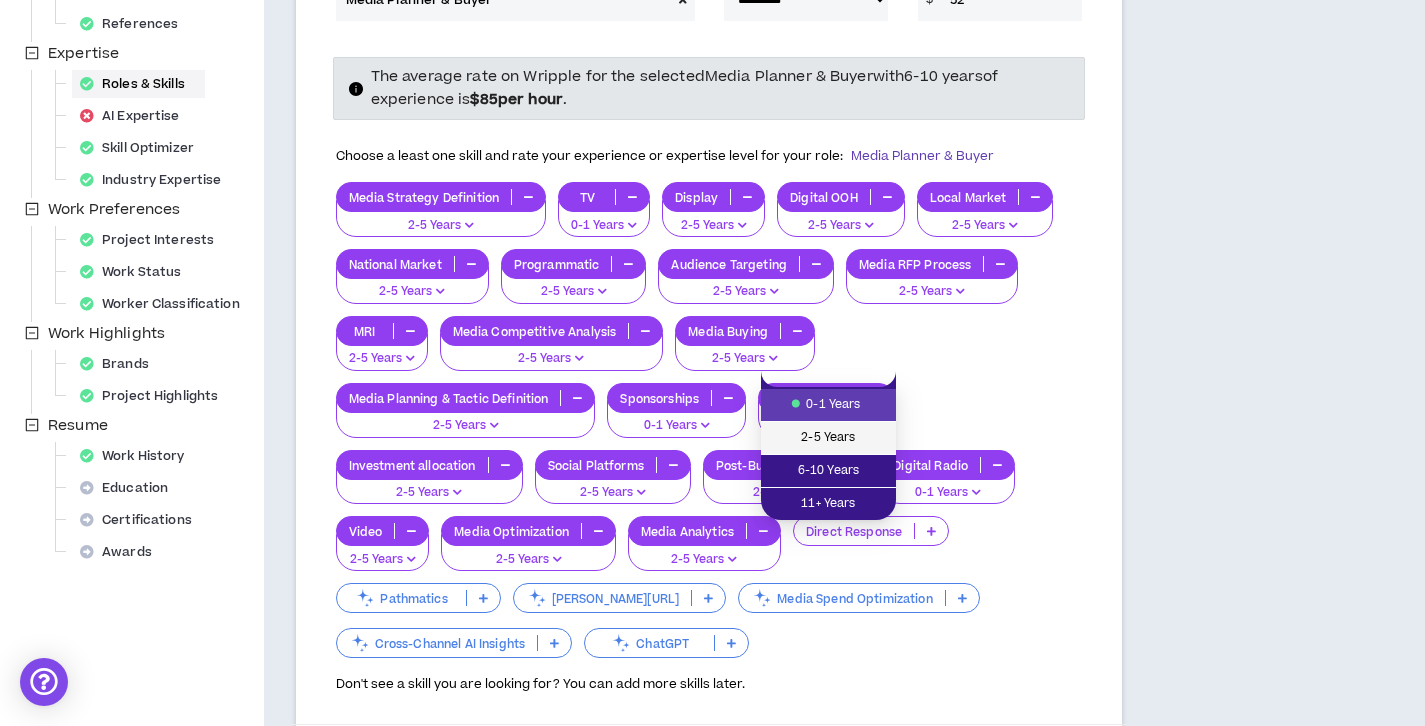 click on "2-5 Years" at bounding box center [828, 438] 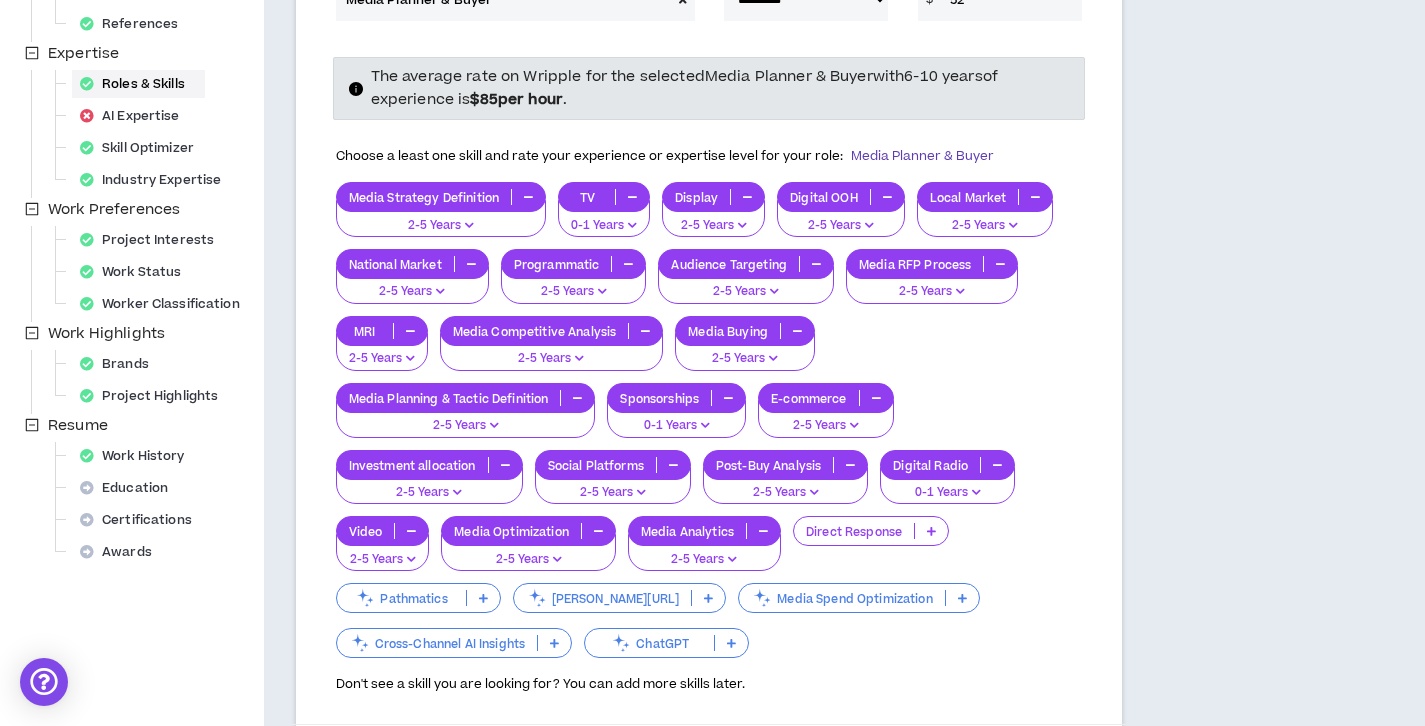click at bounding box center (976, 492) 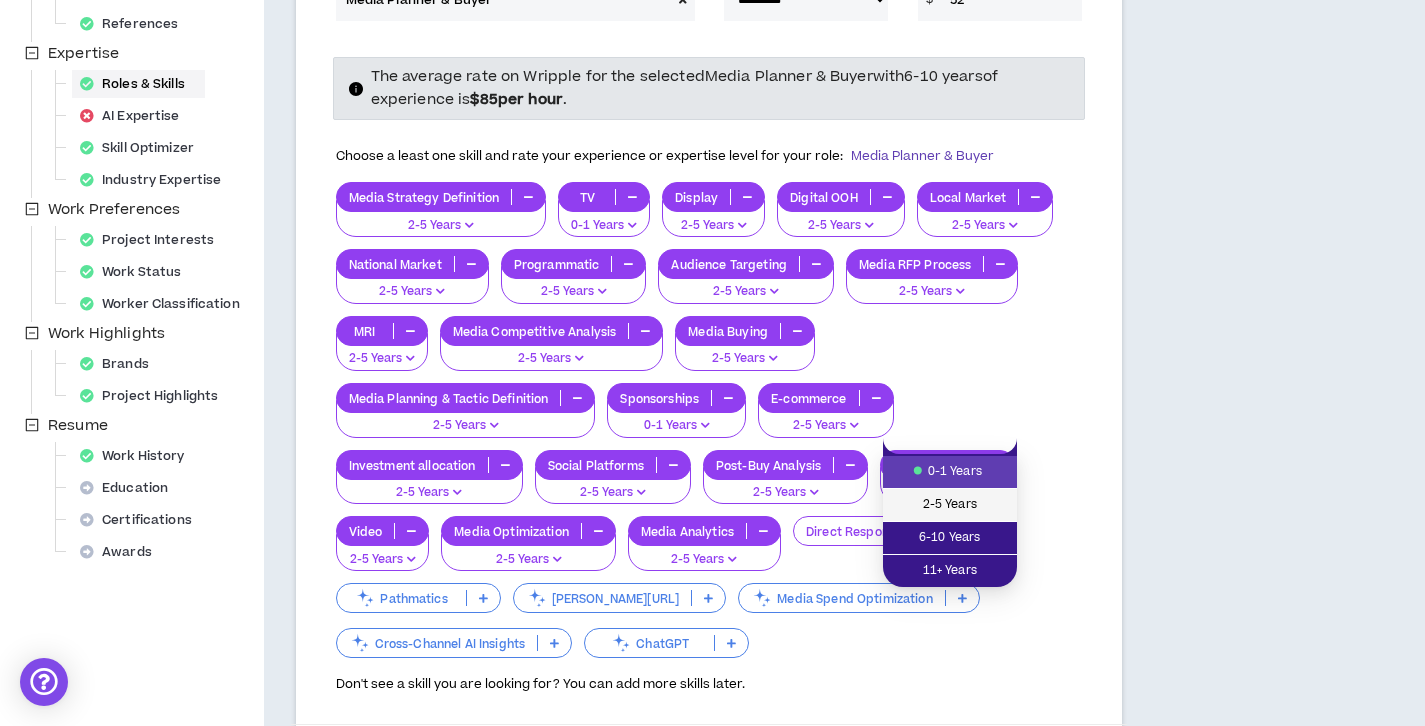 click on "2-5 Years" at bounding box center [950, 505] 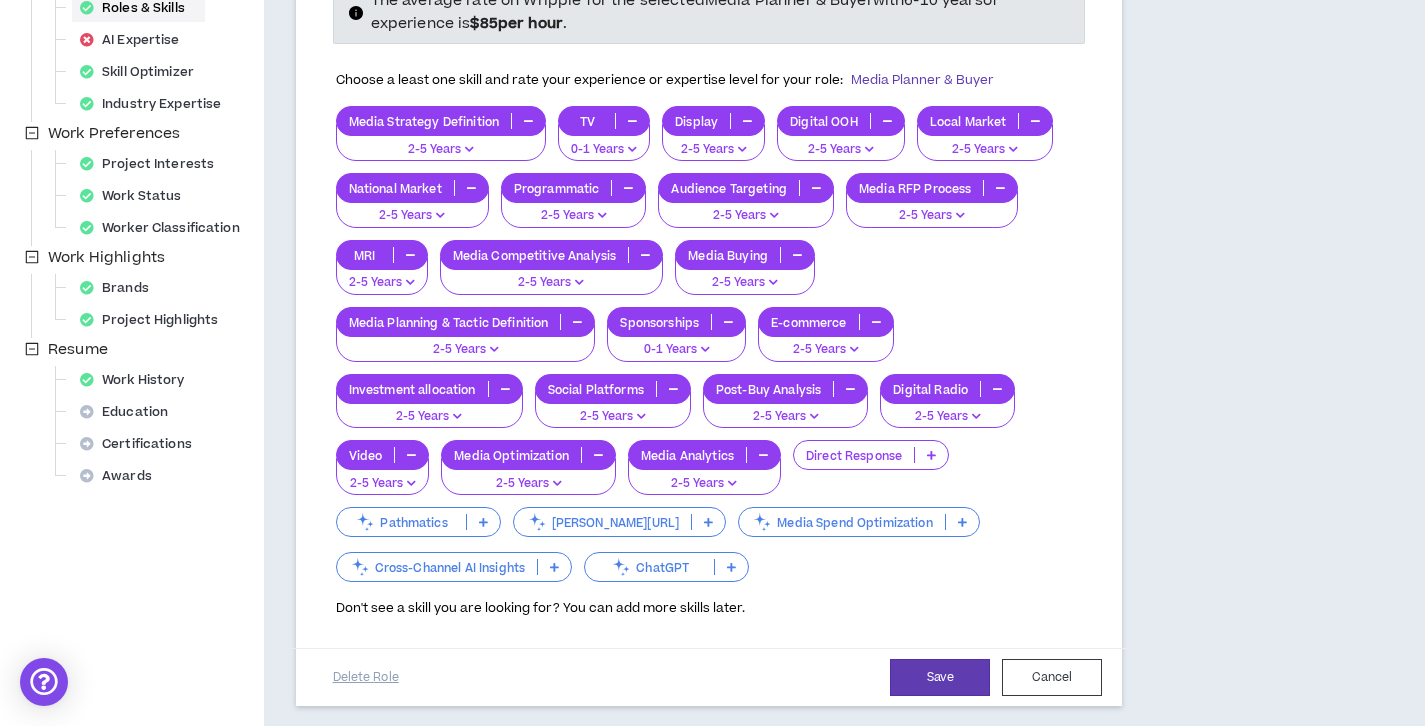 scroll, scrollTop: 461, scrollLeft: 0, axis: vertical 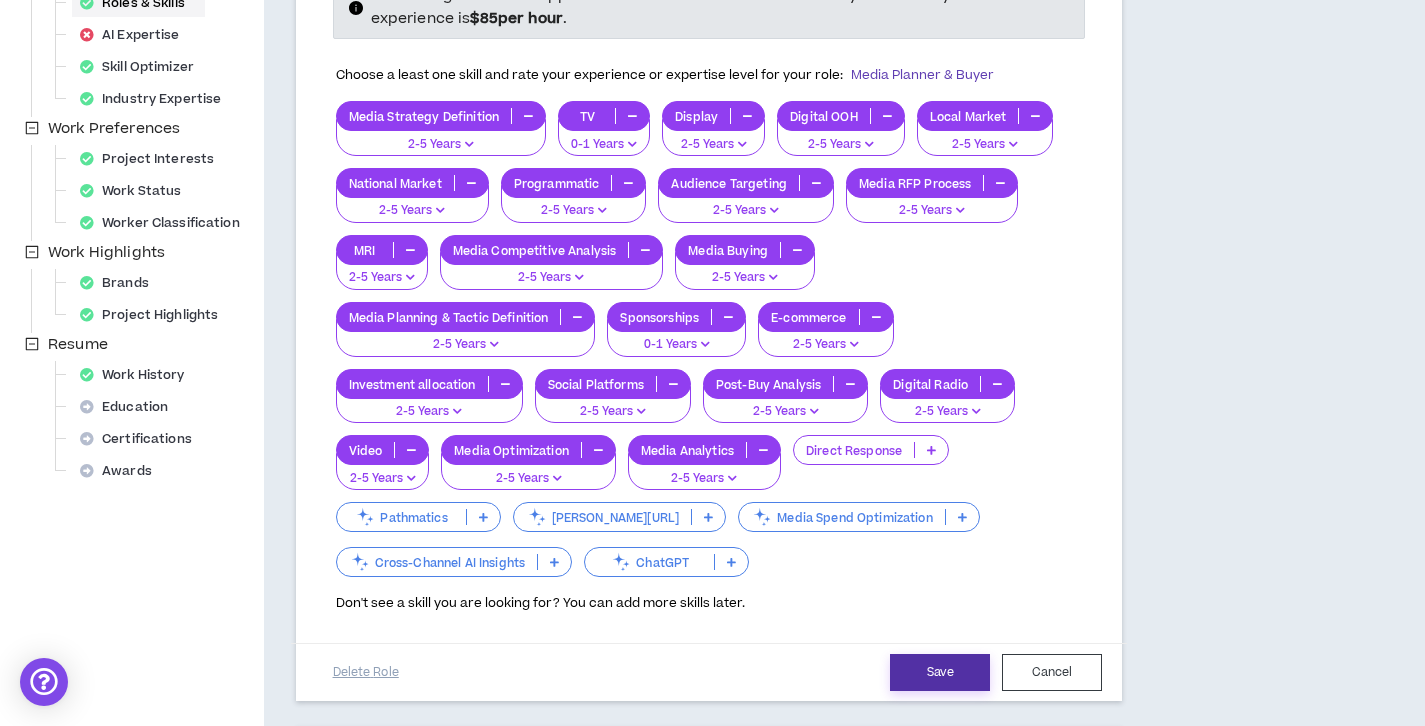 click on "Save" at bounding box center [940, 672] 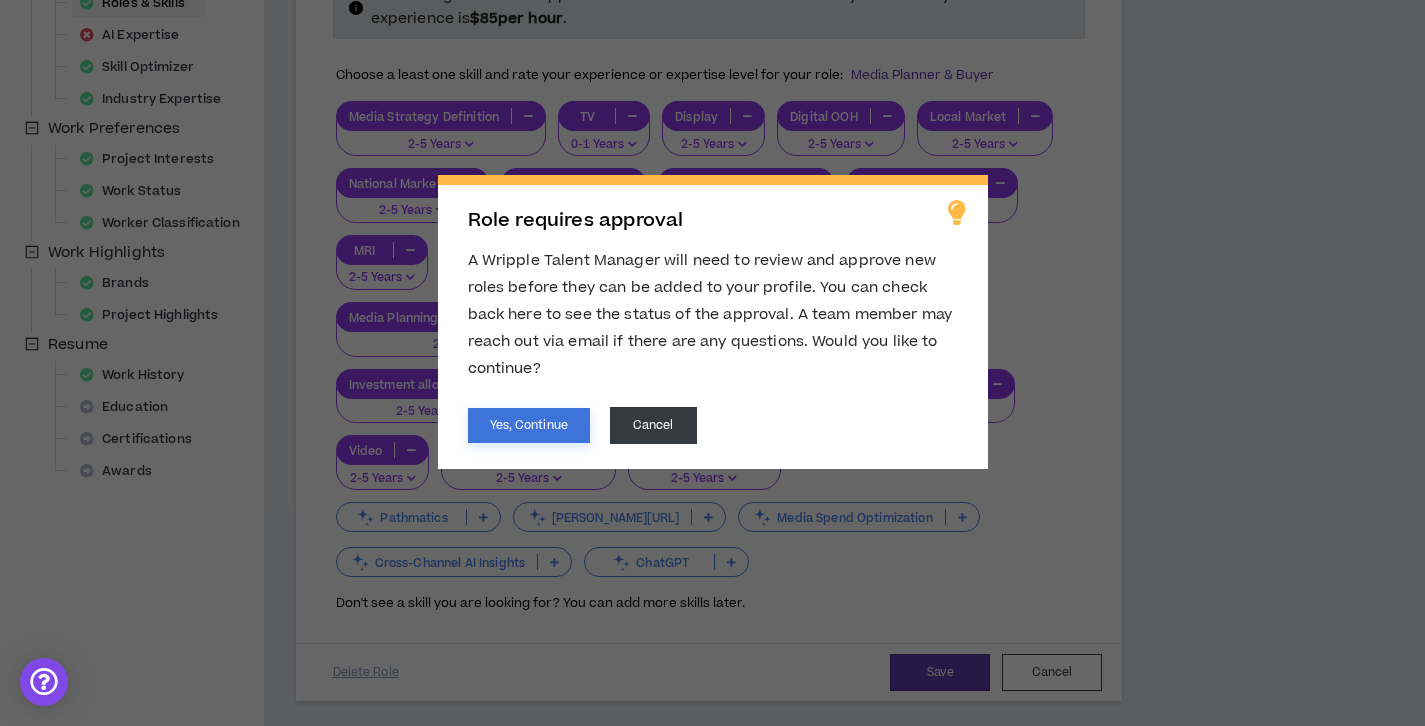click on "Yes, Continue" at bounding box center (529, 425) 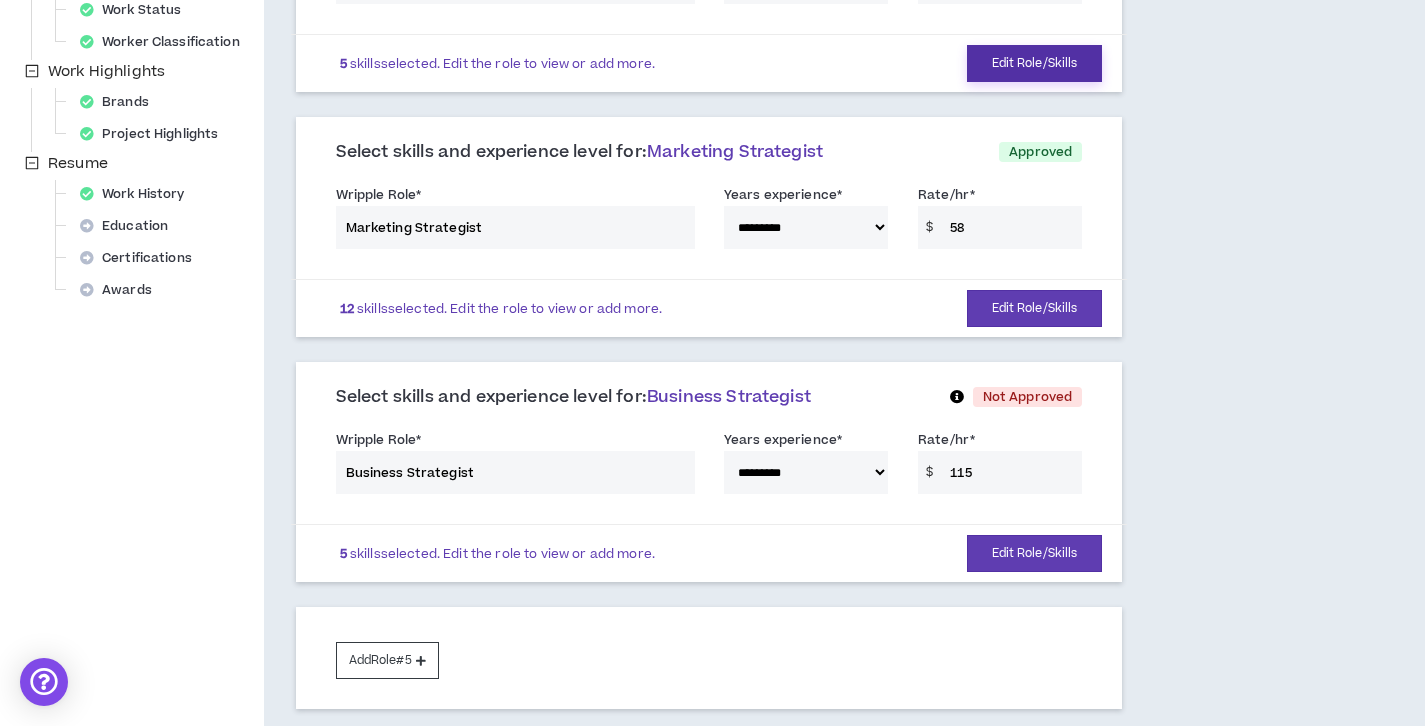 scroll, scrollTop: 646, scrollLeft: 0, axis: vertical 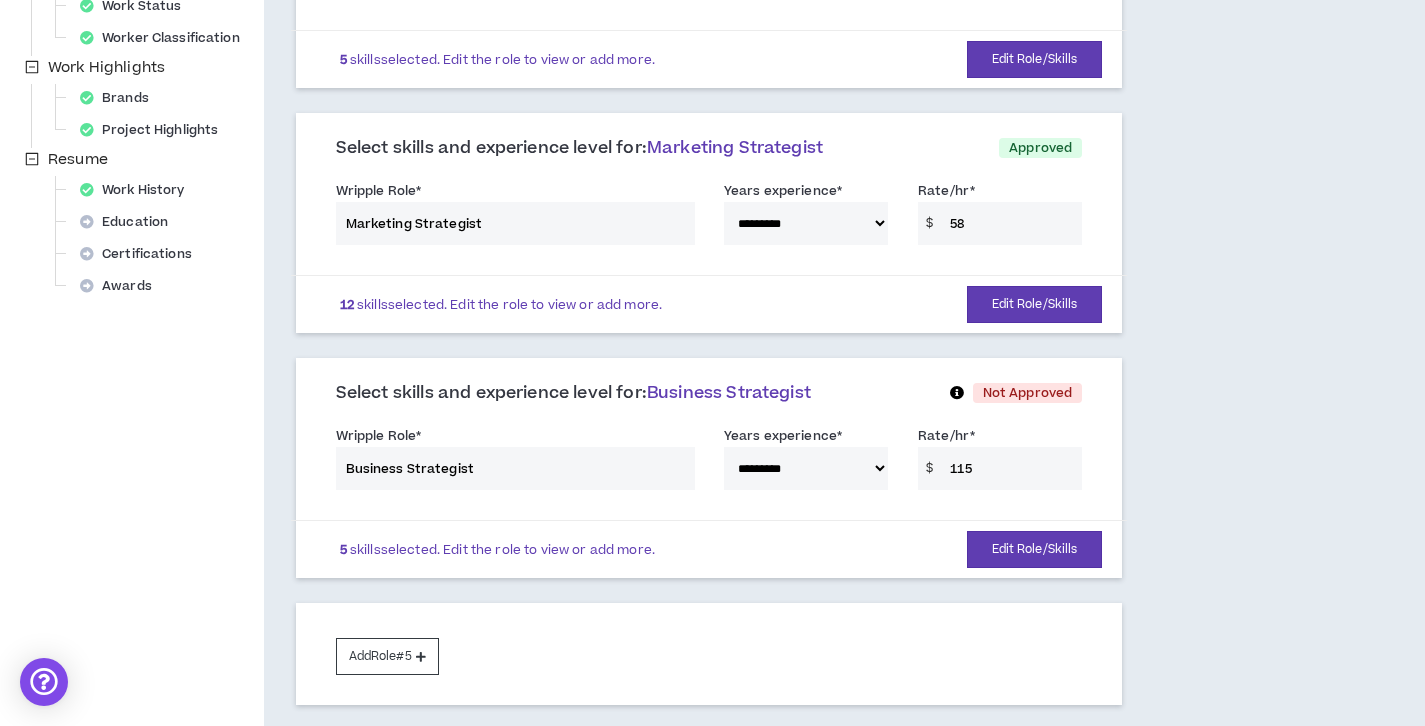 click at bounding box center (957, 393) 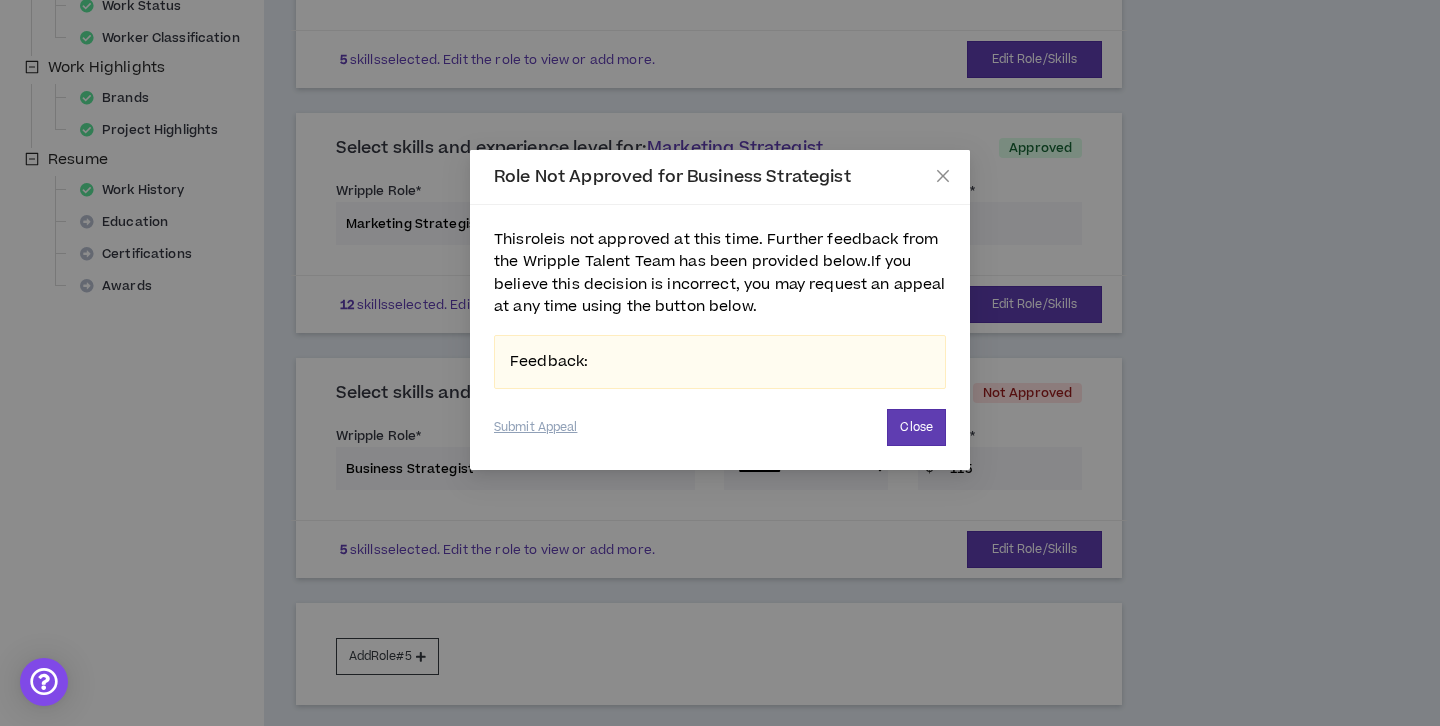 click on "Feedback:" at bounding box center (720, 362) 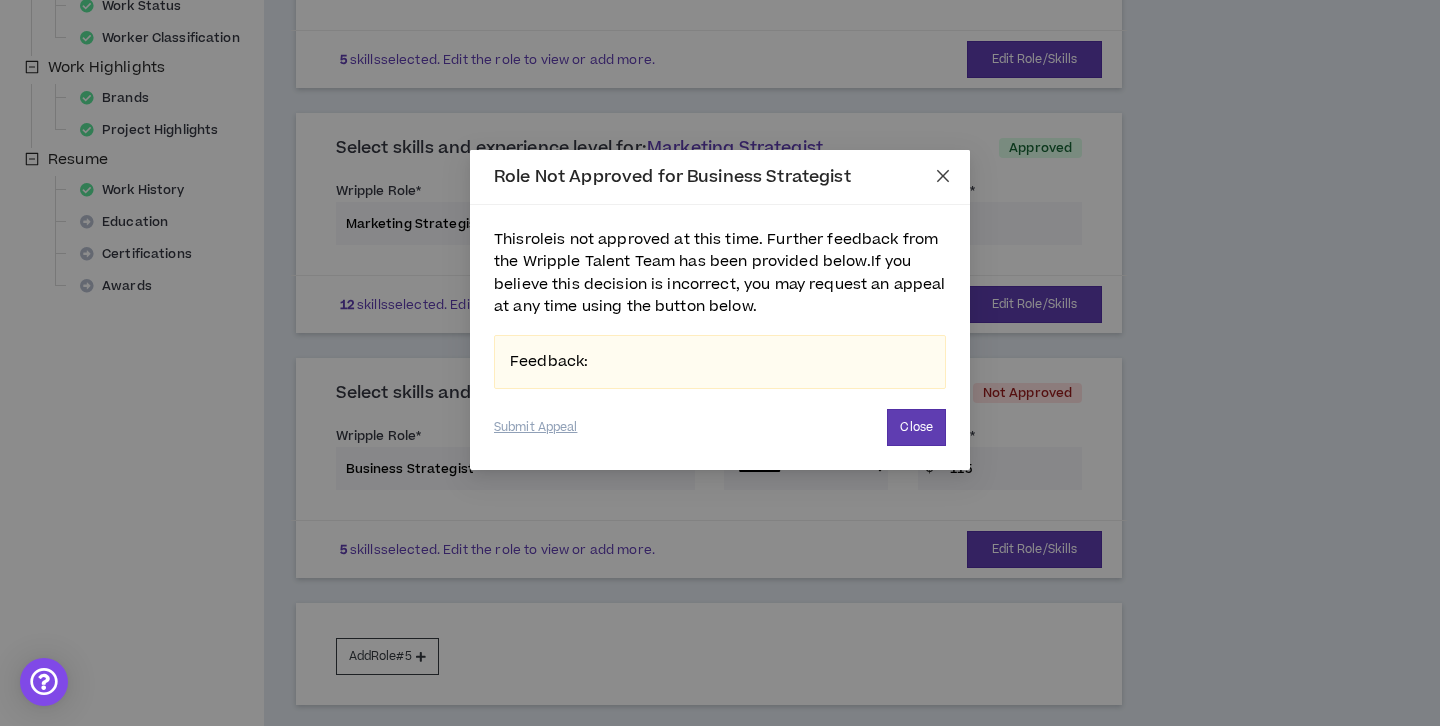 click 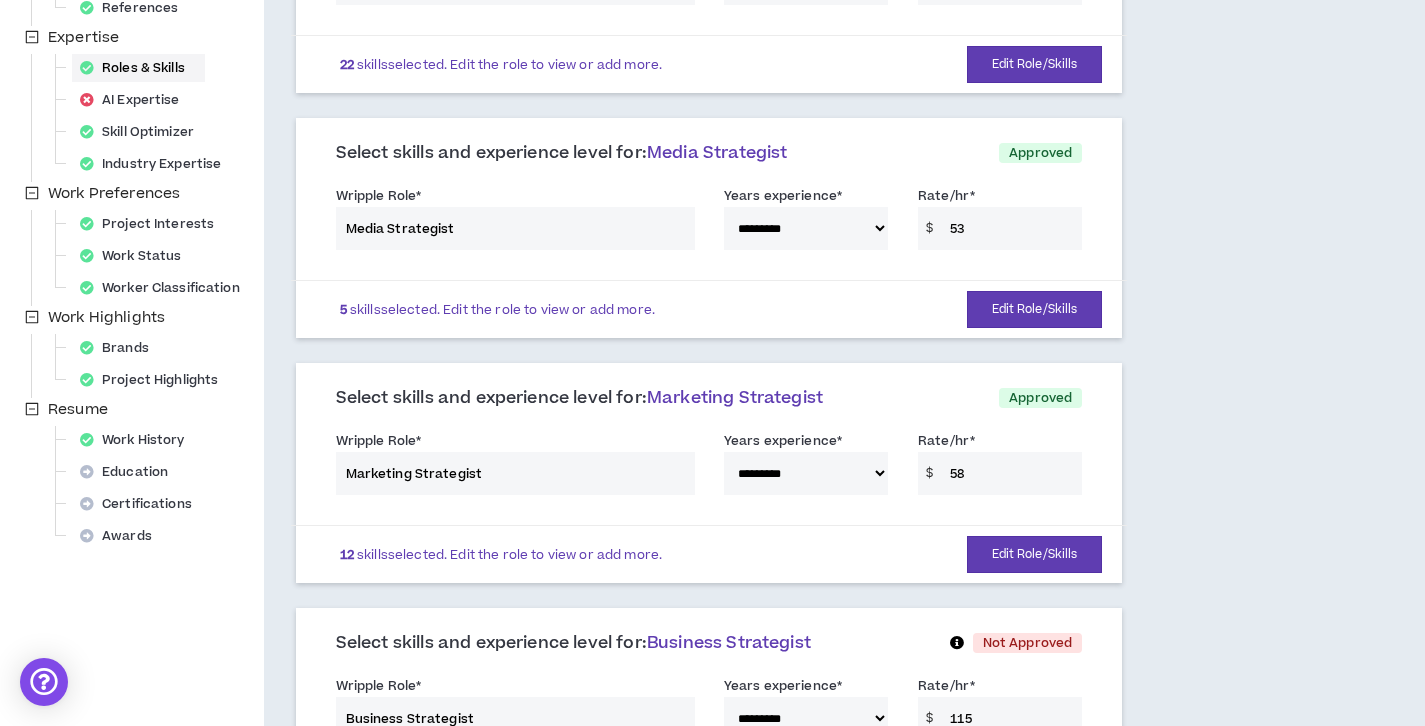 scroll, scrollTop: 341, scrollLeft: 0, axis: vertical 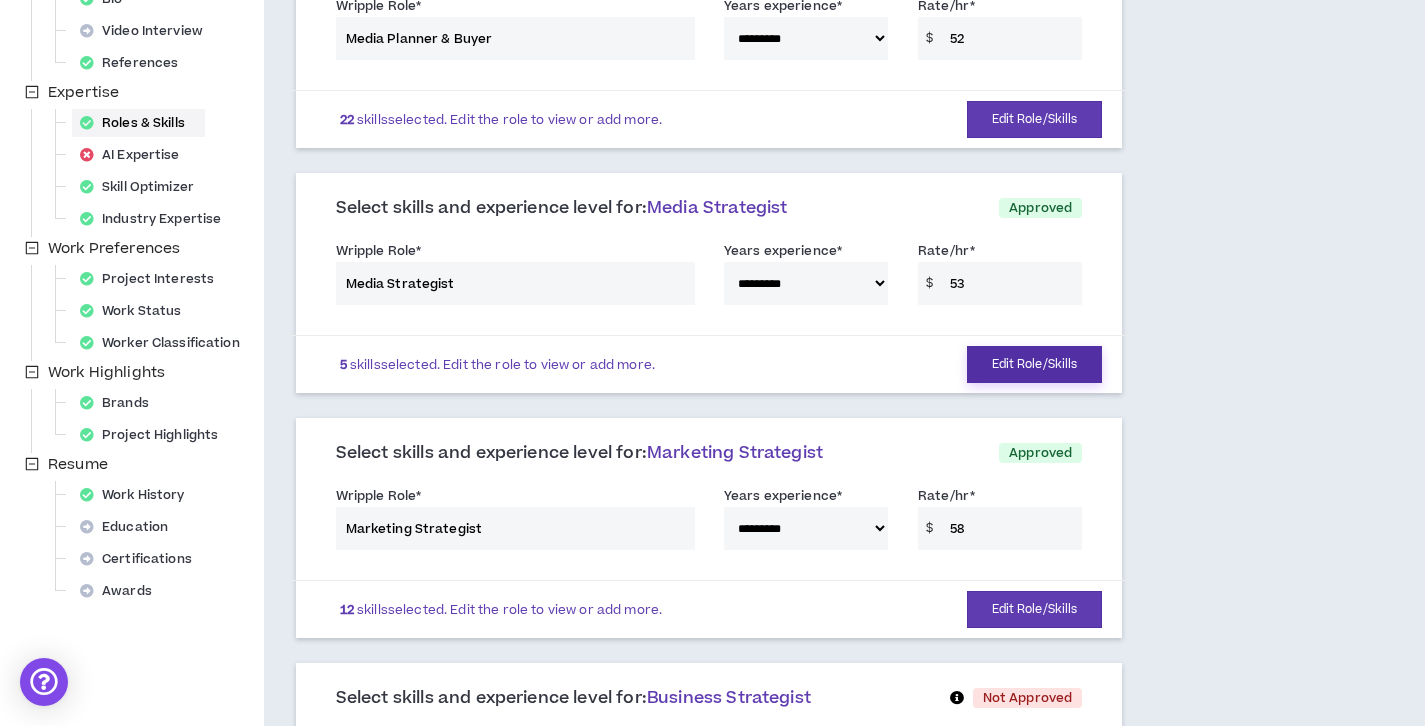 click on "Edit Role/Skills" at bounding box center (1035, 364) 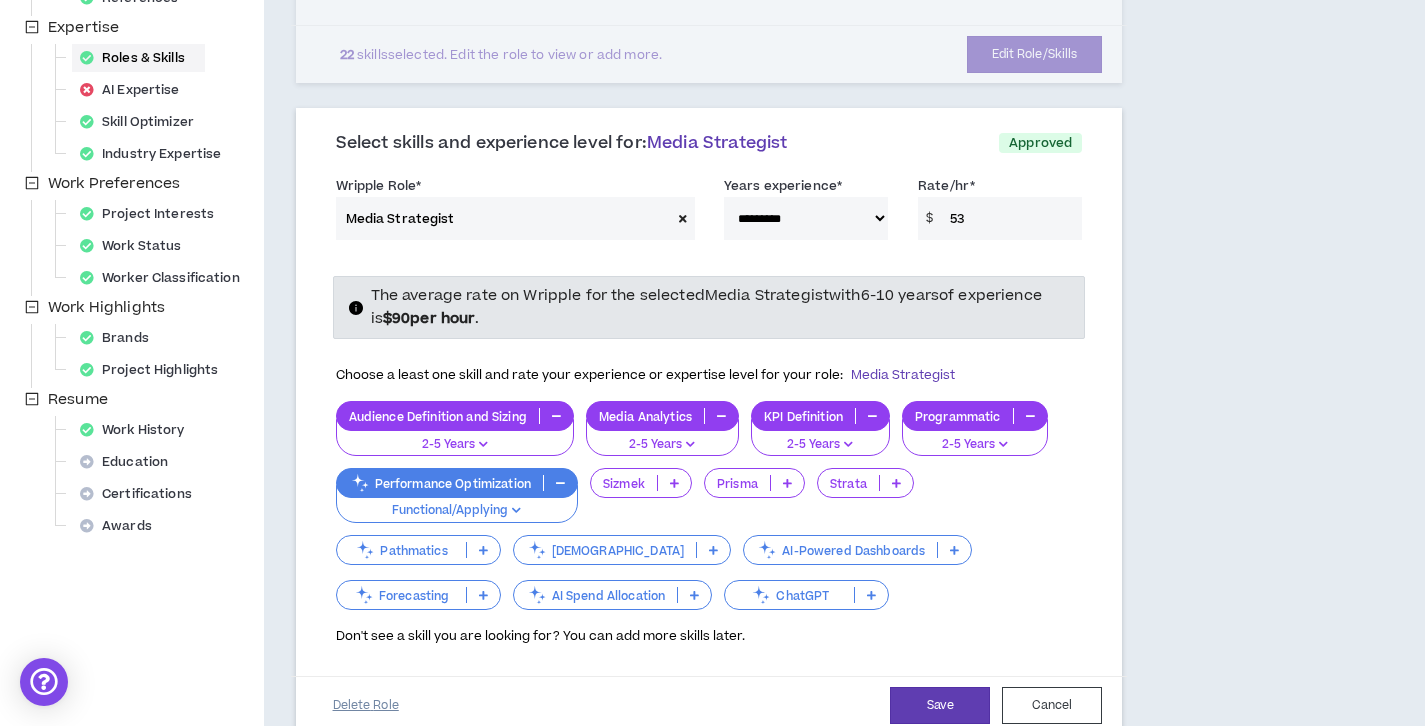 scroll, scrollTop: 414, scrollLeft: 0, axis: vertical 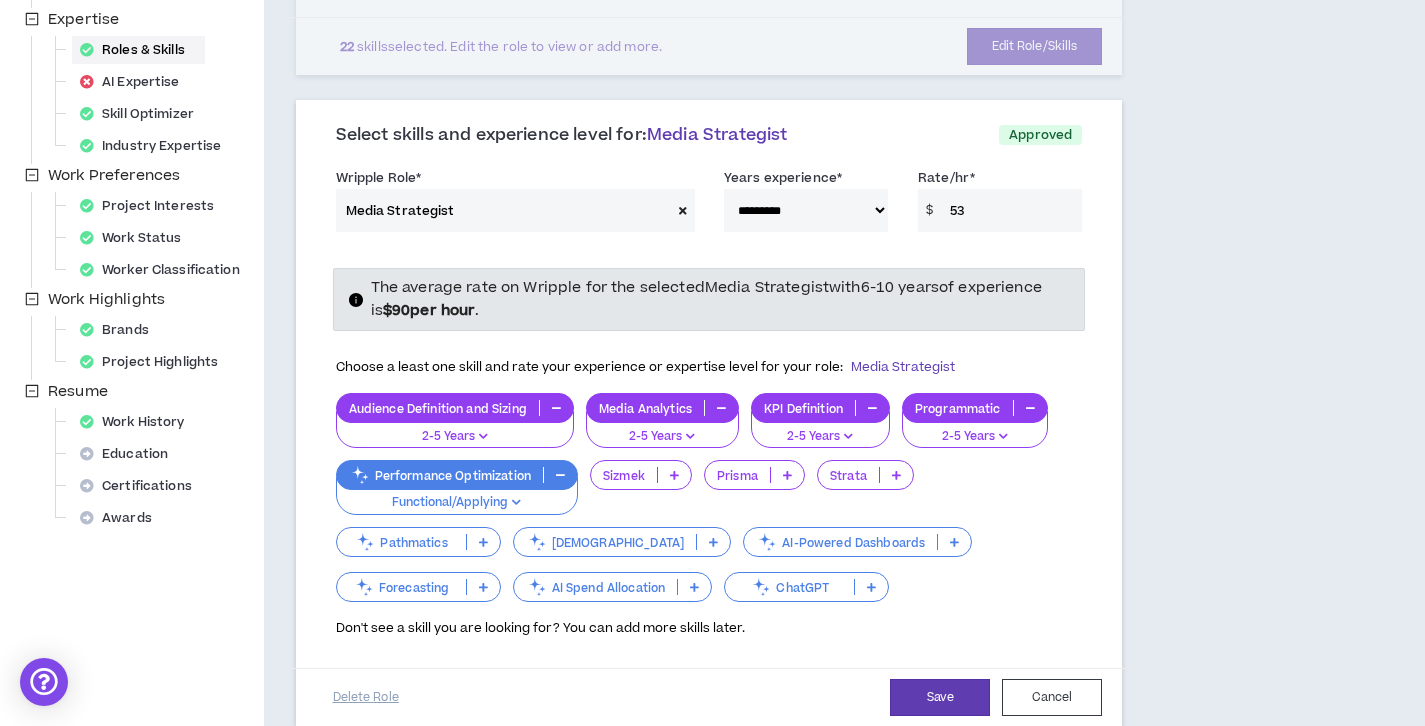 click at bounding box center (896, 475) 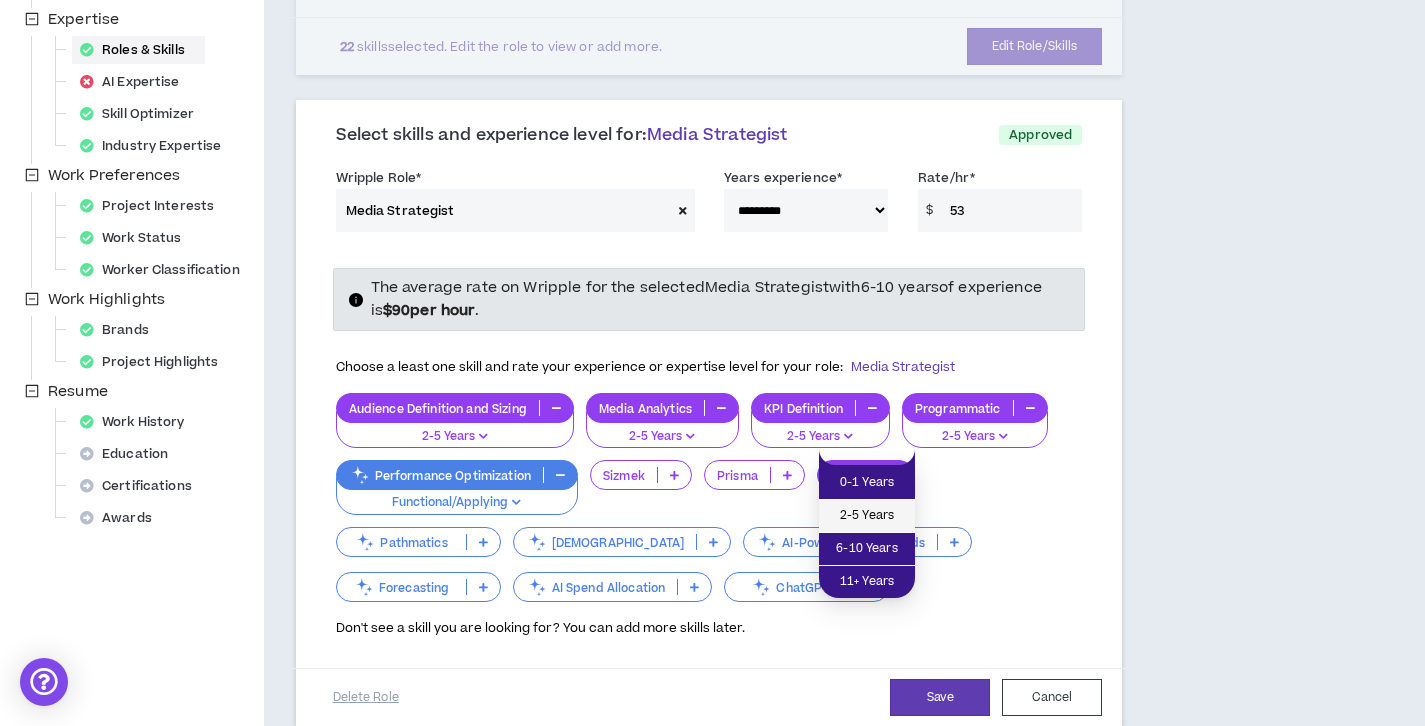 click on "2-5 Years" at bounding box center (867, 516) 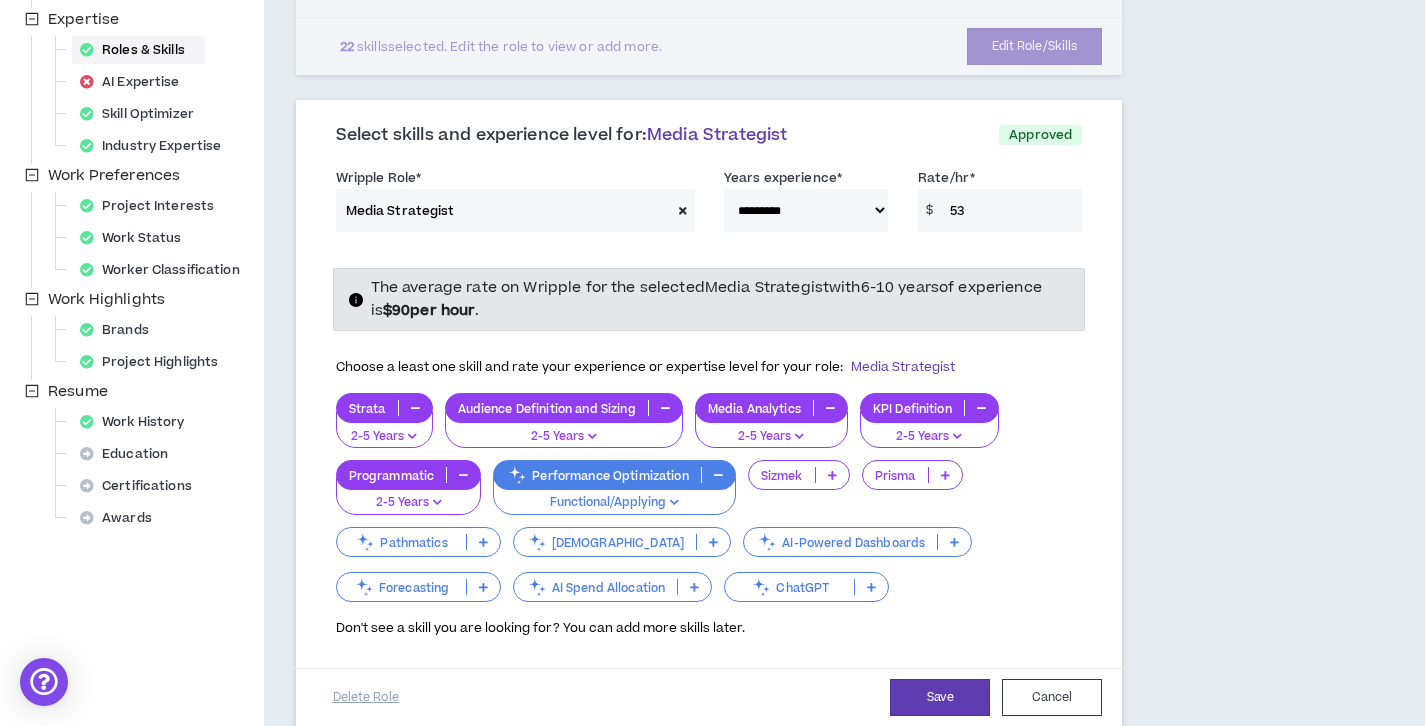 click at bounding box center (718, 475) 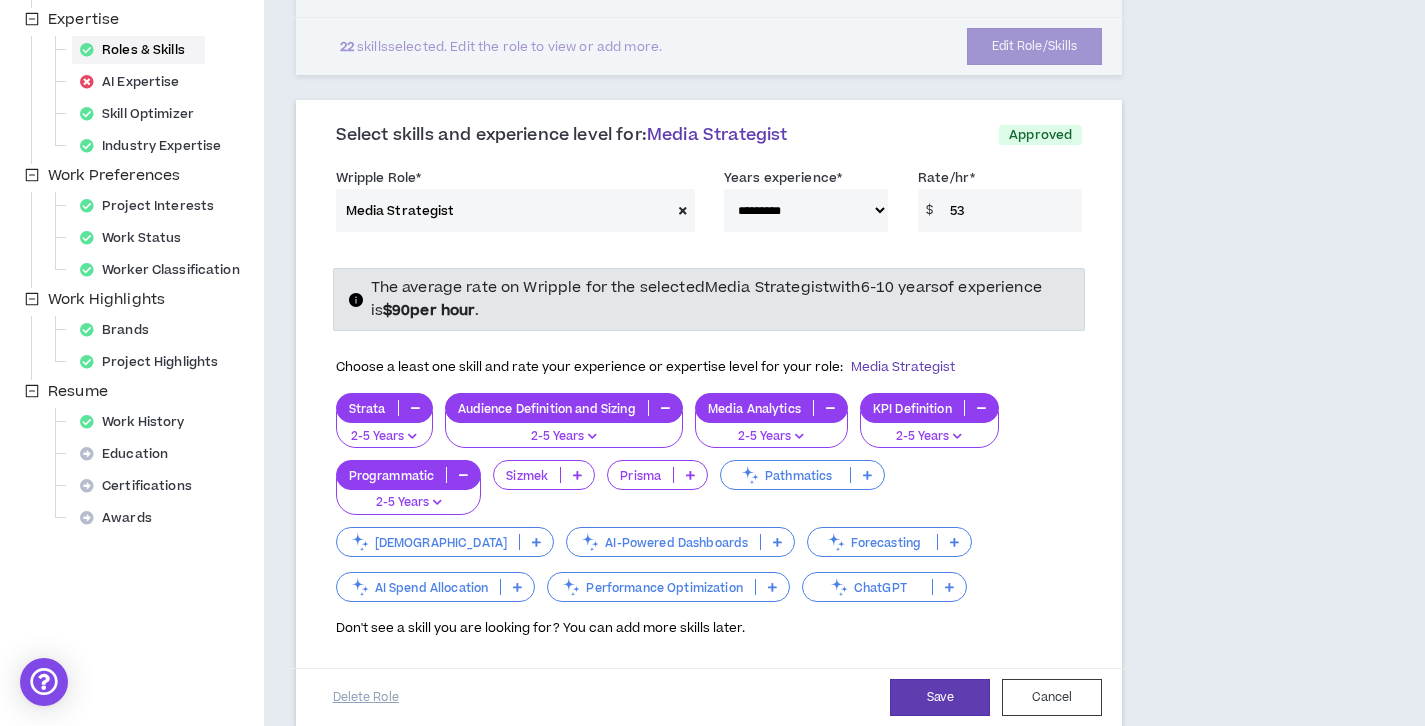 click at bounding box center [772, 587] 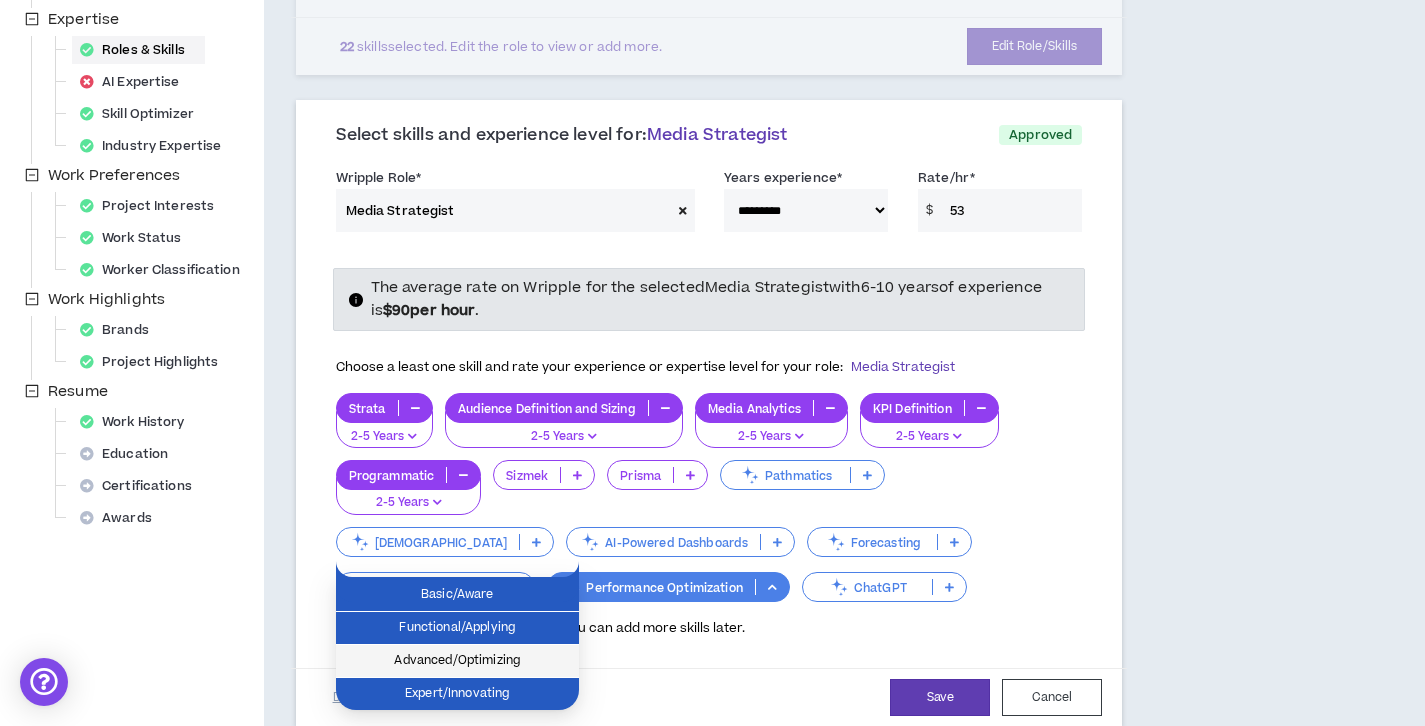 click on "Advanced/Optimizing" at bounding box center [457, 661] 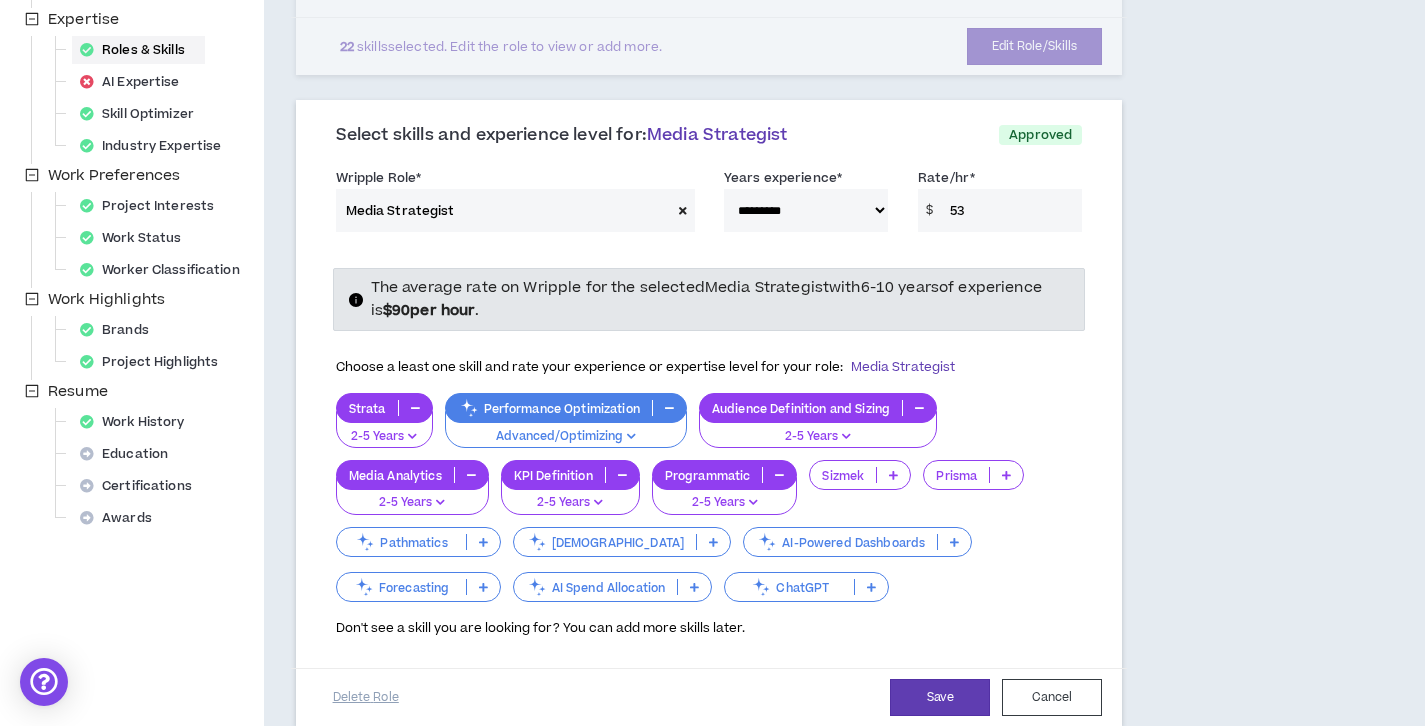 click at bounding box center (631, 436) 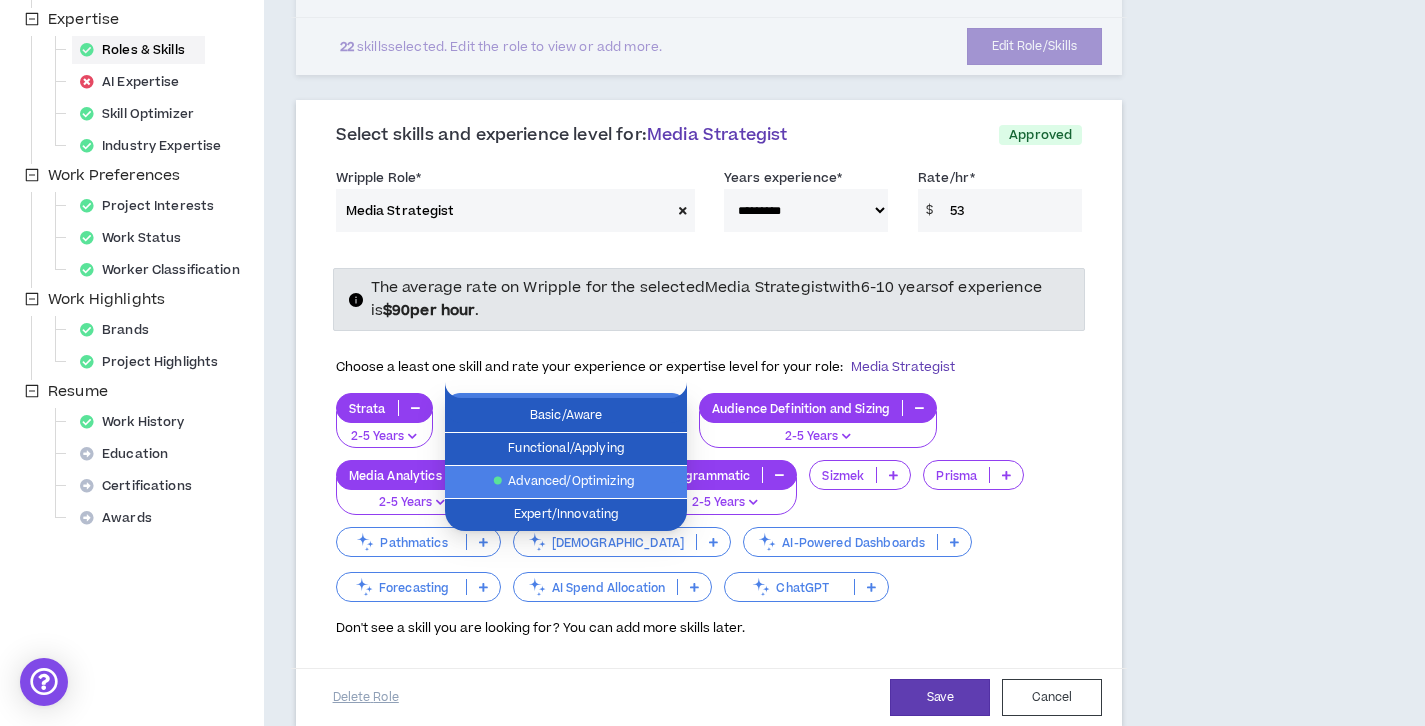 click on "Strata 2-5 Years Performance Optimization Advanced/Optimizing Audience Definition and Sizing 2-5 Years Media Analytics 2-5 Years KPI Definition 2-5 Years Programmatic 2-5 Years Sizmek Prisma Pathmatics Adthena AI-Powered Dashboards Forecasting AI Spend Allocation ChatGPT" at bounding box center [709, 499] 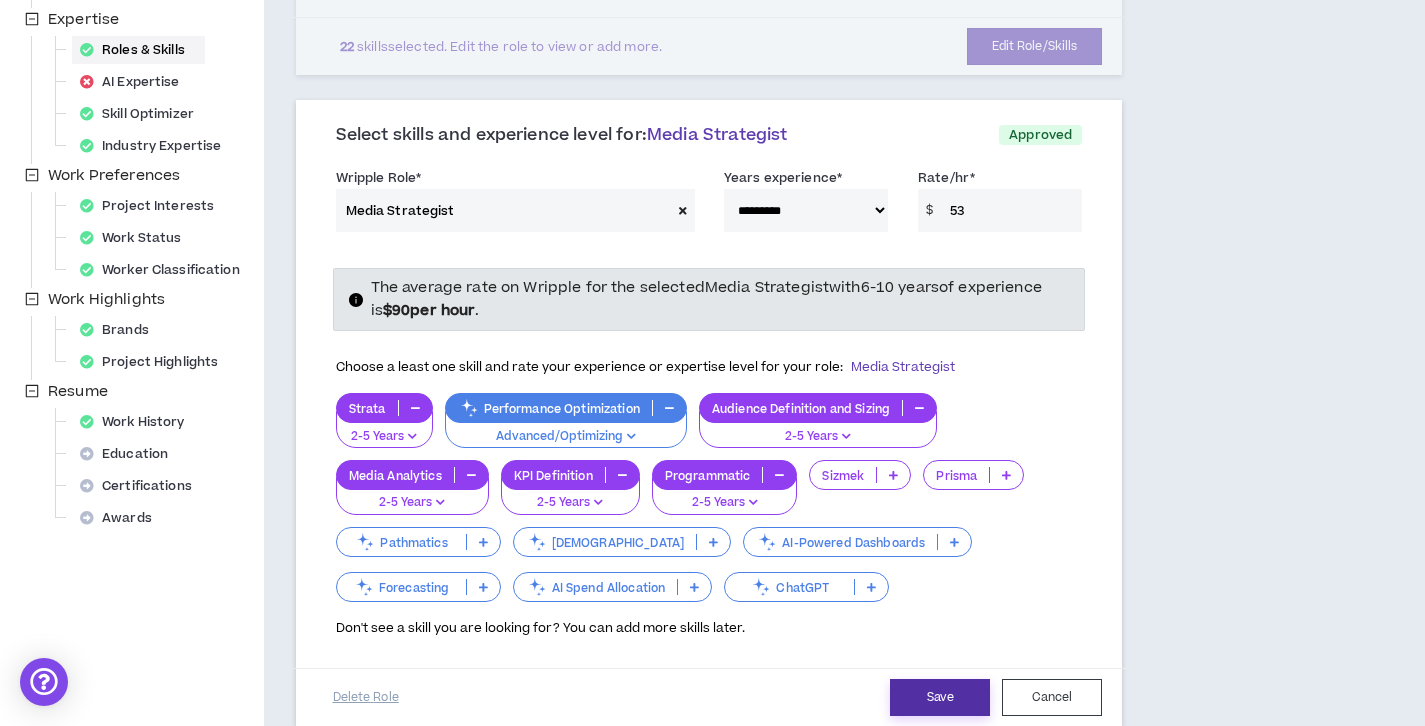 click on "Save" at bounding box center (940, 697) 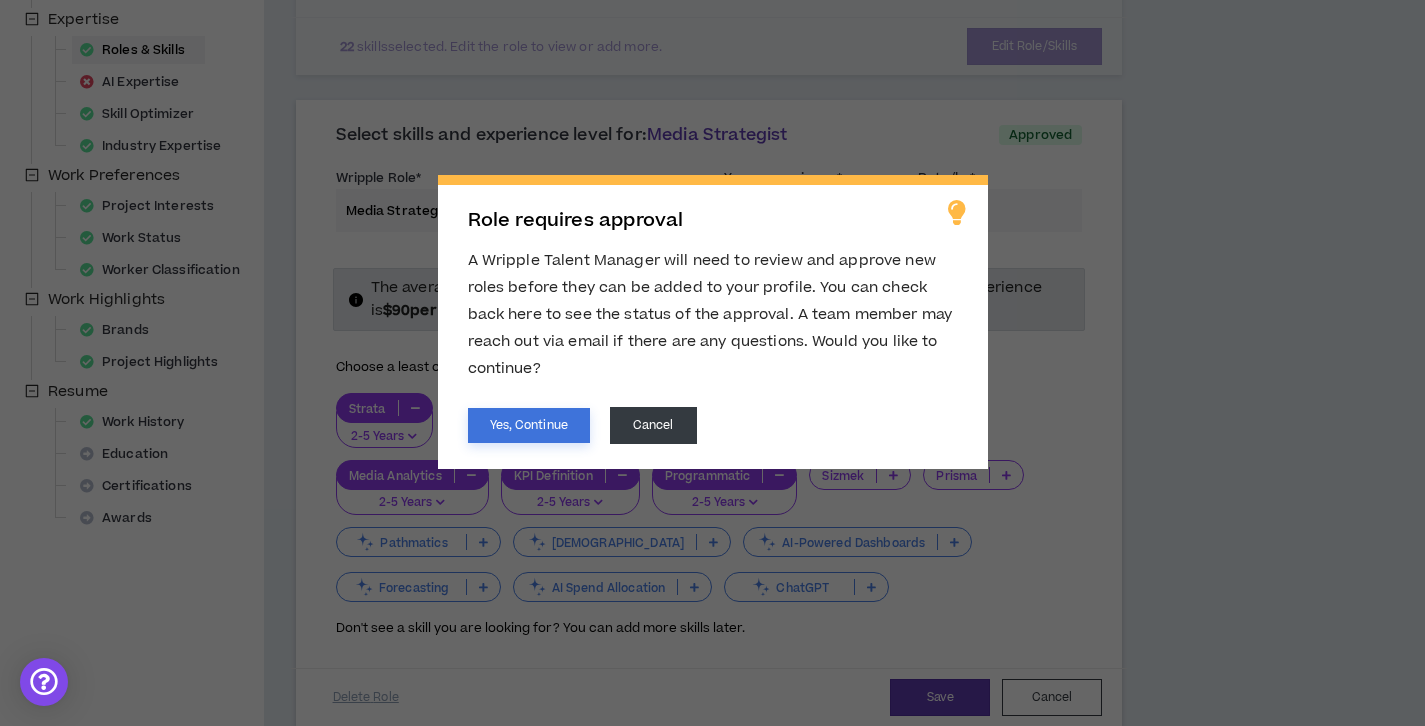 click on "Yes, Continue" at bounding box center (529, 425) 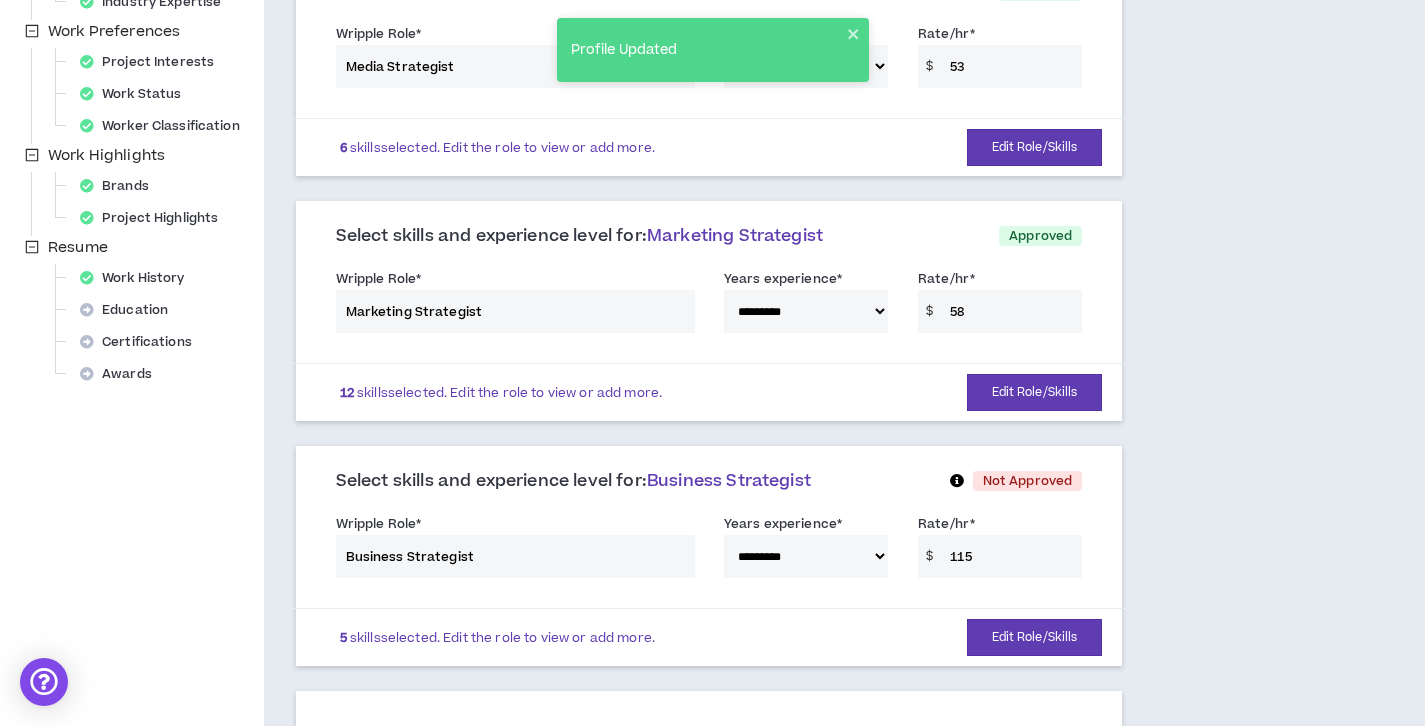 scroll, scrollTop: 560, scrollLeft: 0, axis: vertical 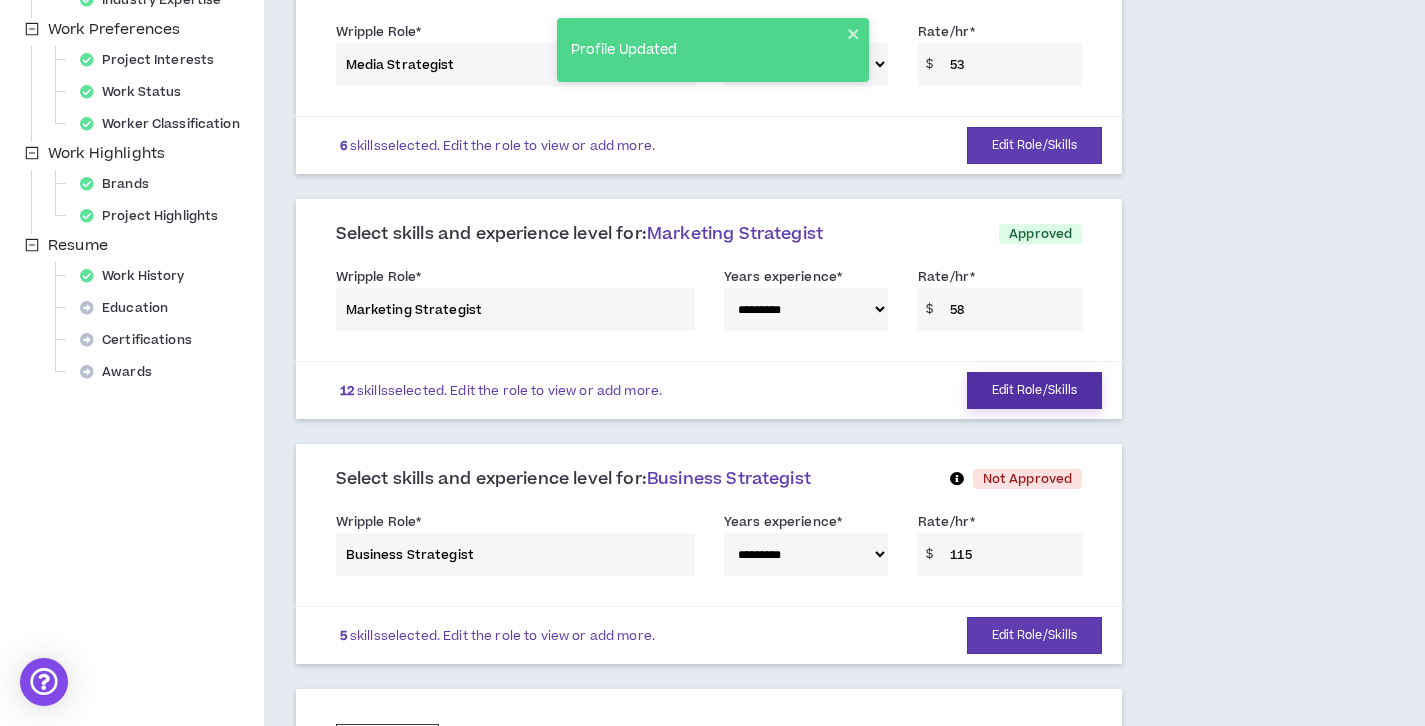 click on "Edit Role/Skills" at bounding box center (1035, 390) 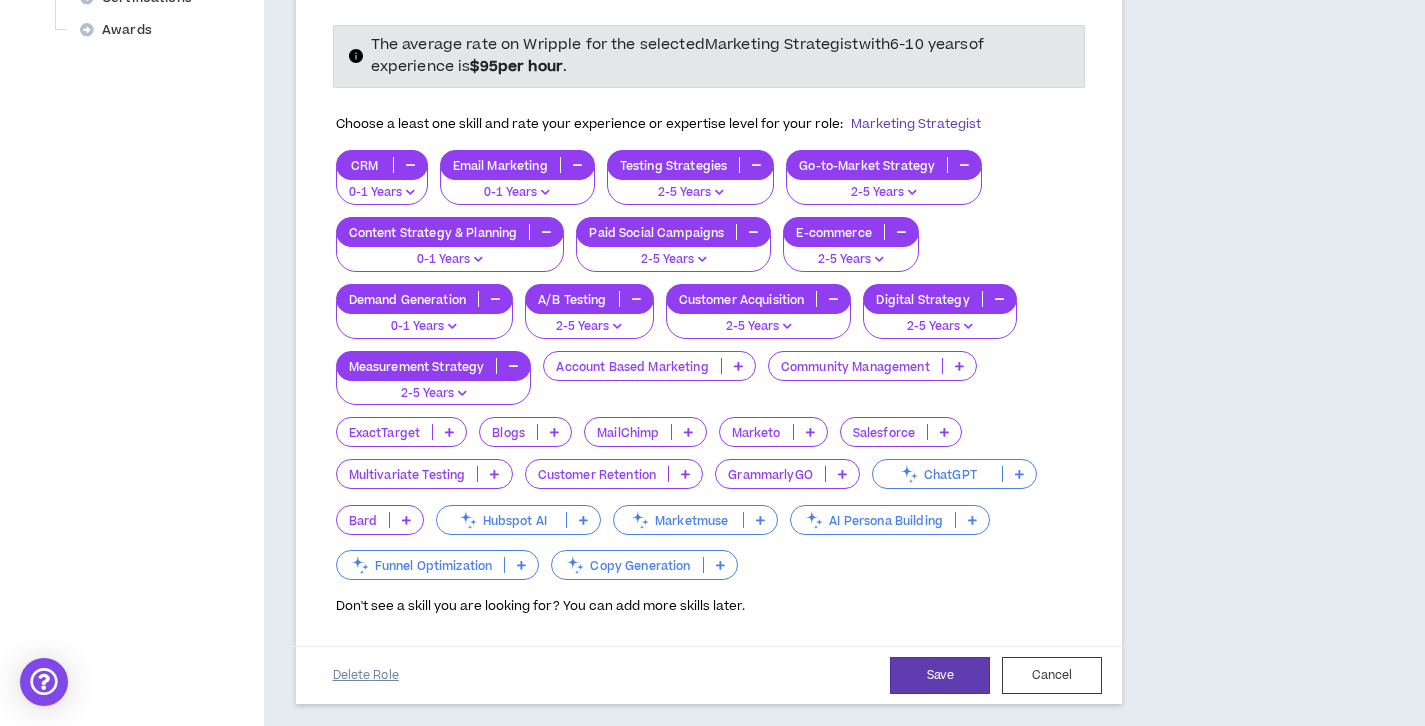 scroll, scrollTop: 907, scrollLeft: 0, axis: vertical 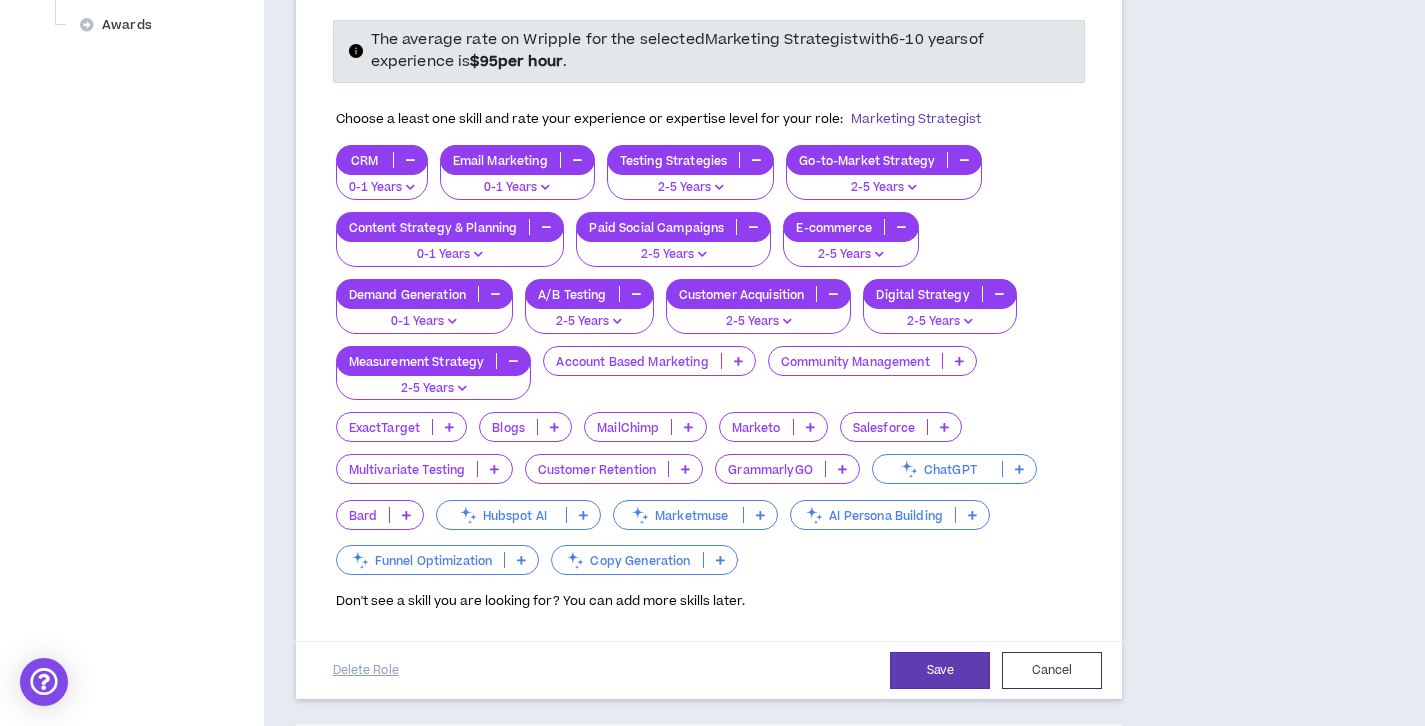 click at bounding box center (521, 560) 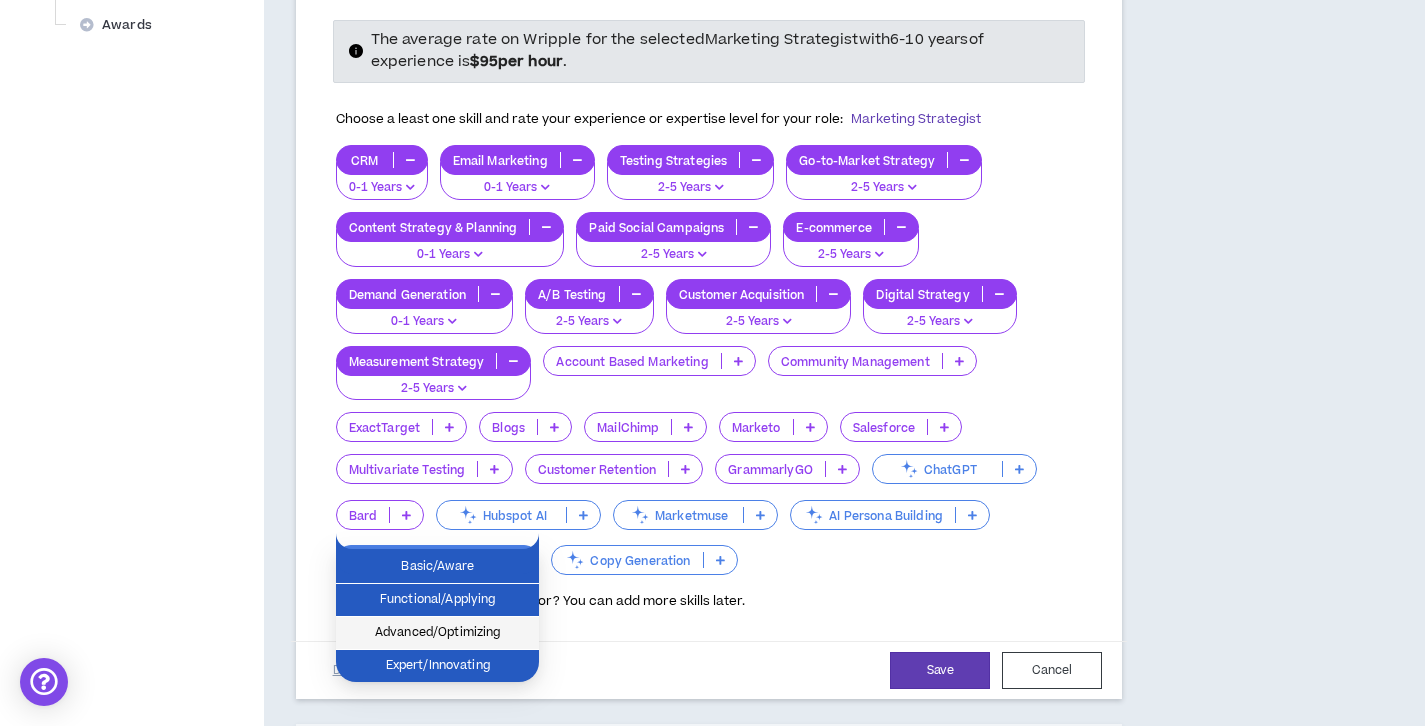 click on "Advanced/Optimizing" at bounding box center (437, 633) 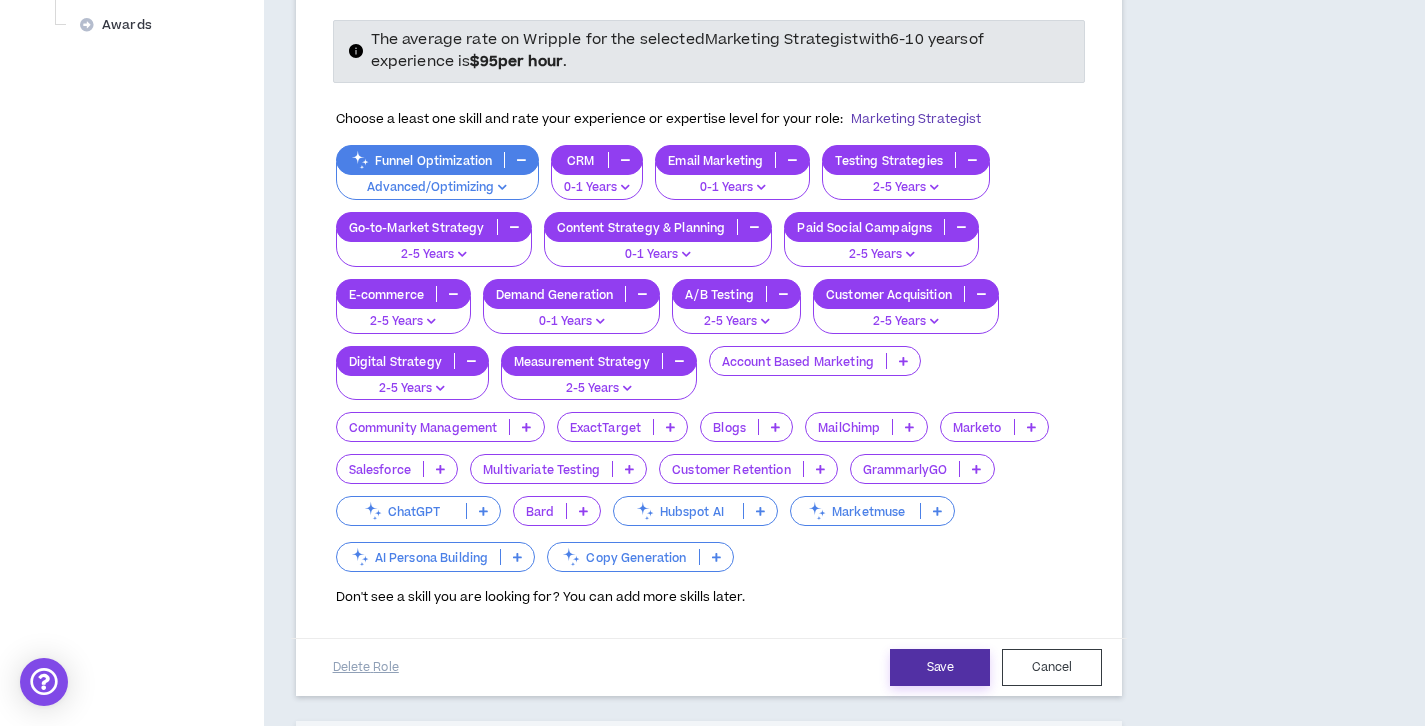 click on "Save" at bounding box center [940, 667] 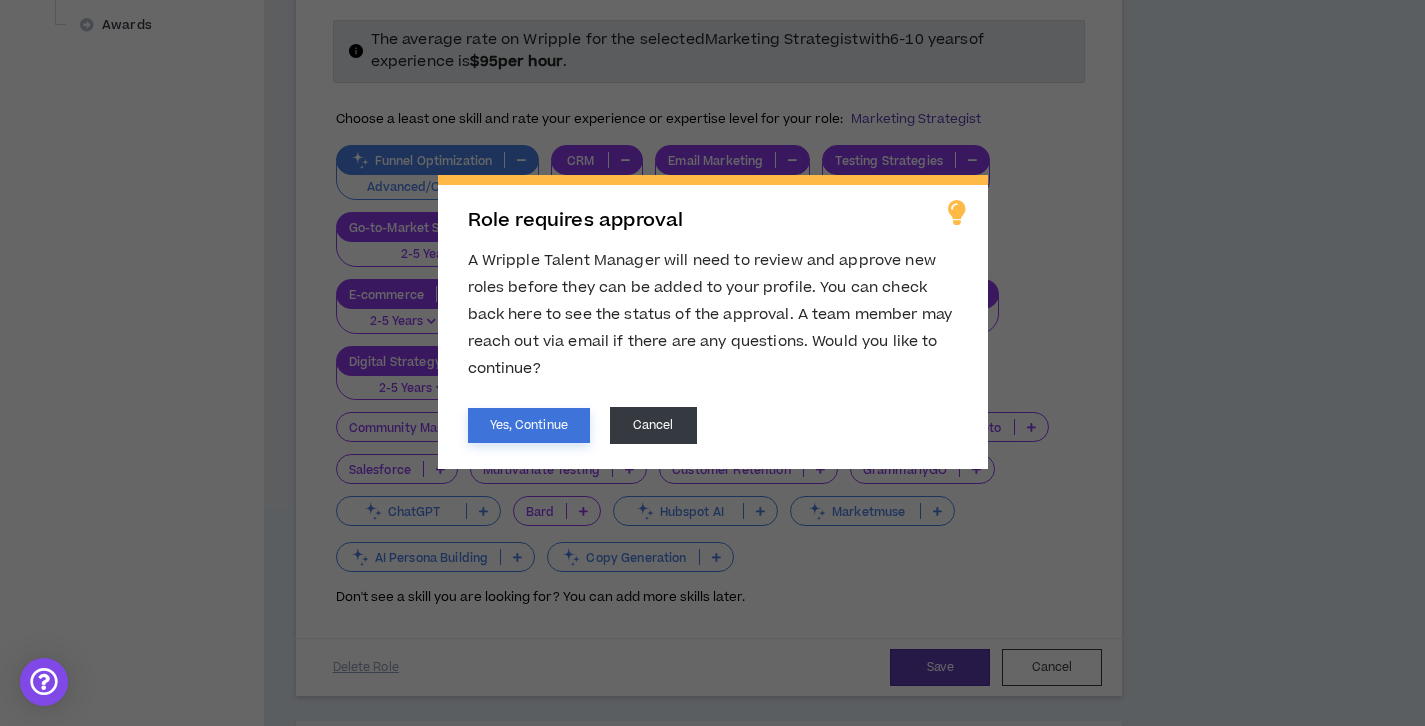 click on "Yes, Continue" at bounding box center [529, 425] 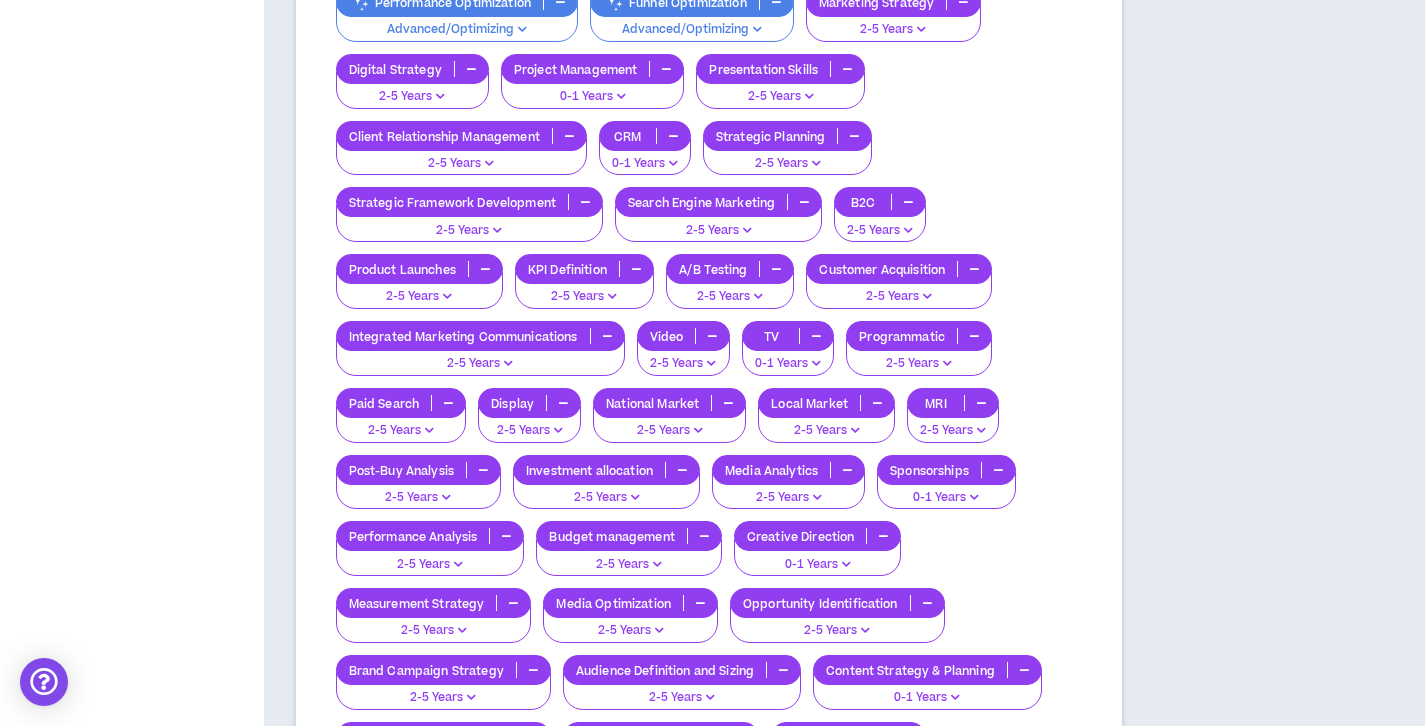 scroll, scrollTop: 1483, scrollLeft: 0, axis: vertical 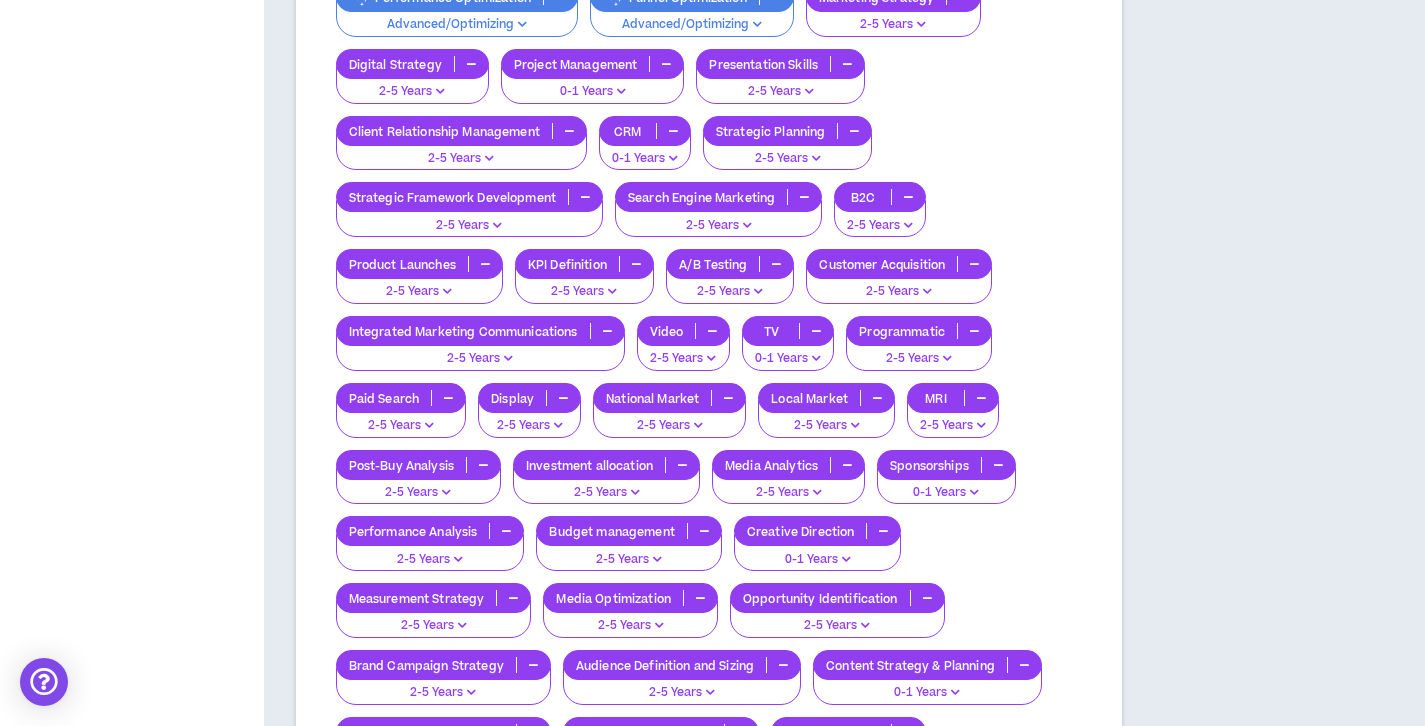 click at bounding box center [816, 358] 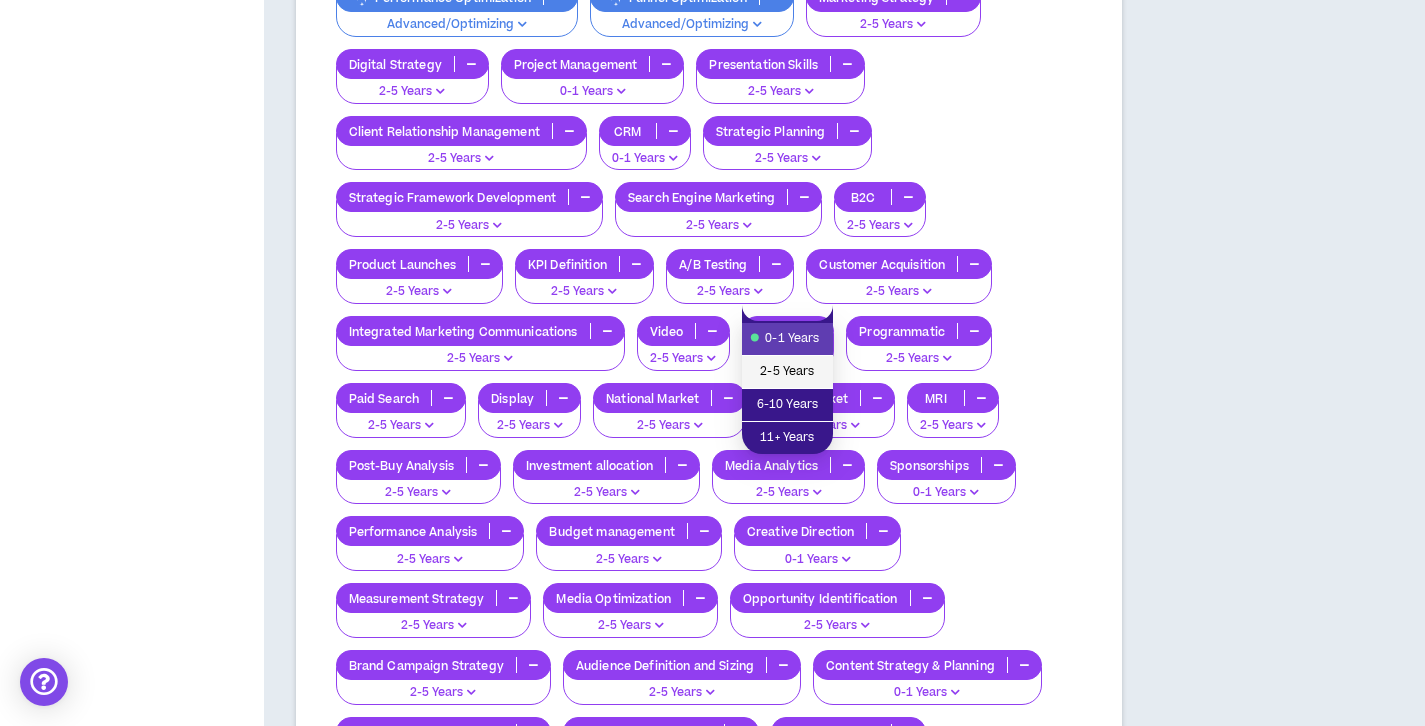 click on "2-5 Years" at bounding box center (787, 372) 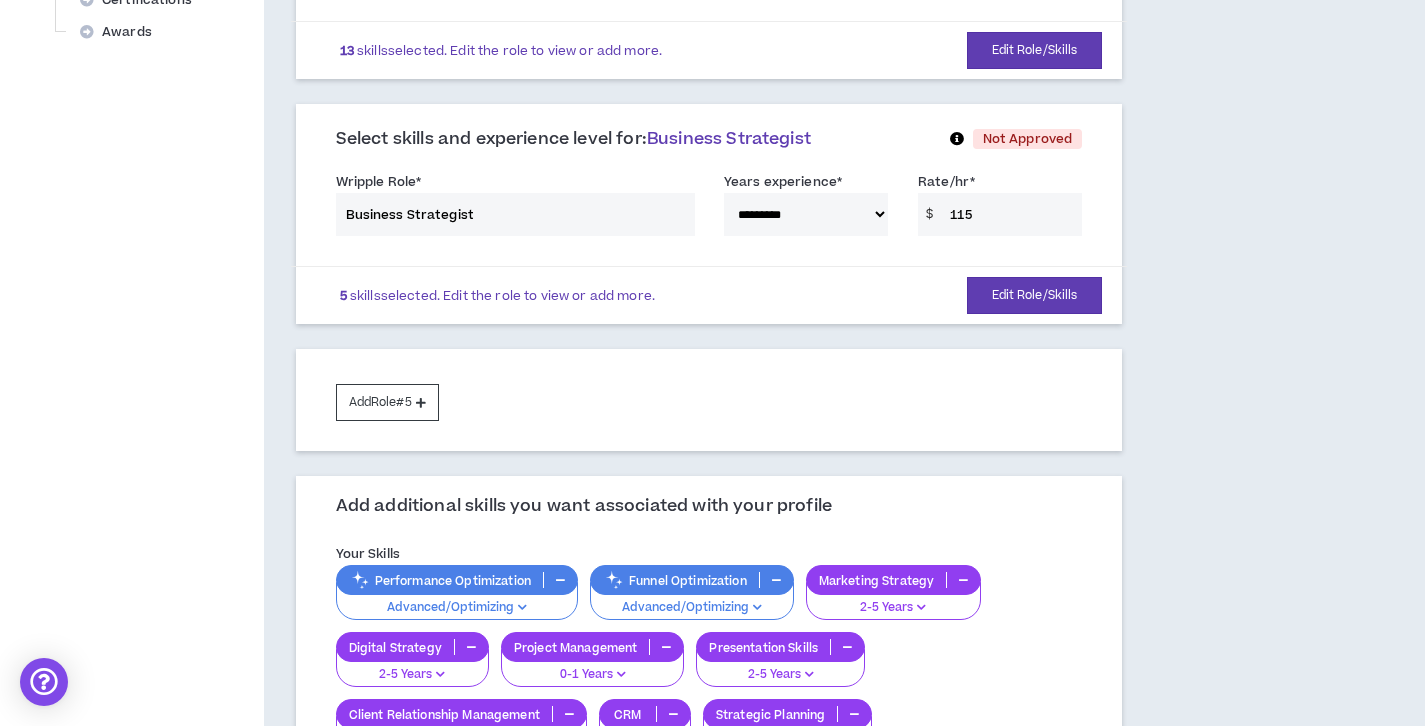scroll, scrollTop: 911, scrollLeft: 0, axis: vertical 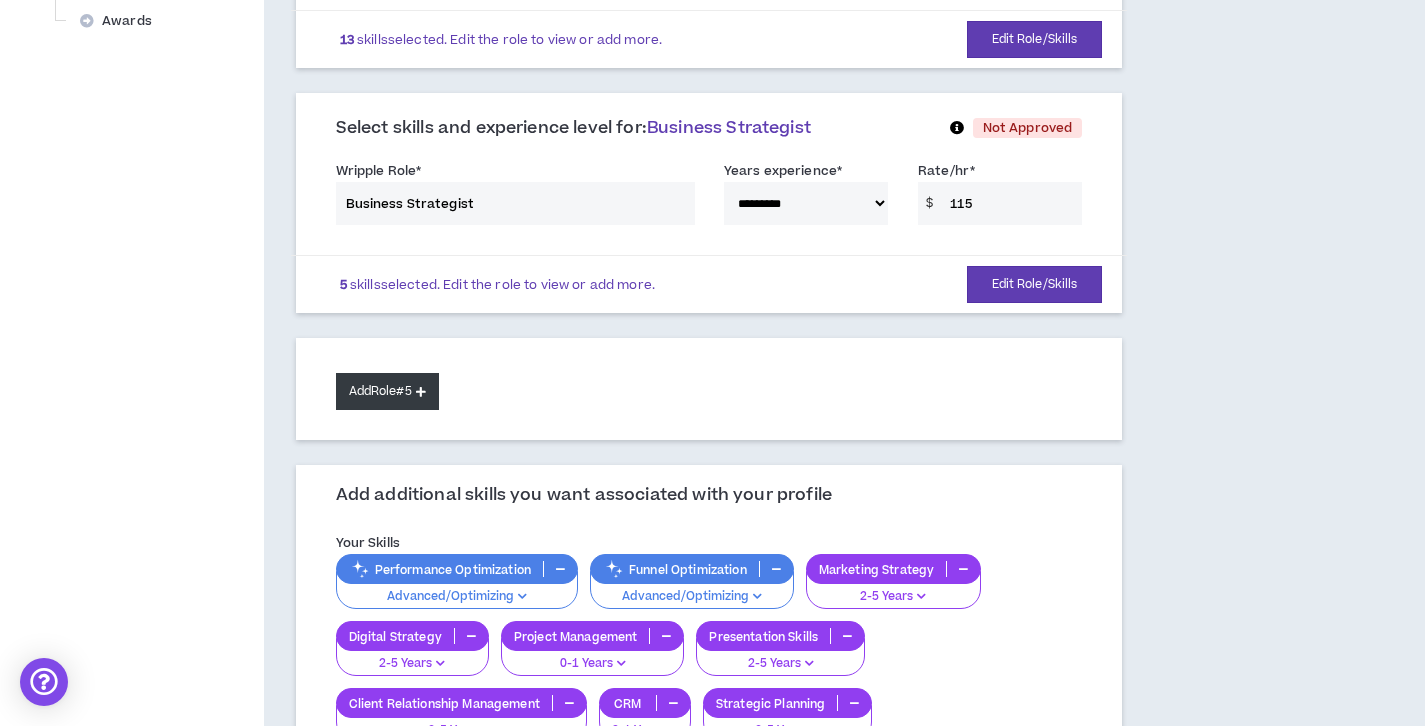 click on "Add  Role  #5" at bounding box center (387, 391) 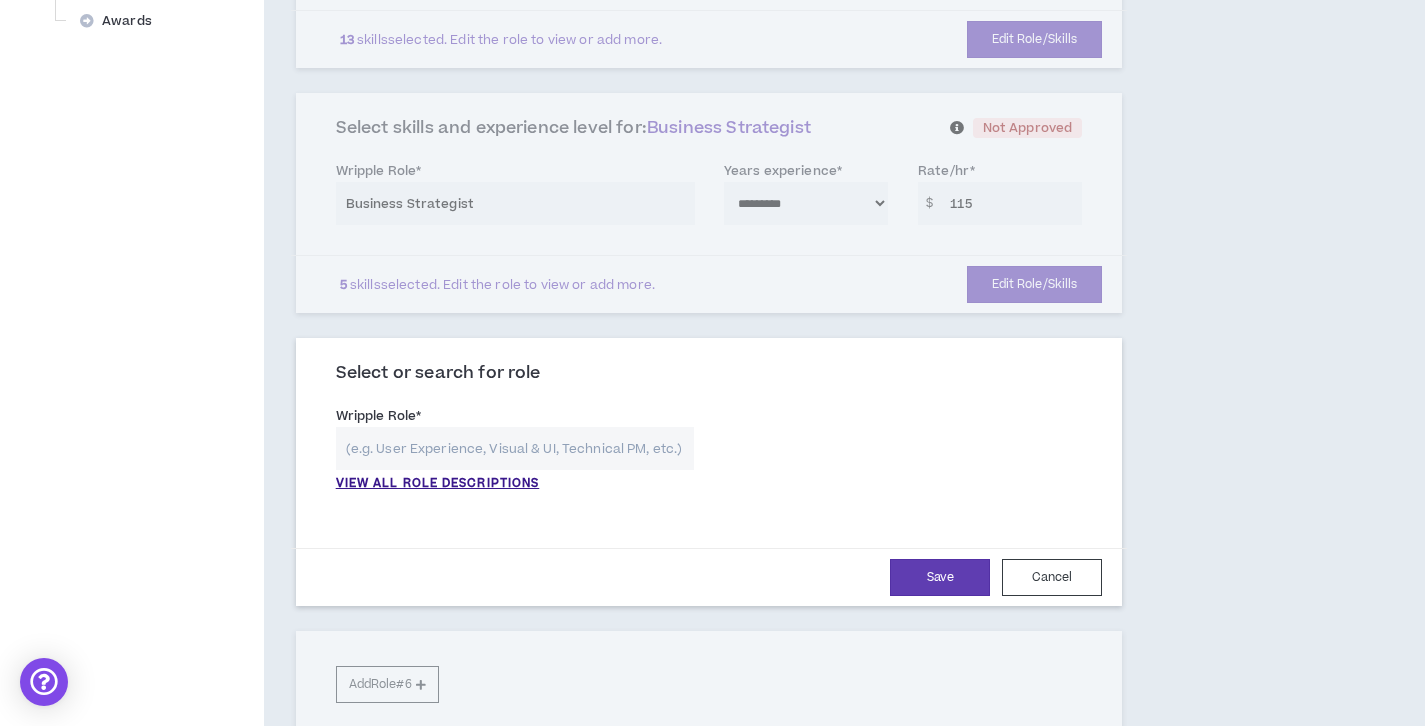 click at bounding box center [515, 448] 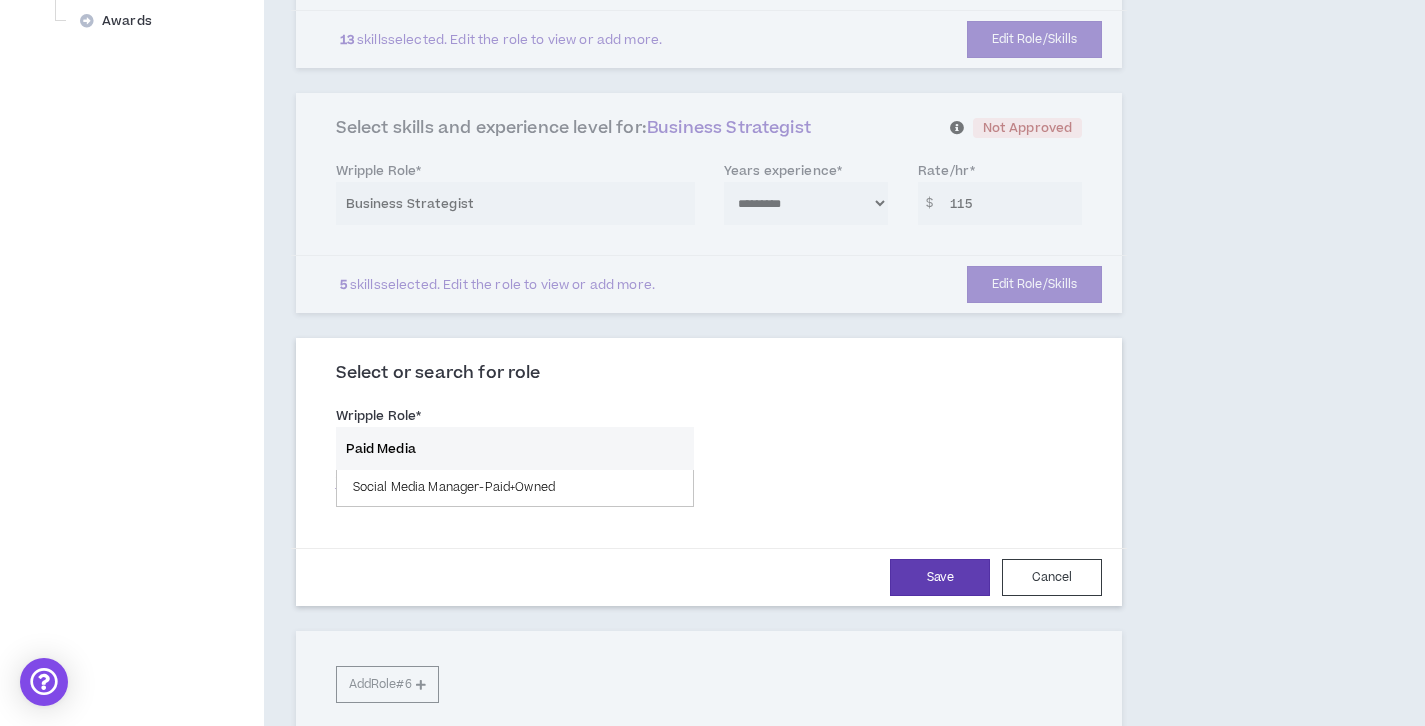 click on "Paid Media" at bounding box center (515, 448) 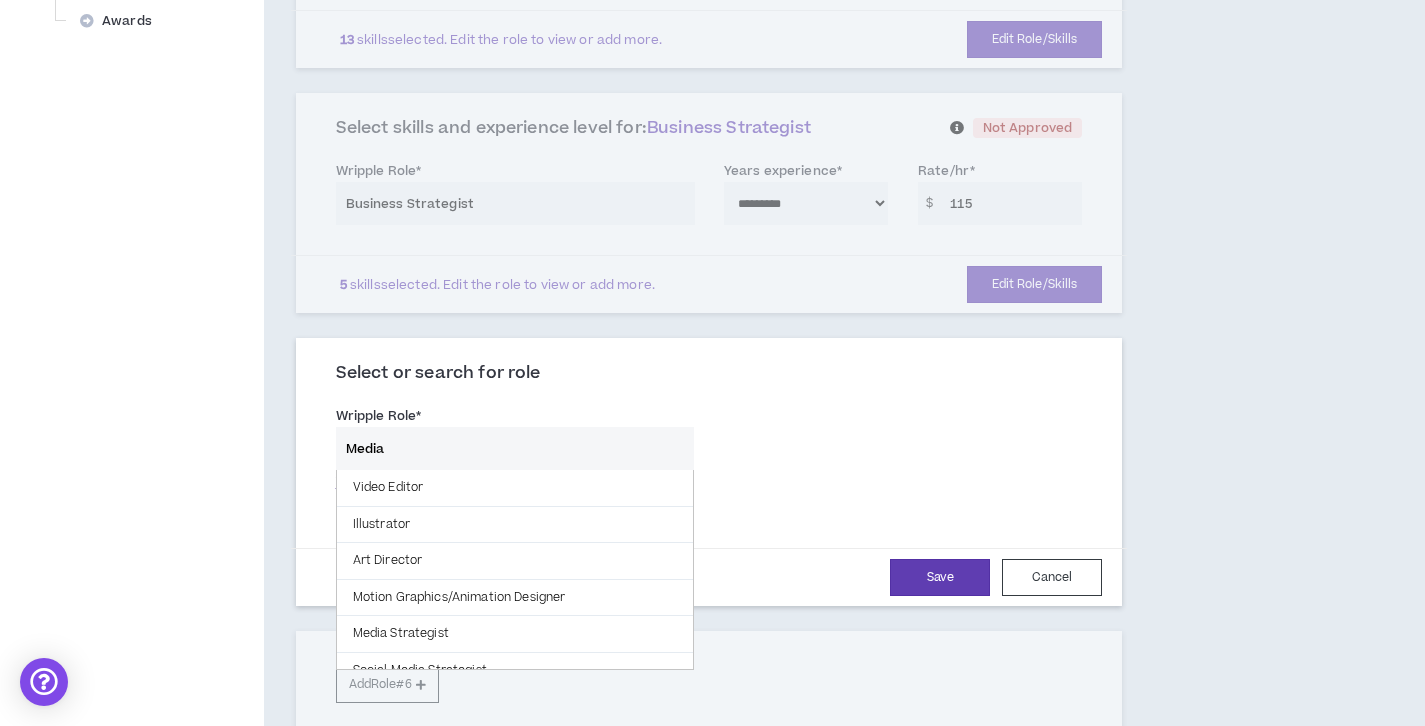 click on "Media" at bounding box center [515, 448] 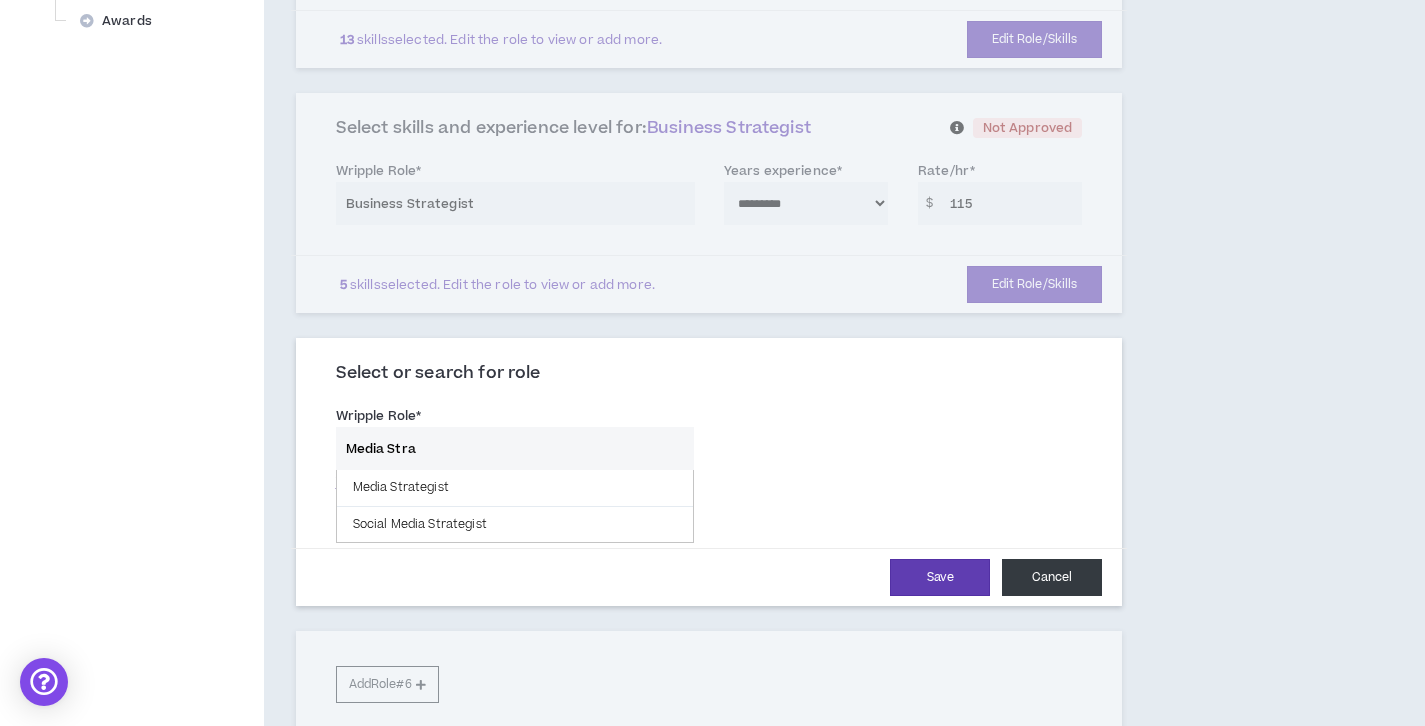 type on "Media Stra" 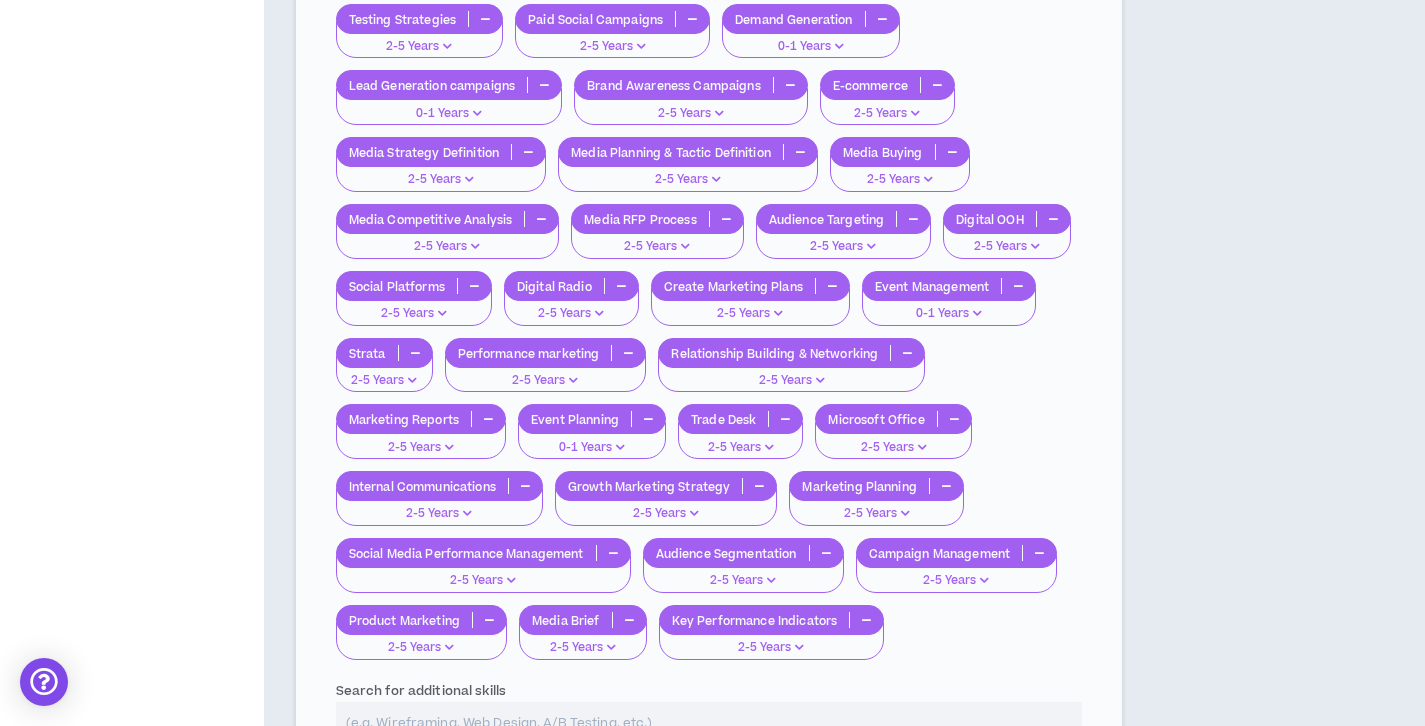 scroll, scrollTop: 2511, scrollLeft: 0, axis: vertical 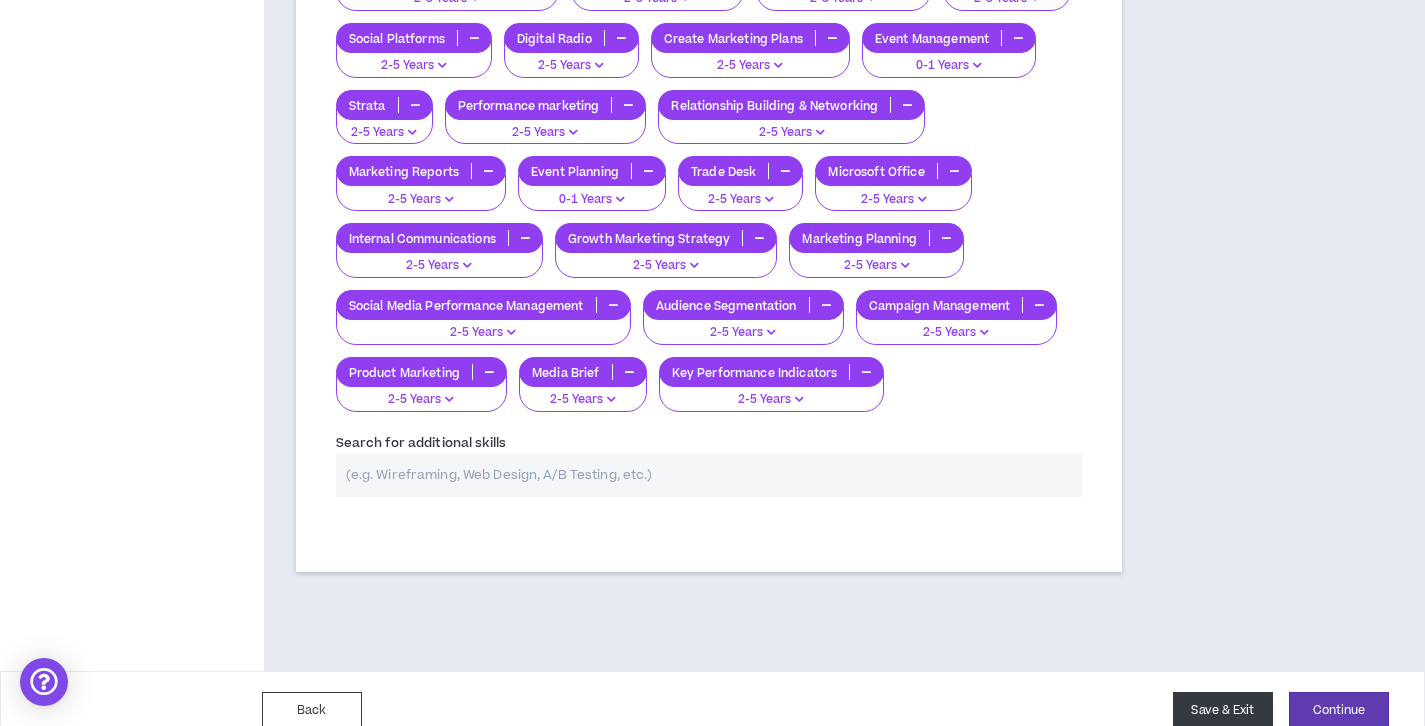 click on "Save & Exit" at bounding box center [1223, 710] 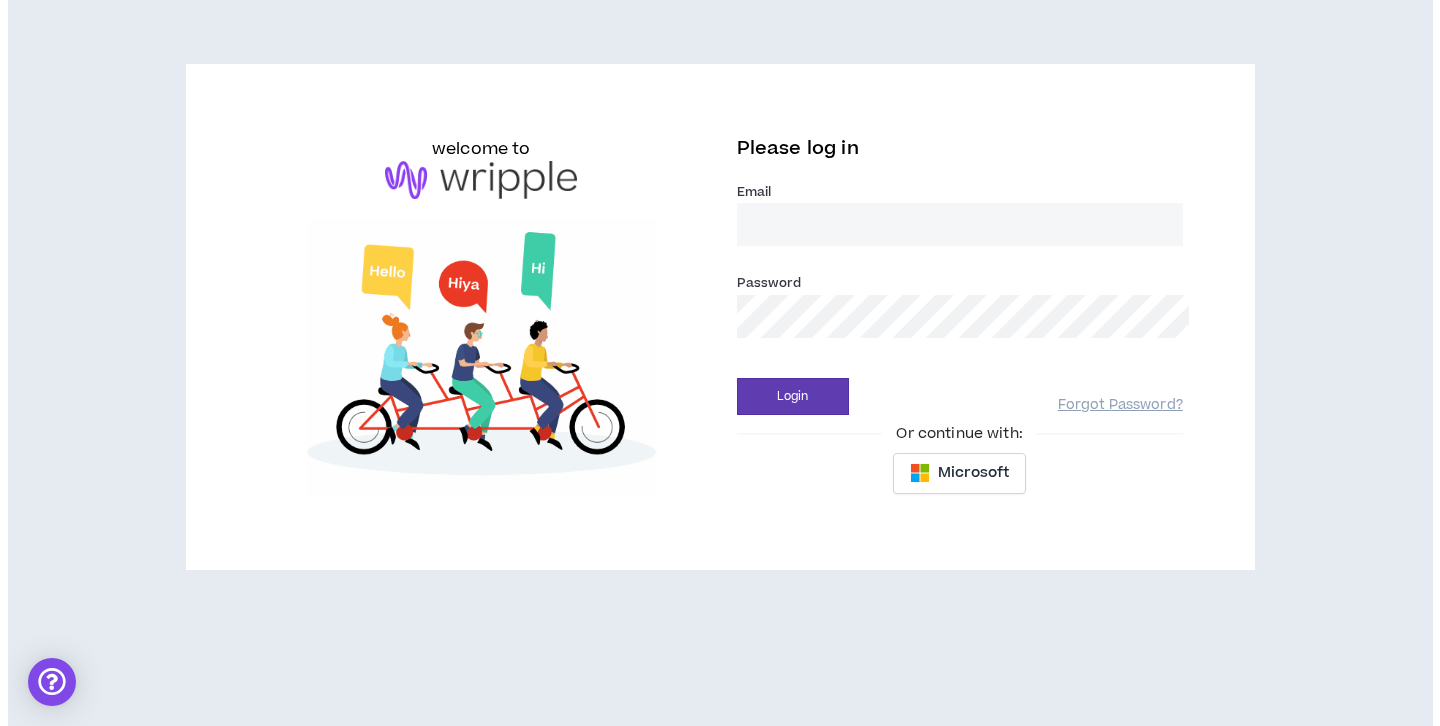 scroll, scrollTop: 0, scrollLeft: 0, axis: both 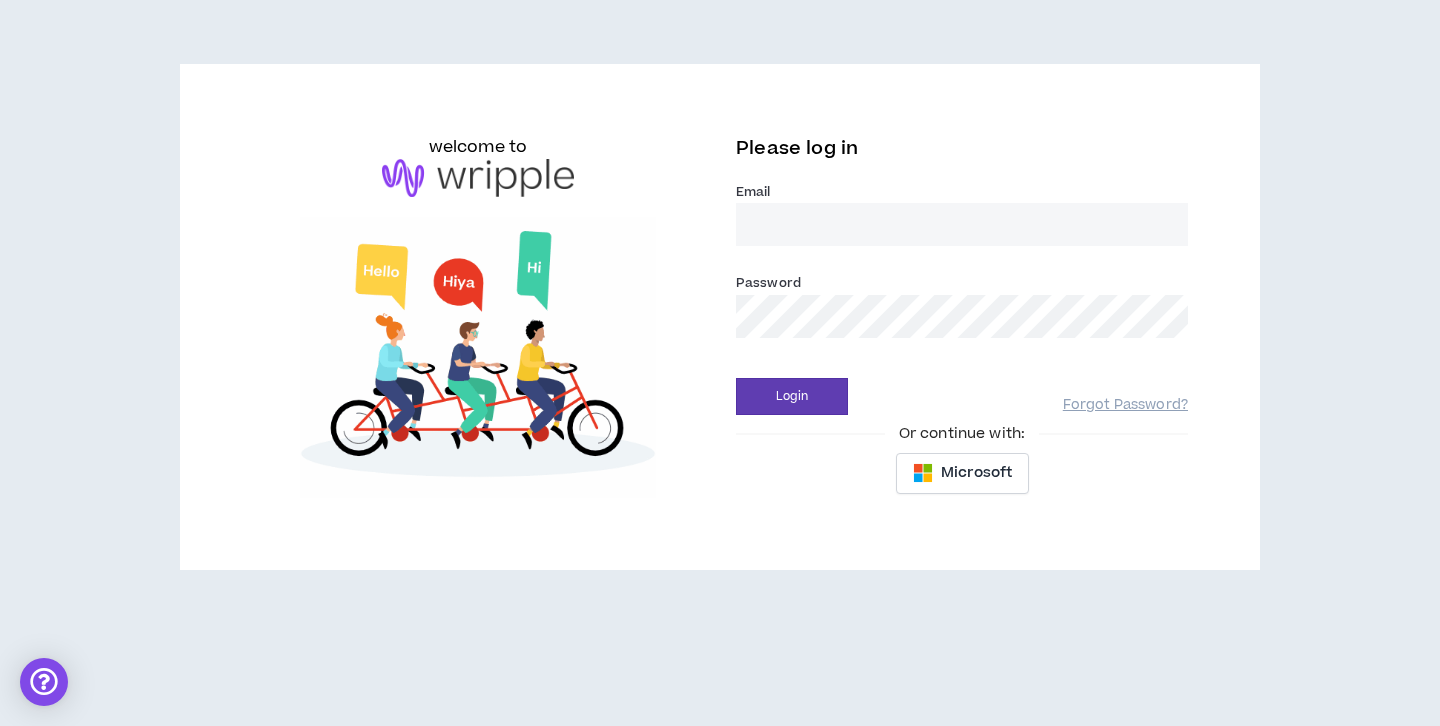 type on "[EMAIL_ADDRESS][DOMAIN_NAME]" 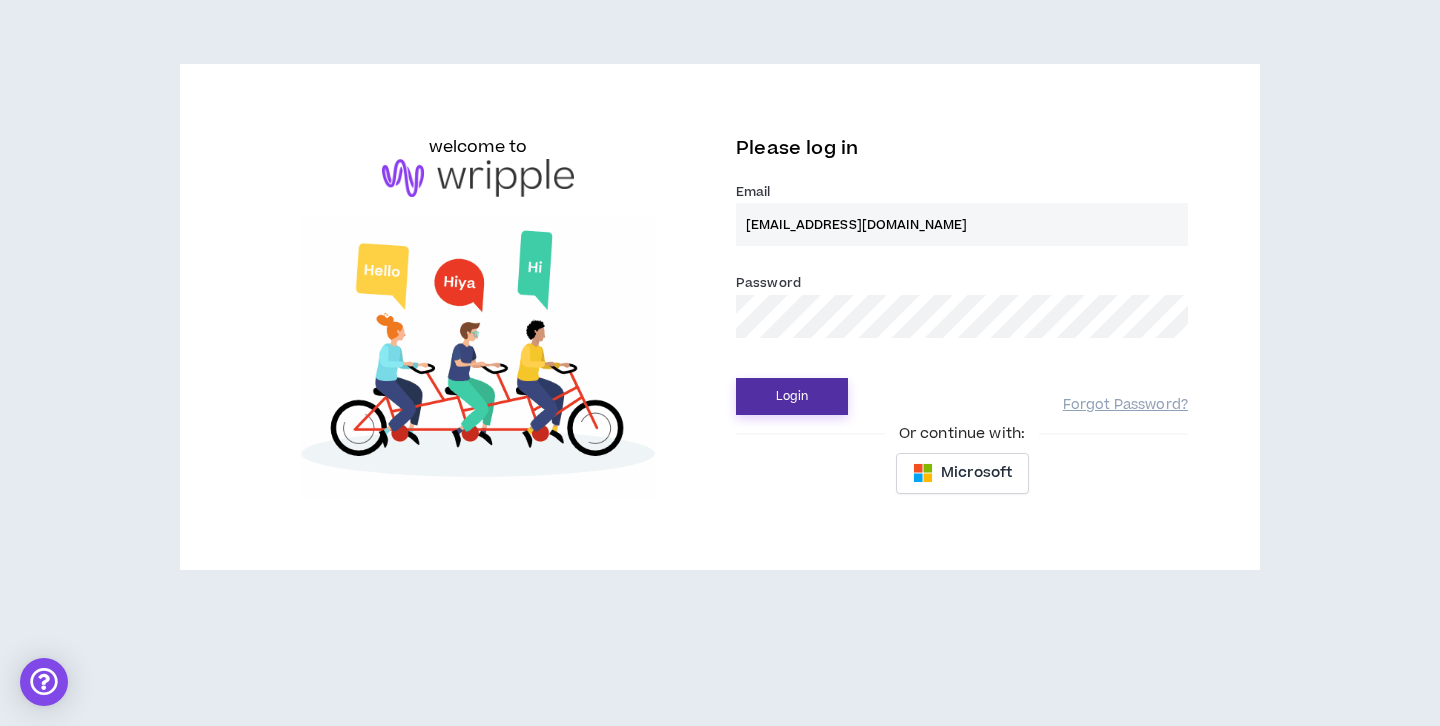 click on "Login" at bounding box center (792, 396) 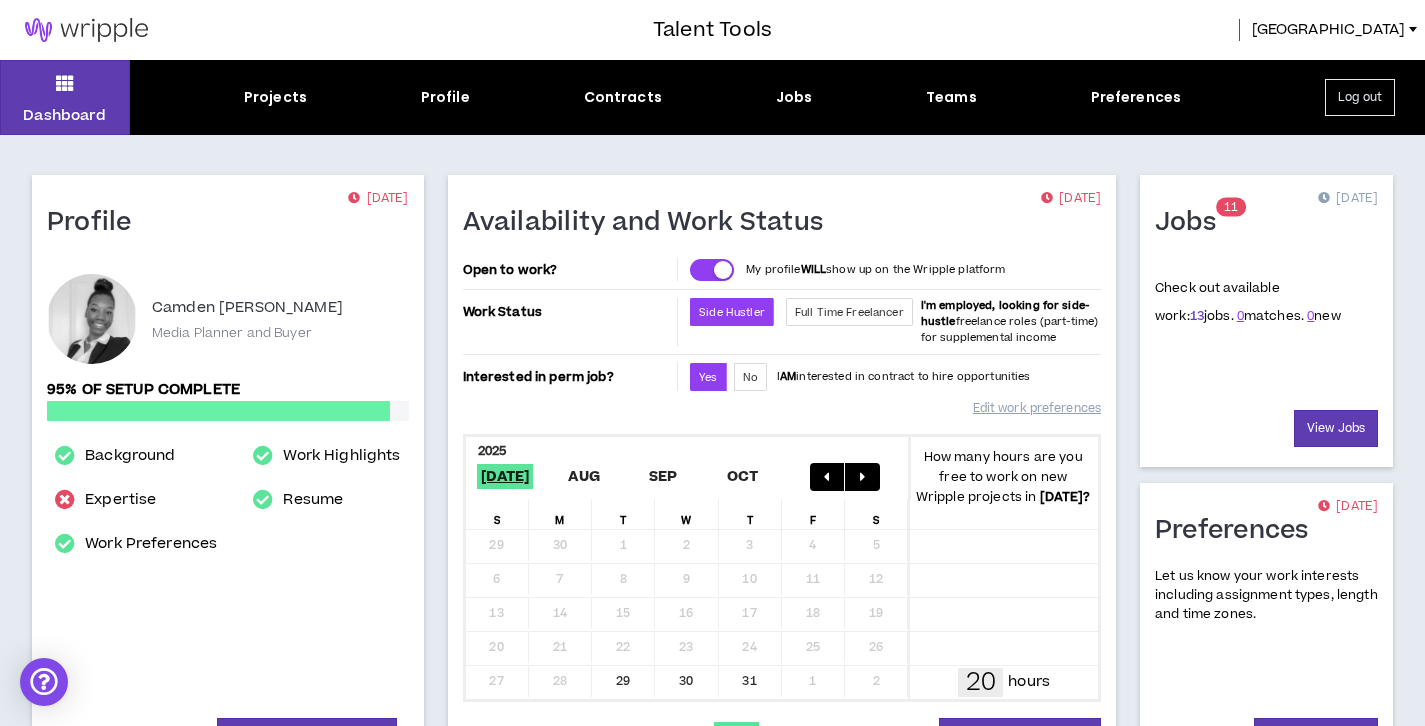 click on "13" at bounding box center (1197, 316) 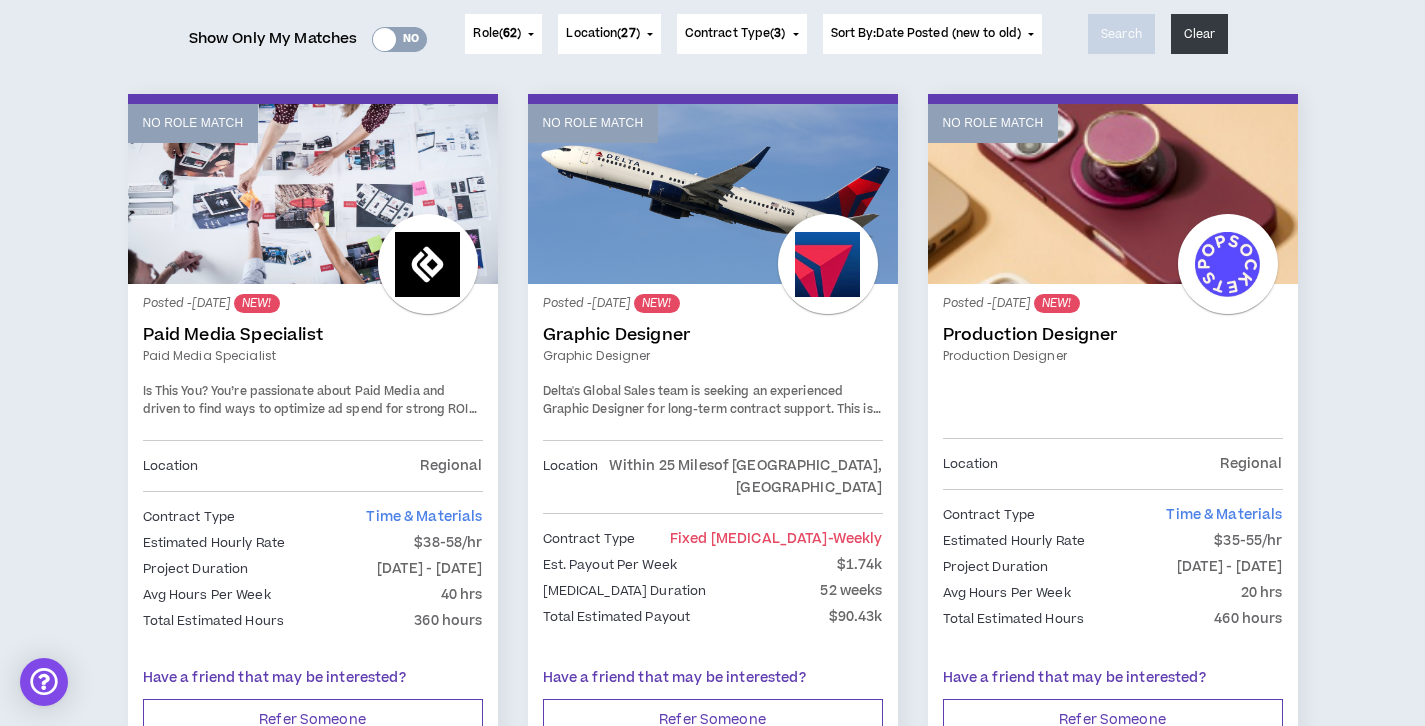 scroll, scrollTop: 258, scrollLeft: 0, axis: vertical 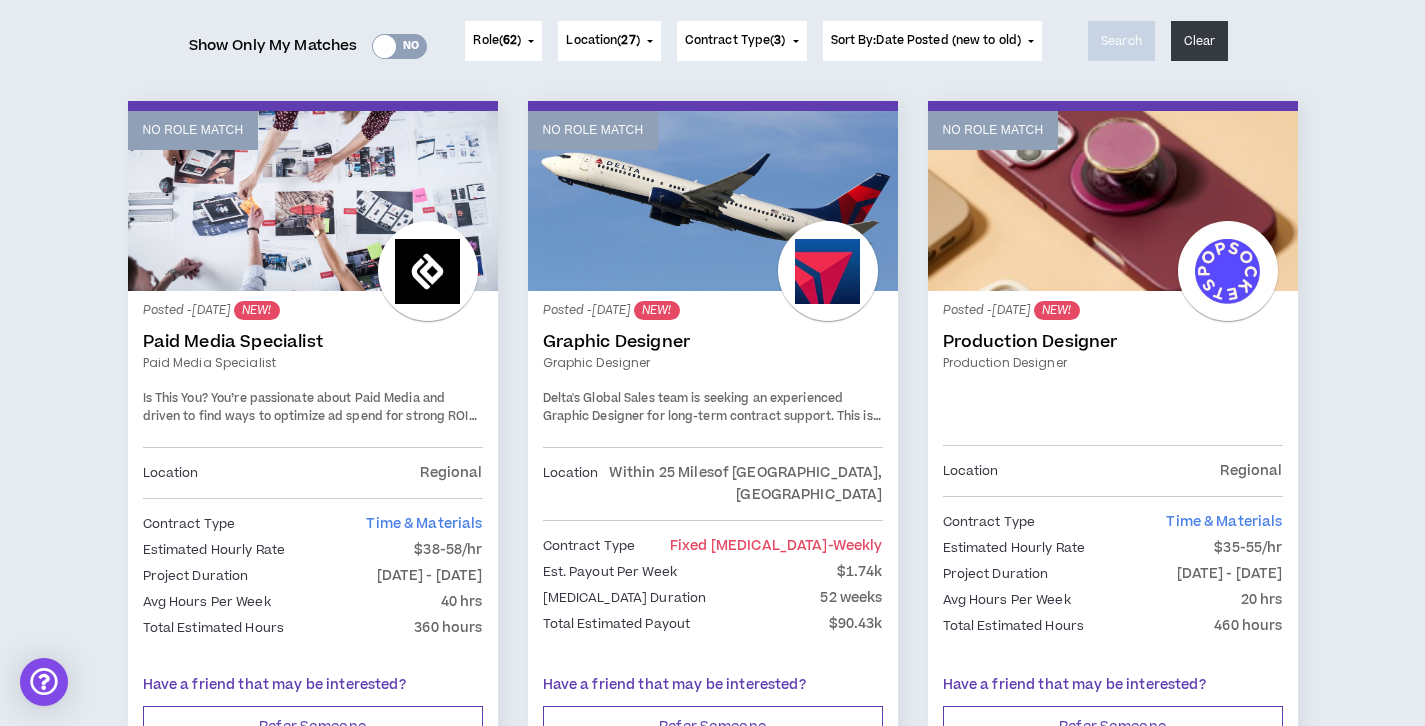 click on "No Role Match" at bounding box center [313, 201] 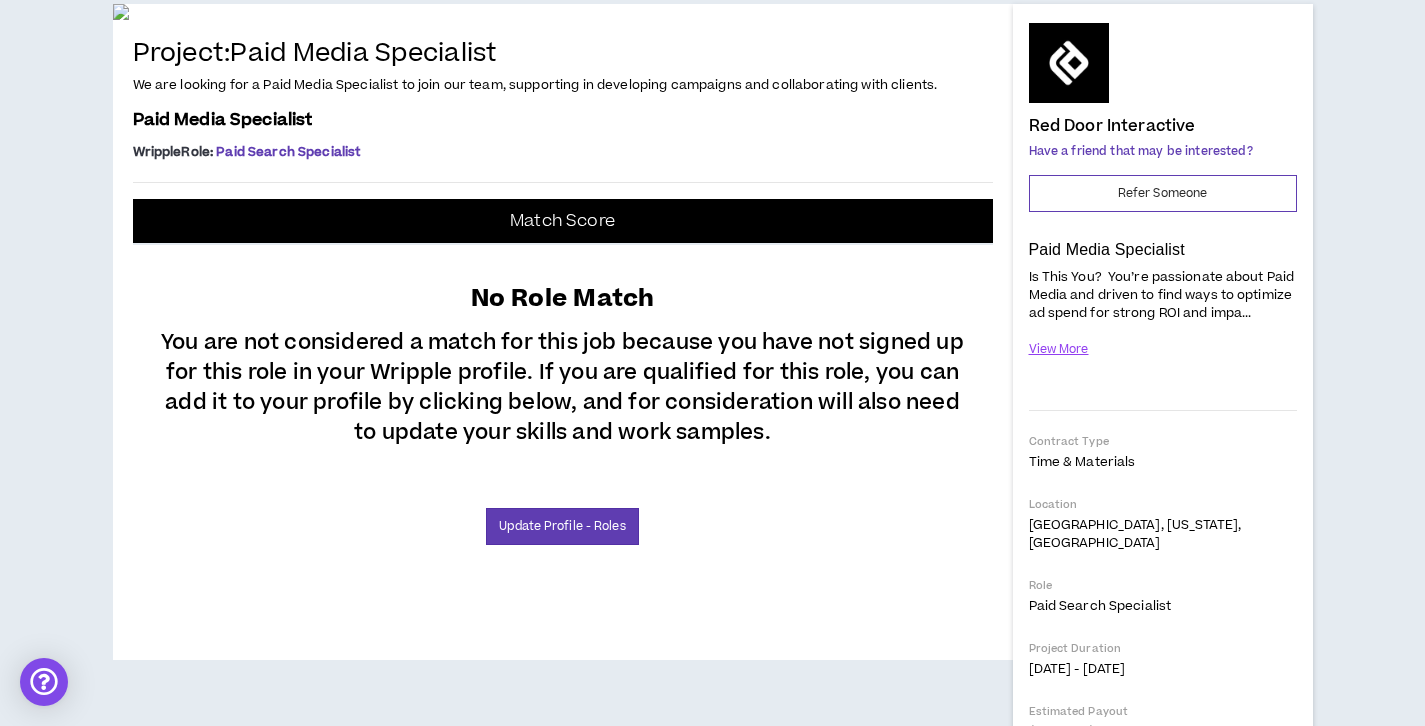 scroll, scrollTop: 0, scrollLeft: 0, axis: both 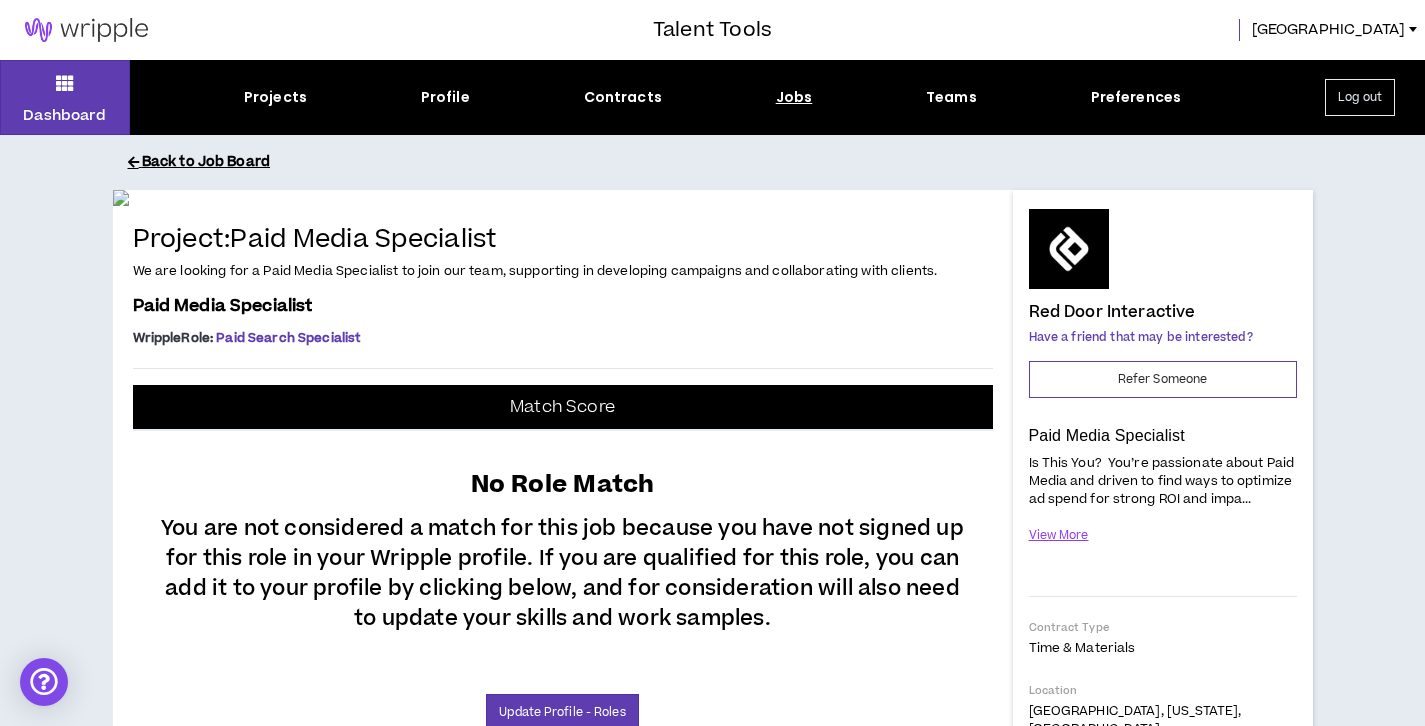 click on "Back to Job Board" at bounding box center (728, 162) 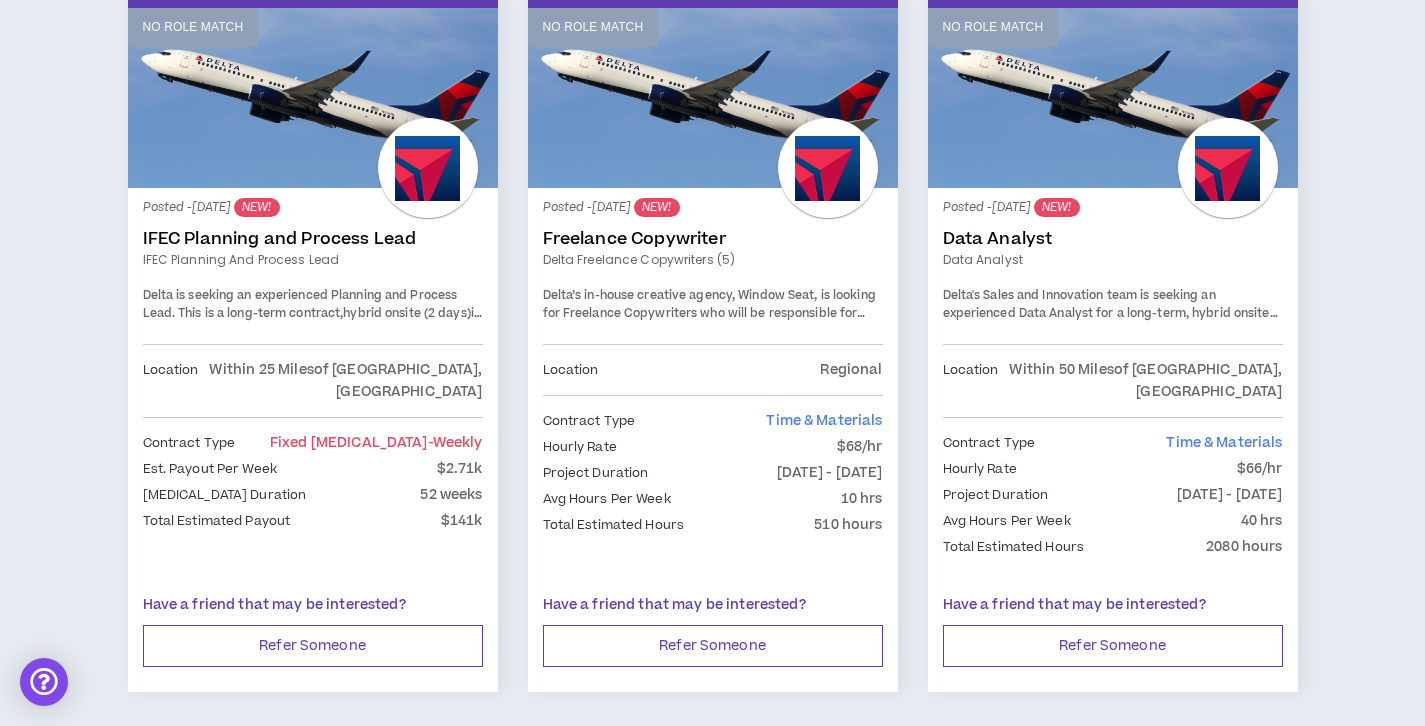 scroll, scrollTop: 1109, scrollLeft: 0, axis: vertical 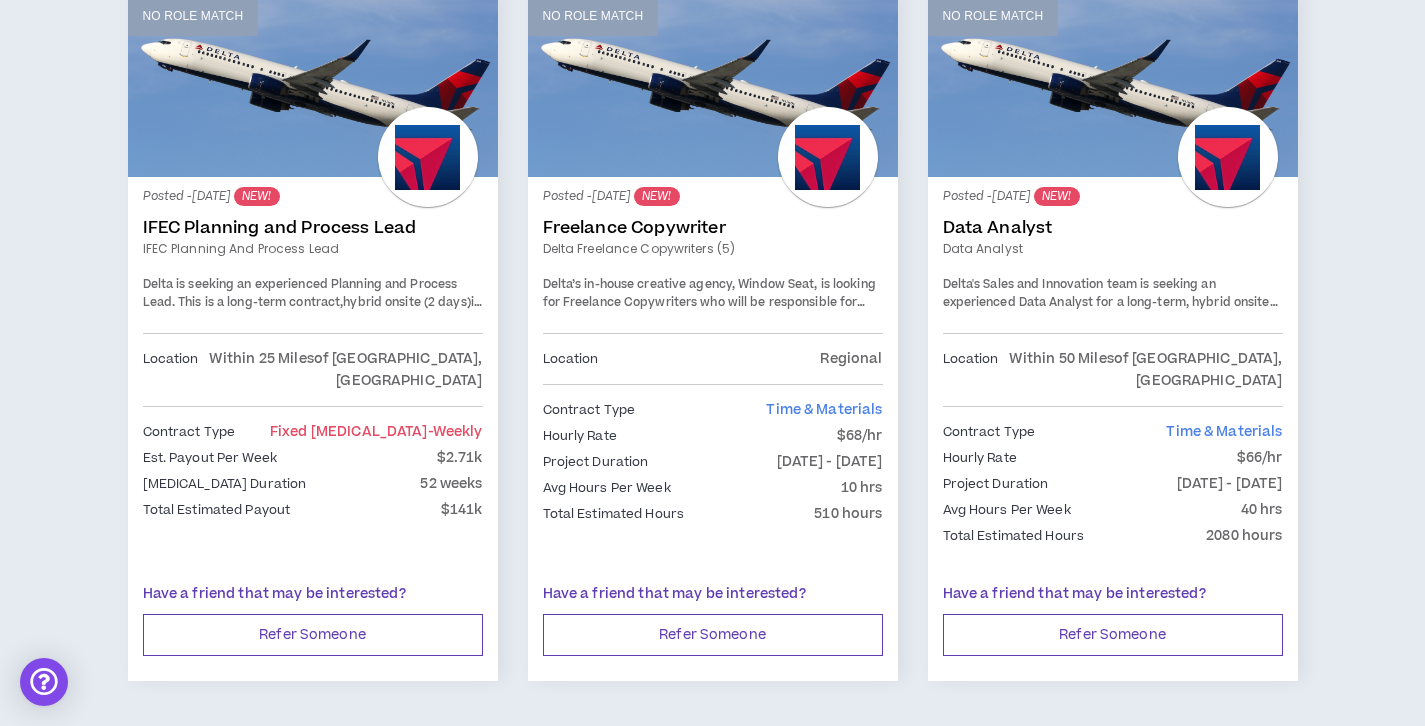 click on "Data Analyst" at bounding box center [1113, 228] 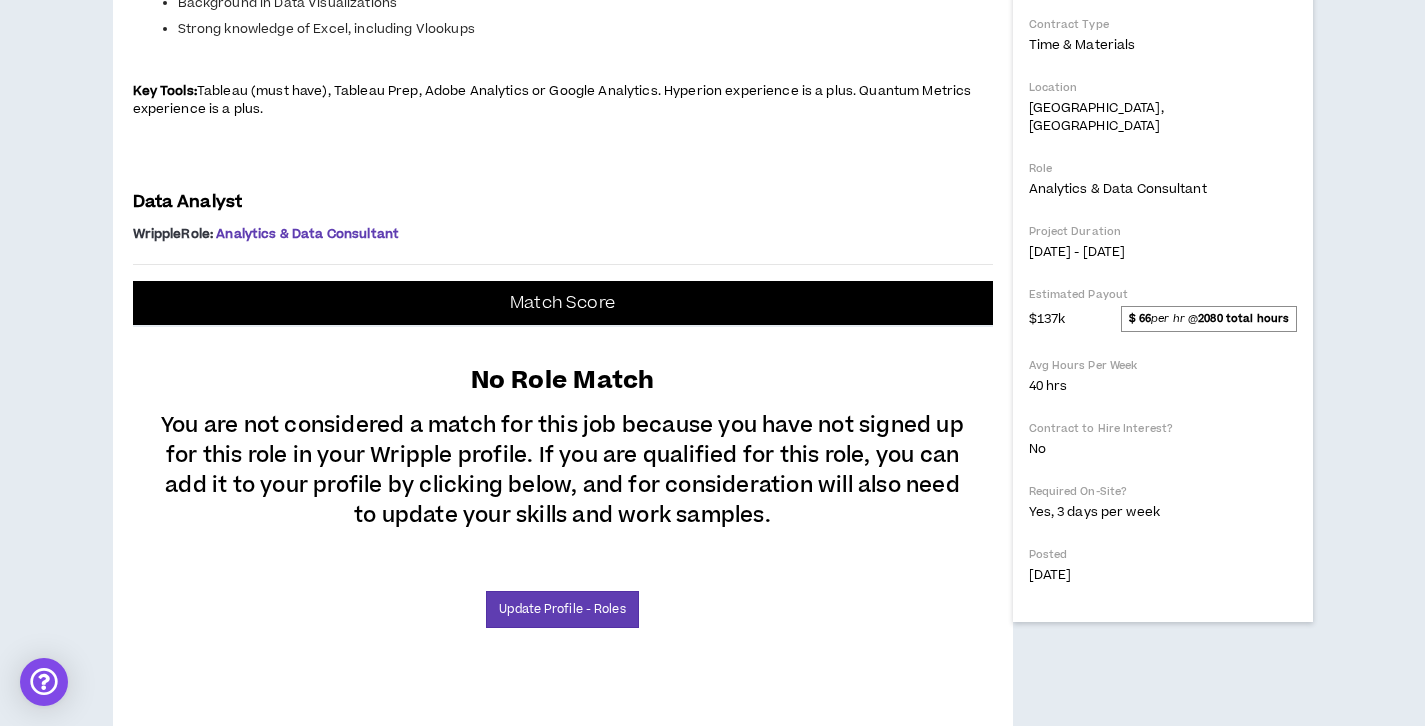 scroll, scrollTop: 147, scrollLeft: 0, axis: vertical 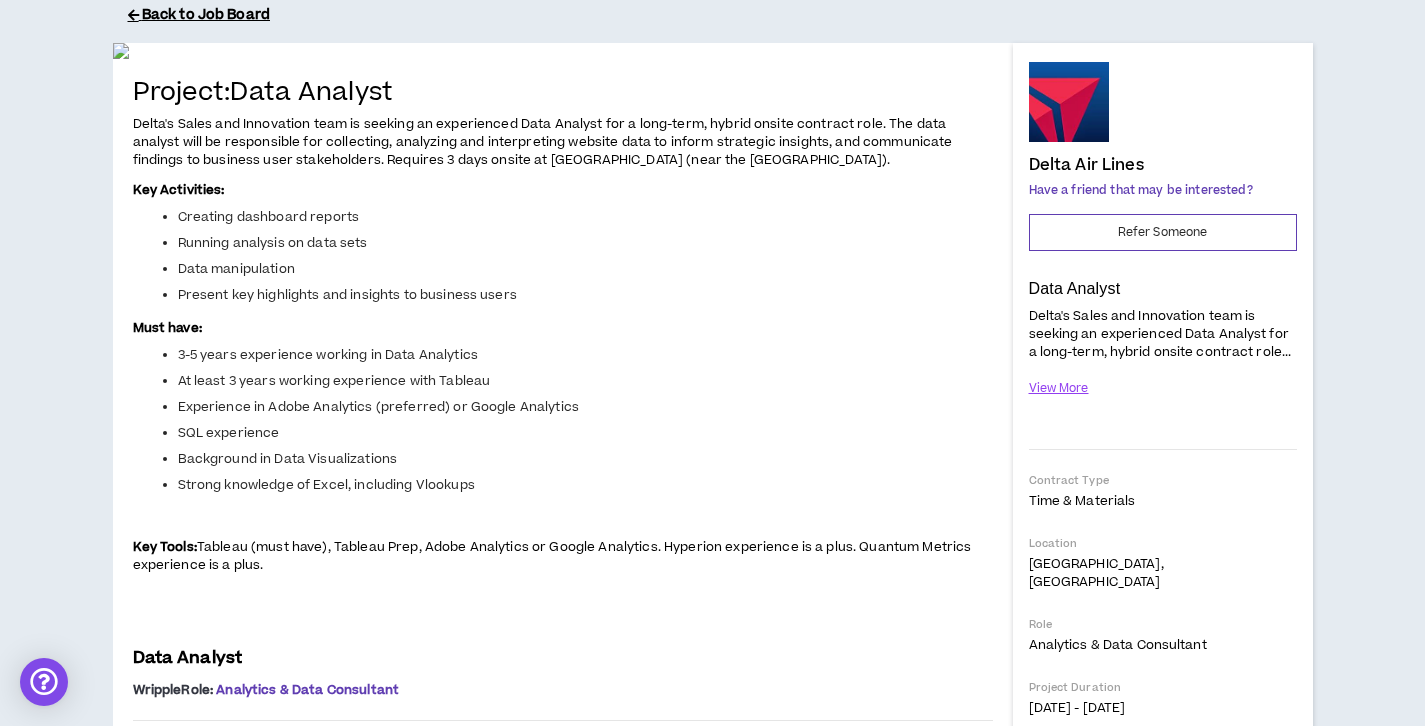 click on "Back to Job Board" at bounding box center (728, 15) 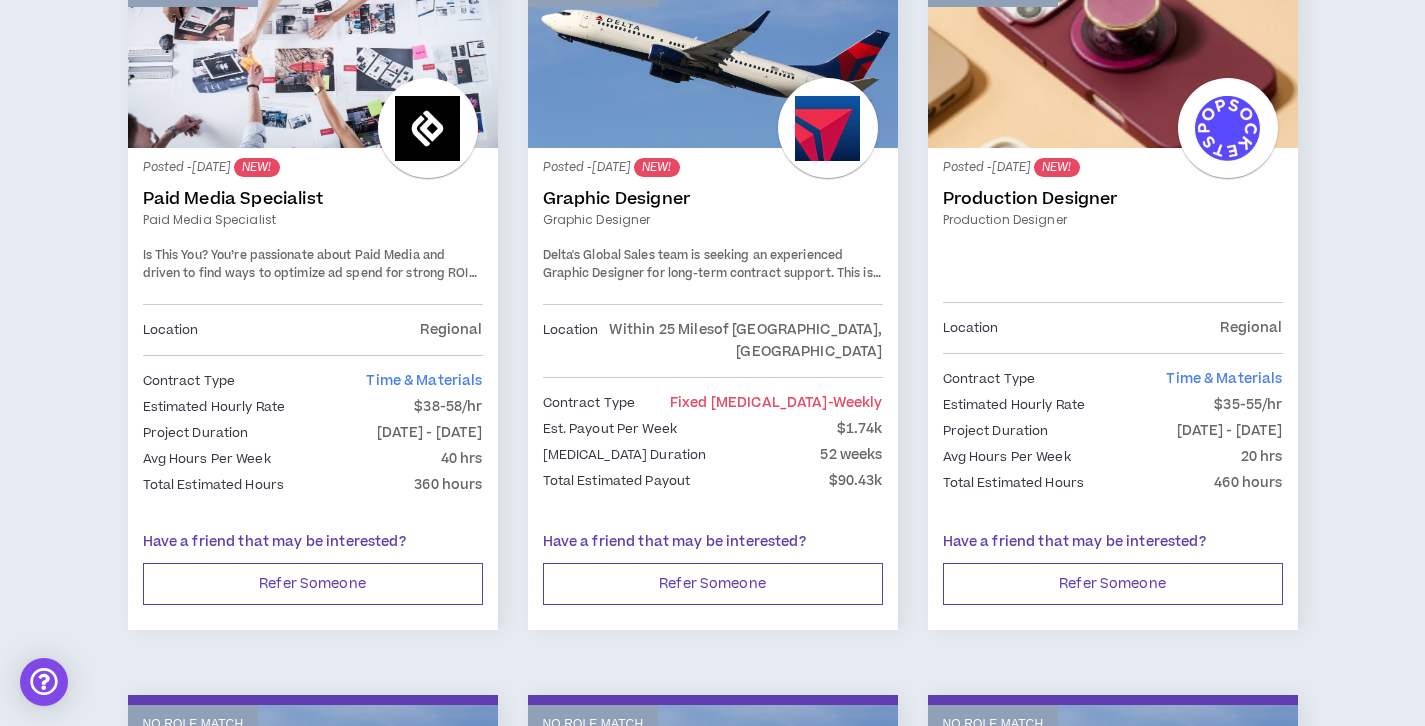 scroll, scrollTop: 0, scrollLeft: 0, axis: both 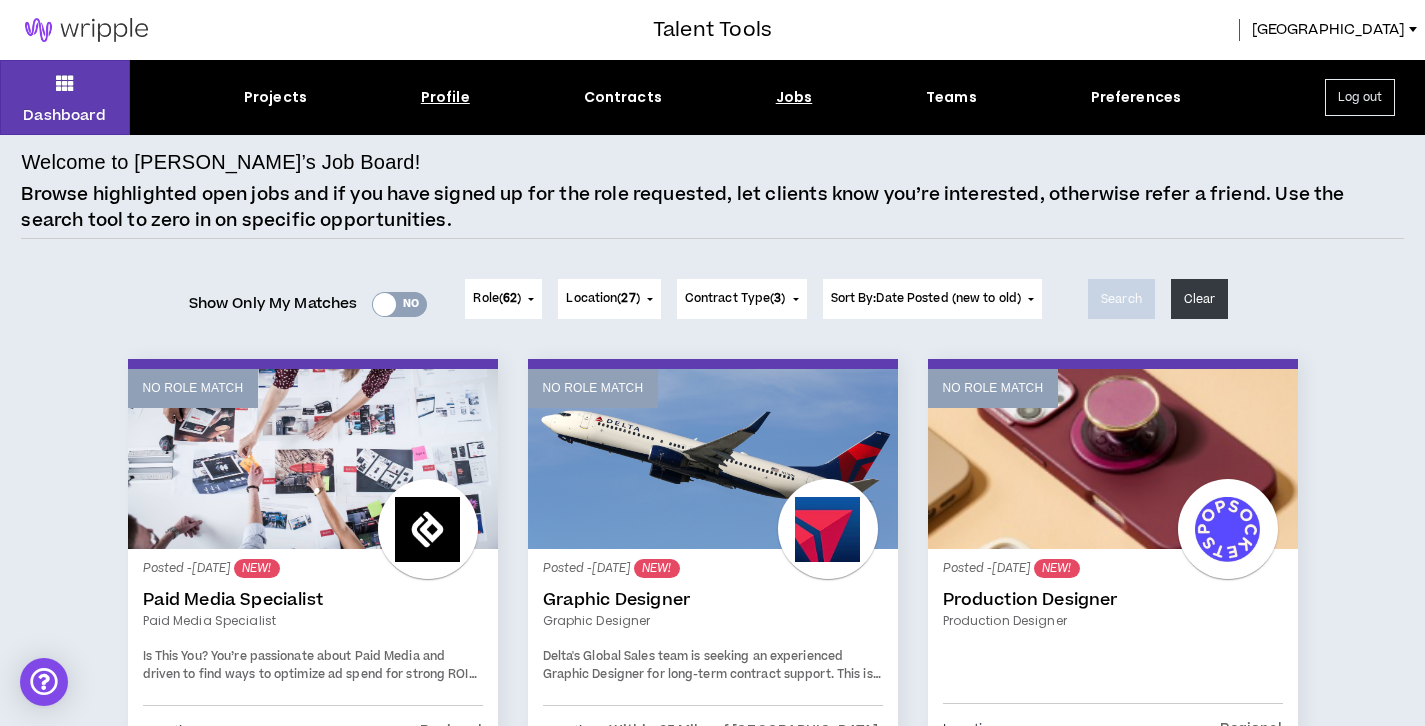 click on "Profile" at bounding box center [445, 97] 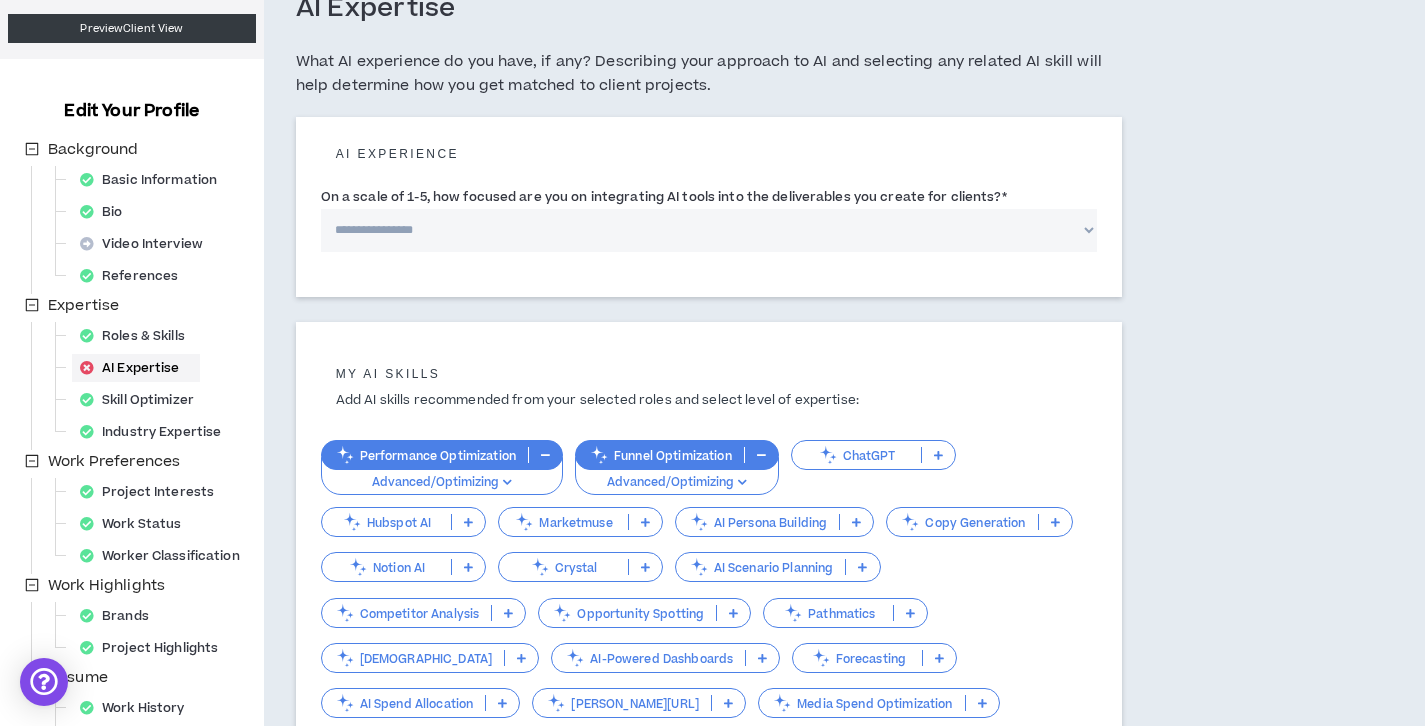 scroll, scrollTop: 129, scrollLeft: 0, axis: vertical 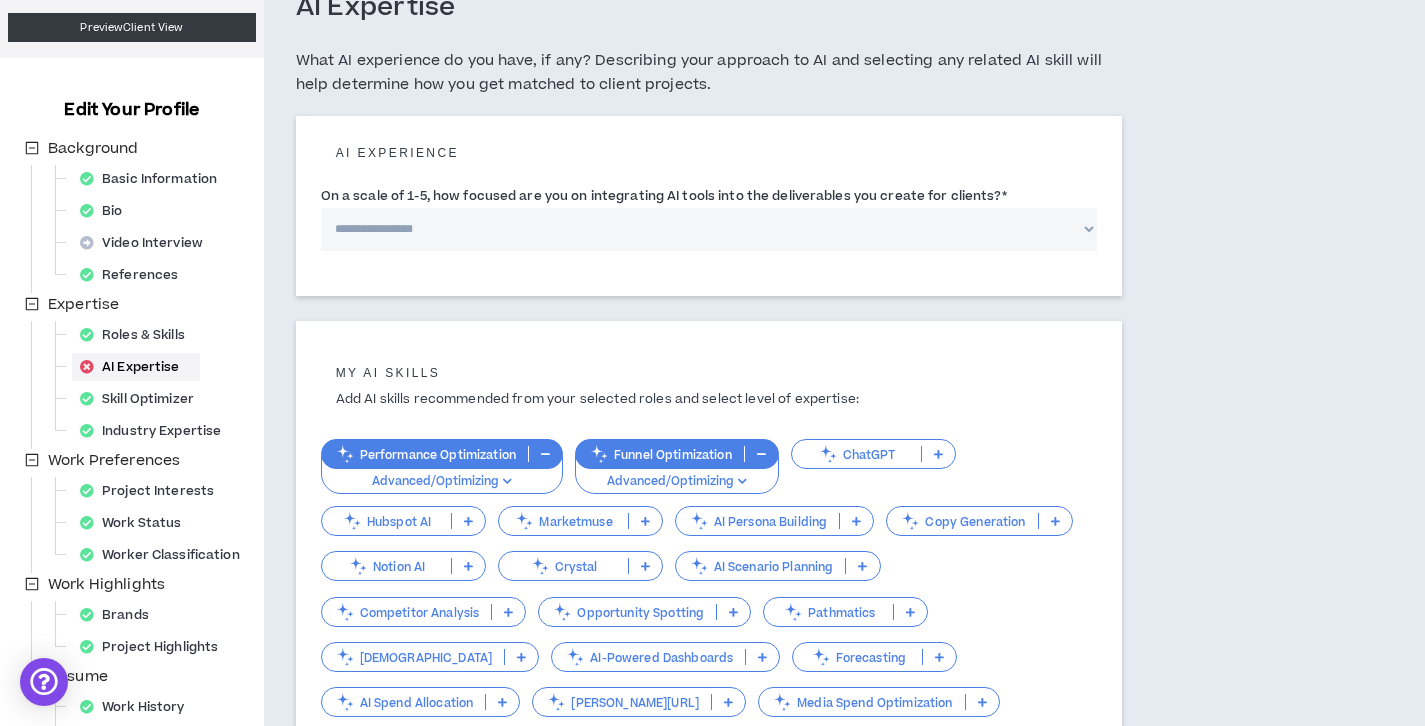 click on "**********" at bounding box center (709, 229) 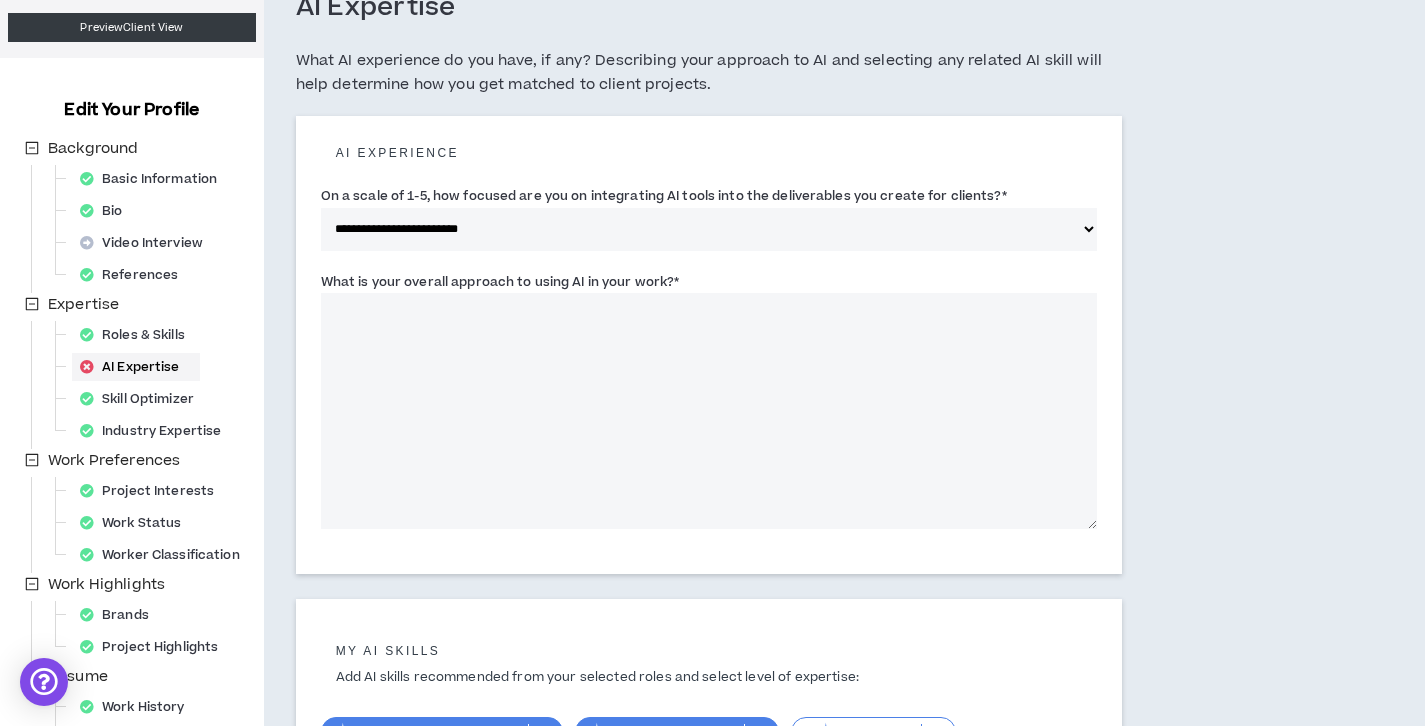click on "What is your overall approach to using AI in your work?  *" at bounding box center [709, 411] 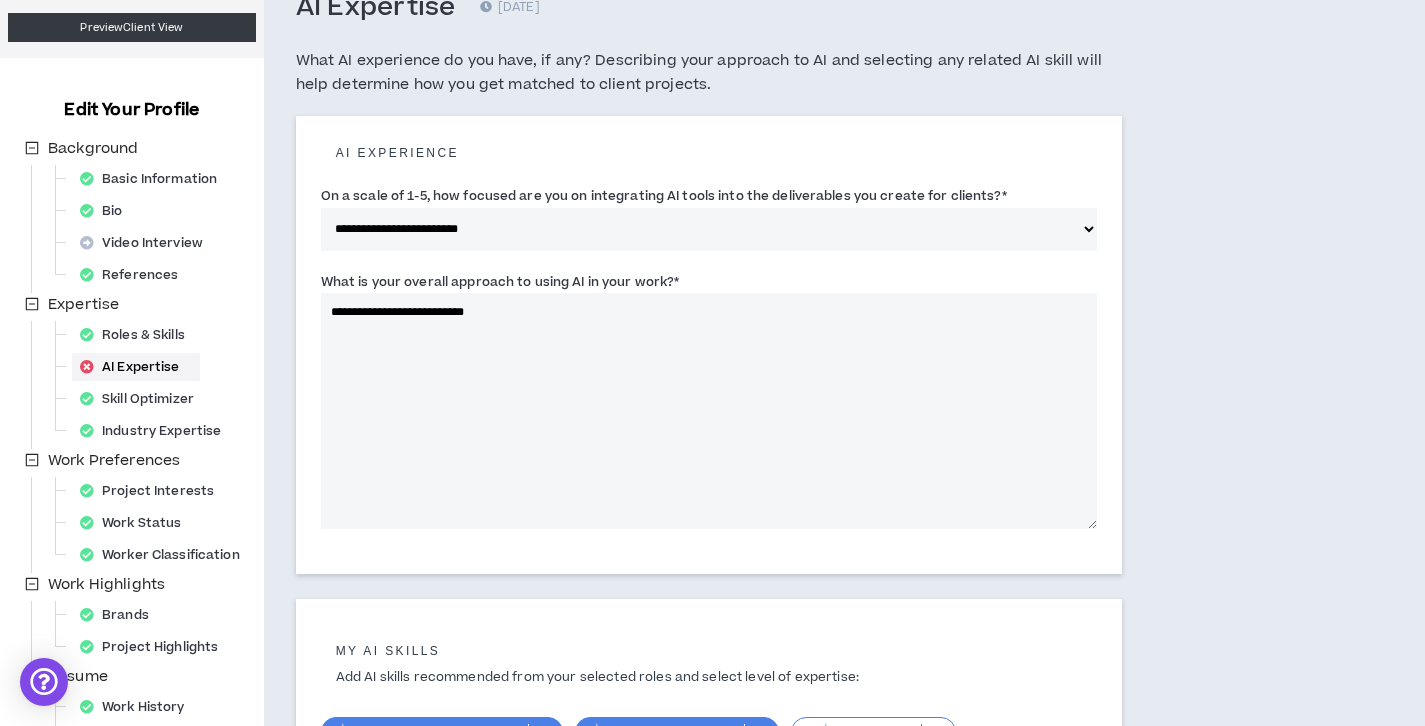 click on "**********" at bounding box center (709, 411) 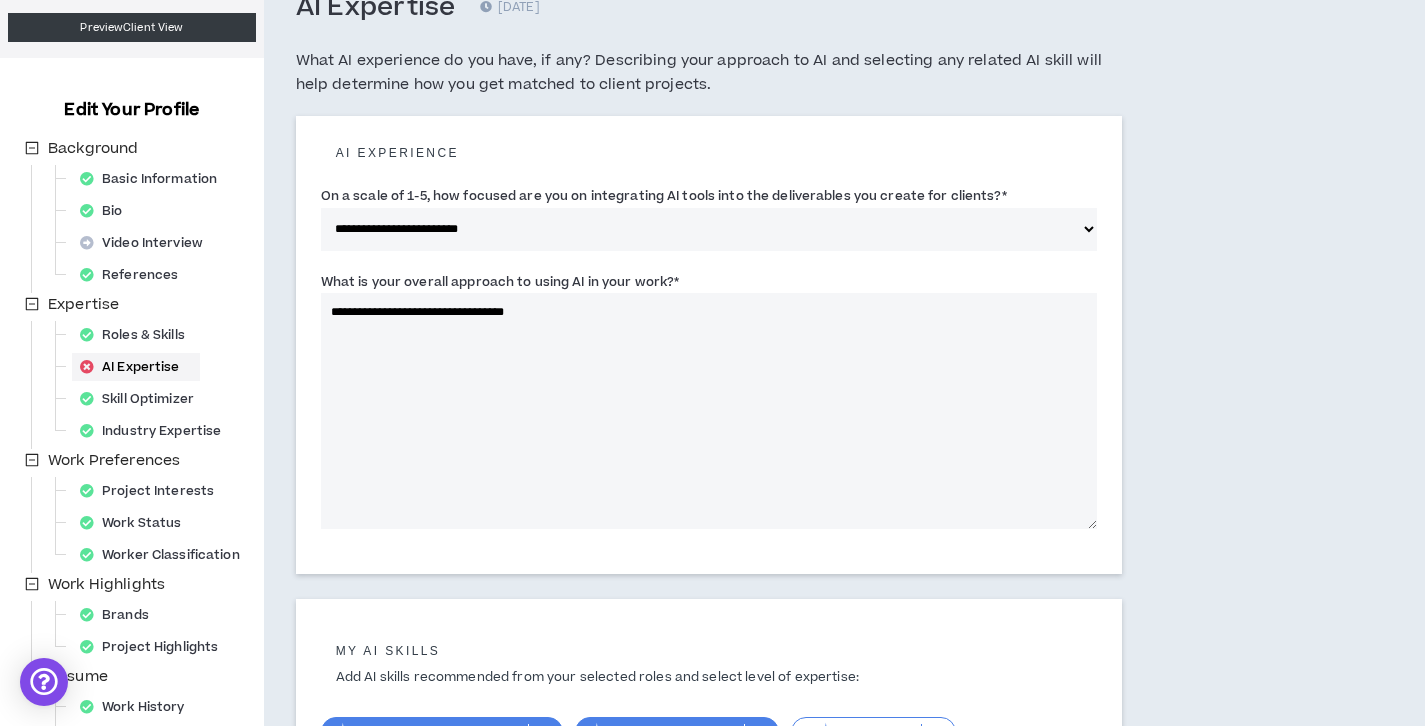 click on "**********" at bounding box center (709, 411) 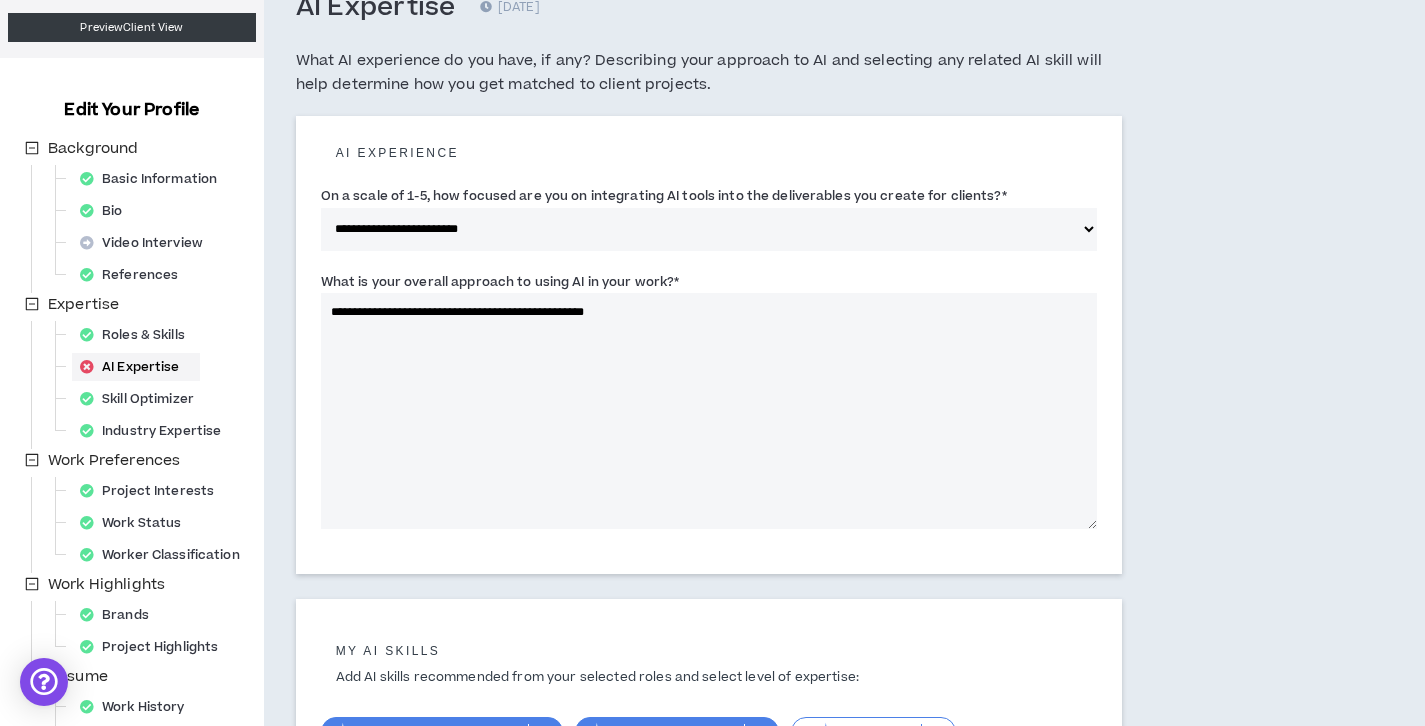 drag, startPoint x: 544, startPoint y: 311, endPoint x: 627, endPoint y: 311, distance: 83 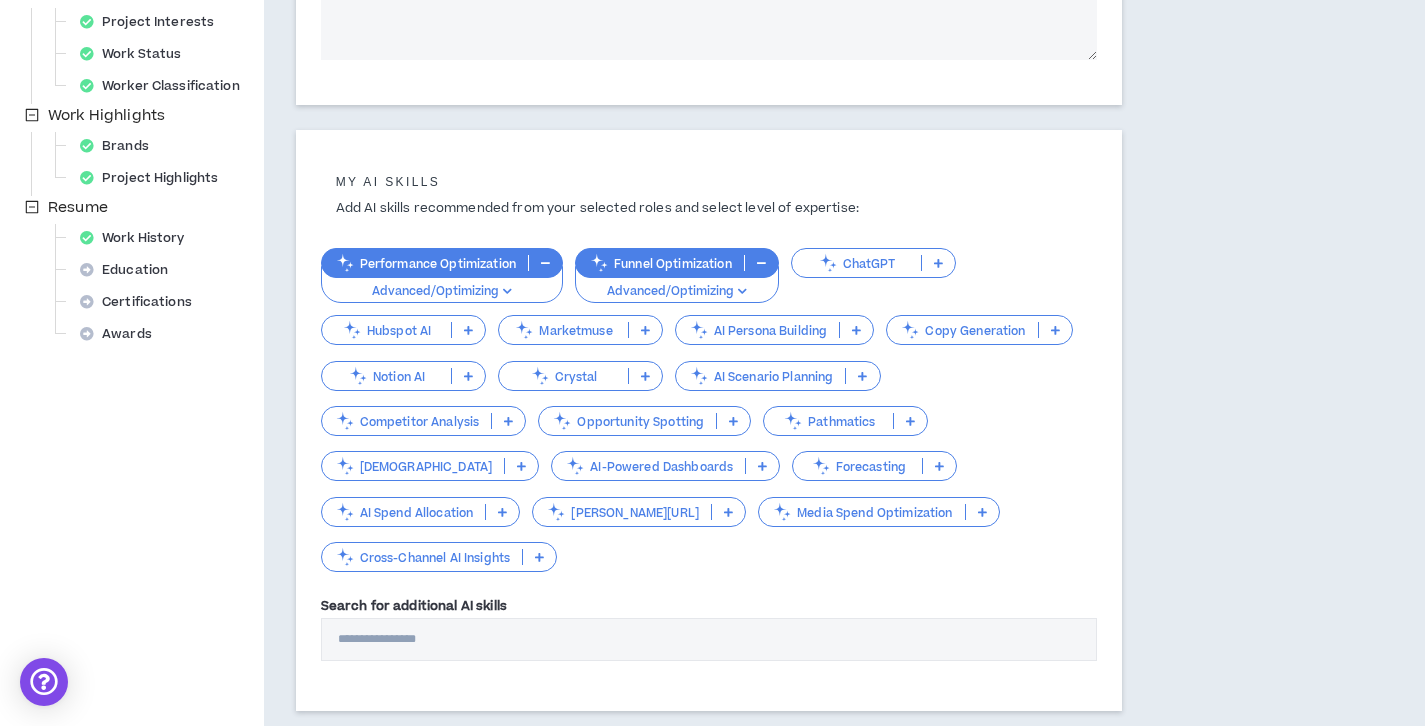 scroll, scrollTop: 602, scrollLeft: 0, axis: vertical 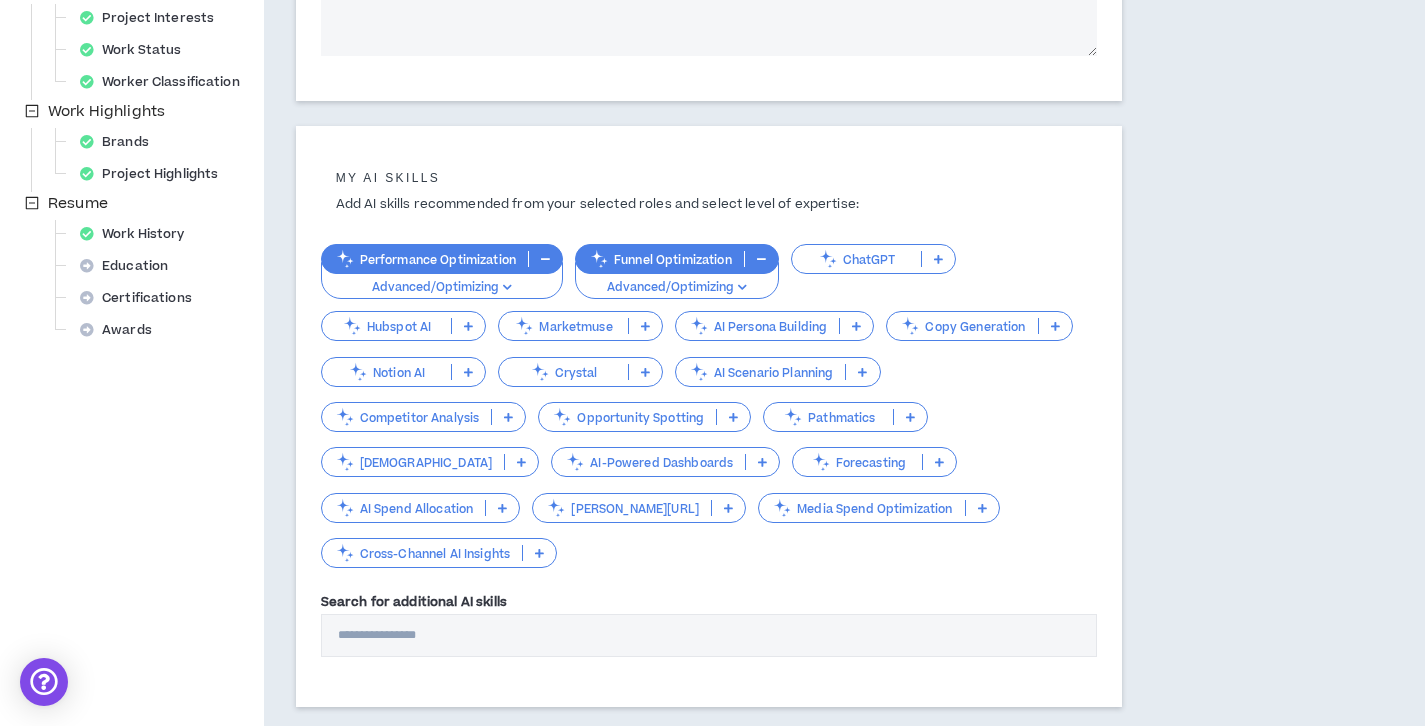 type on "**********" 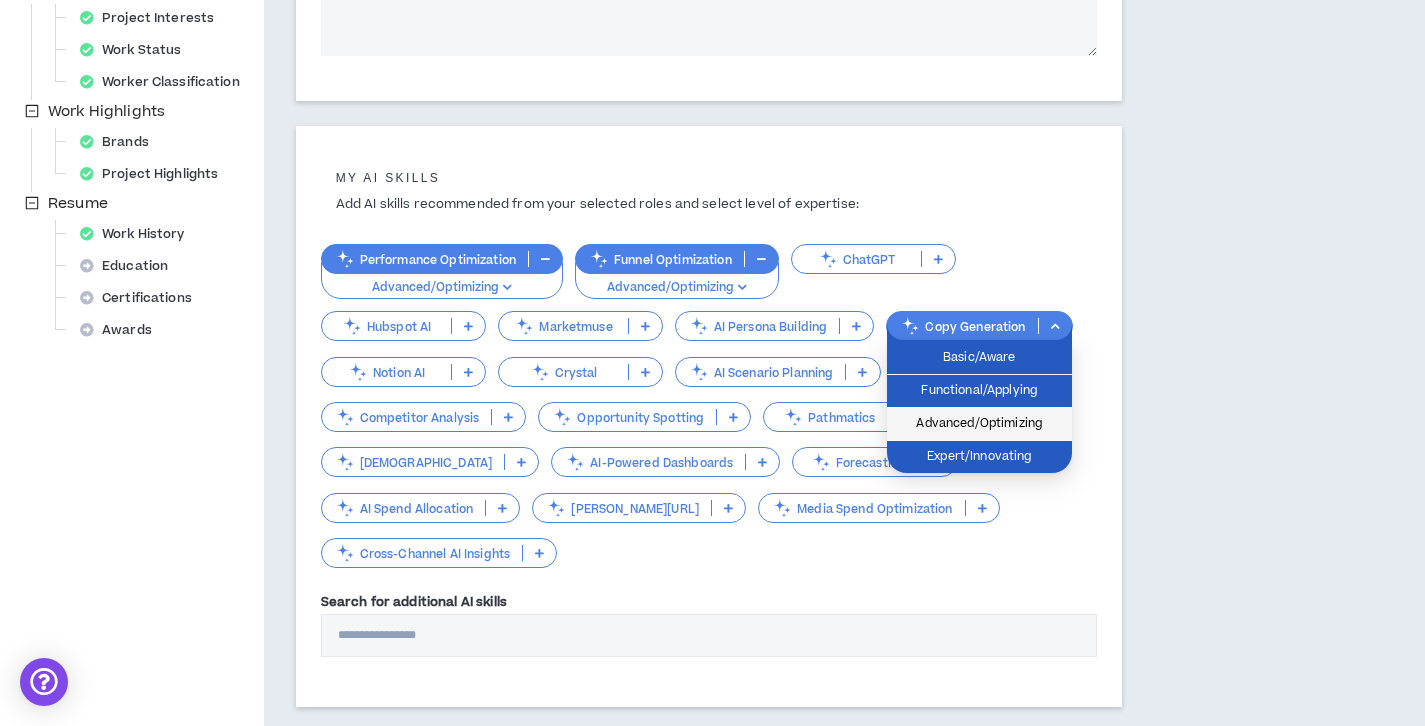 click on "Advanced/Optimizing" at bounding box center [979, 424] 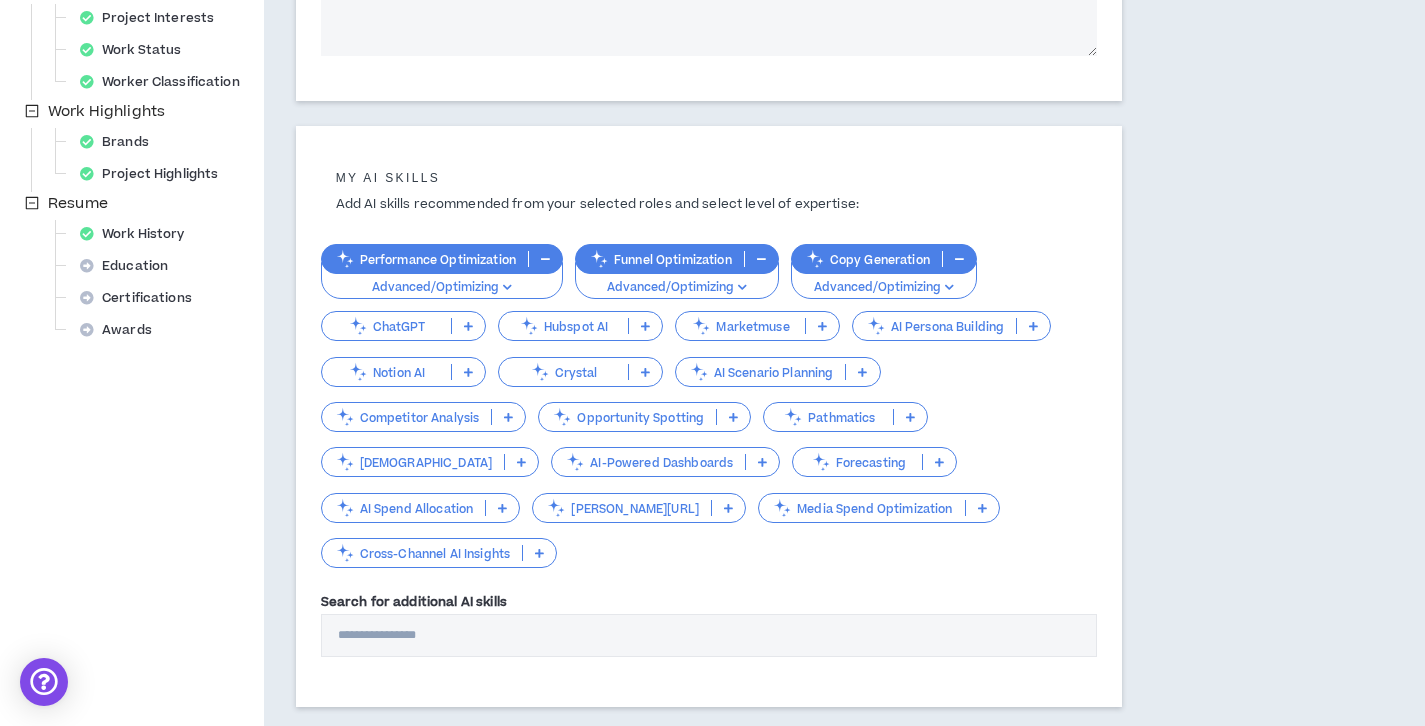click at bounding box center [468, 326] 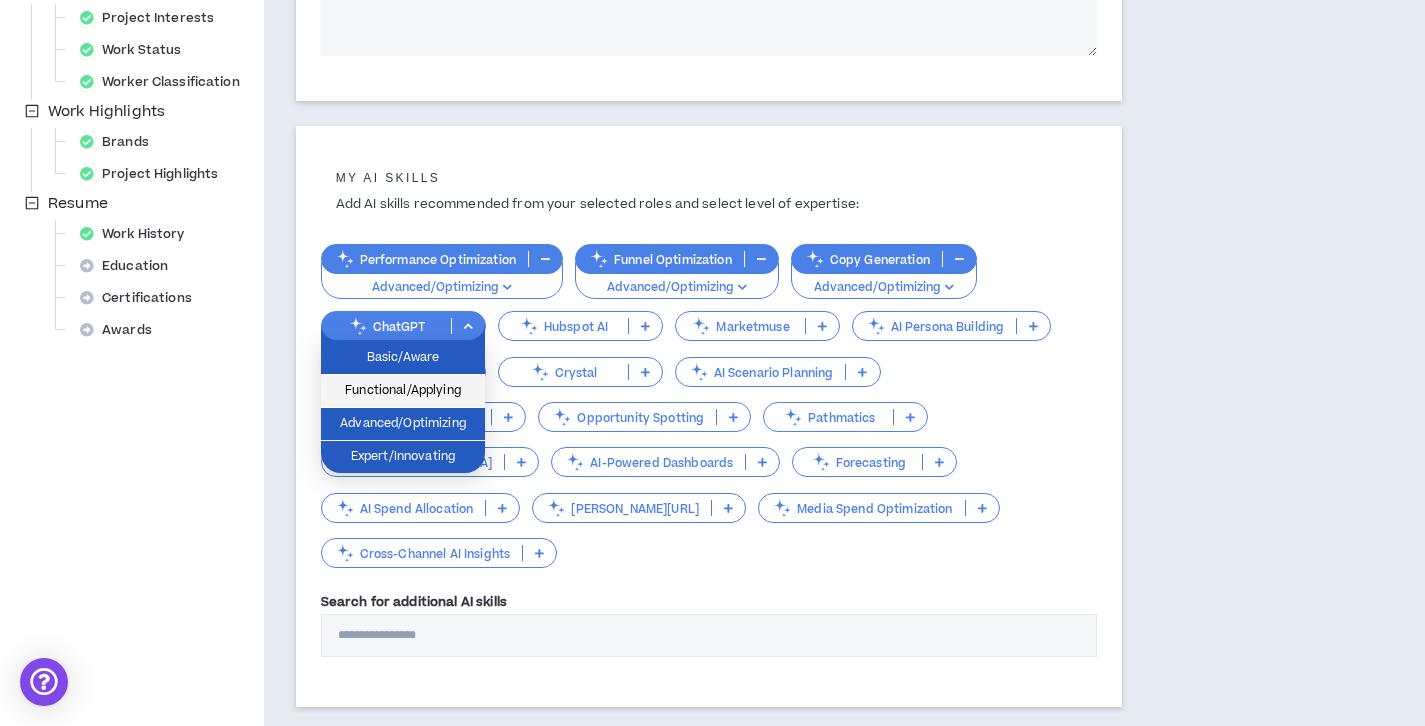 click on "Functional/Applying" at bounding box center [403, 391] 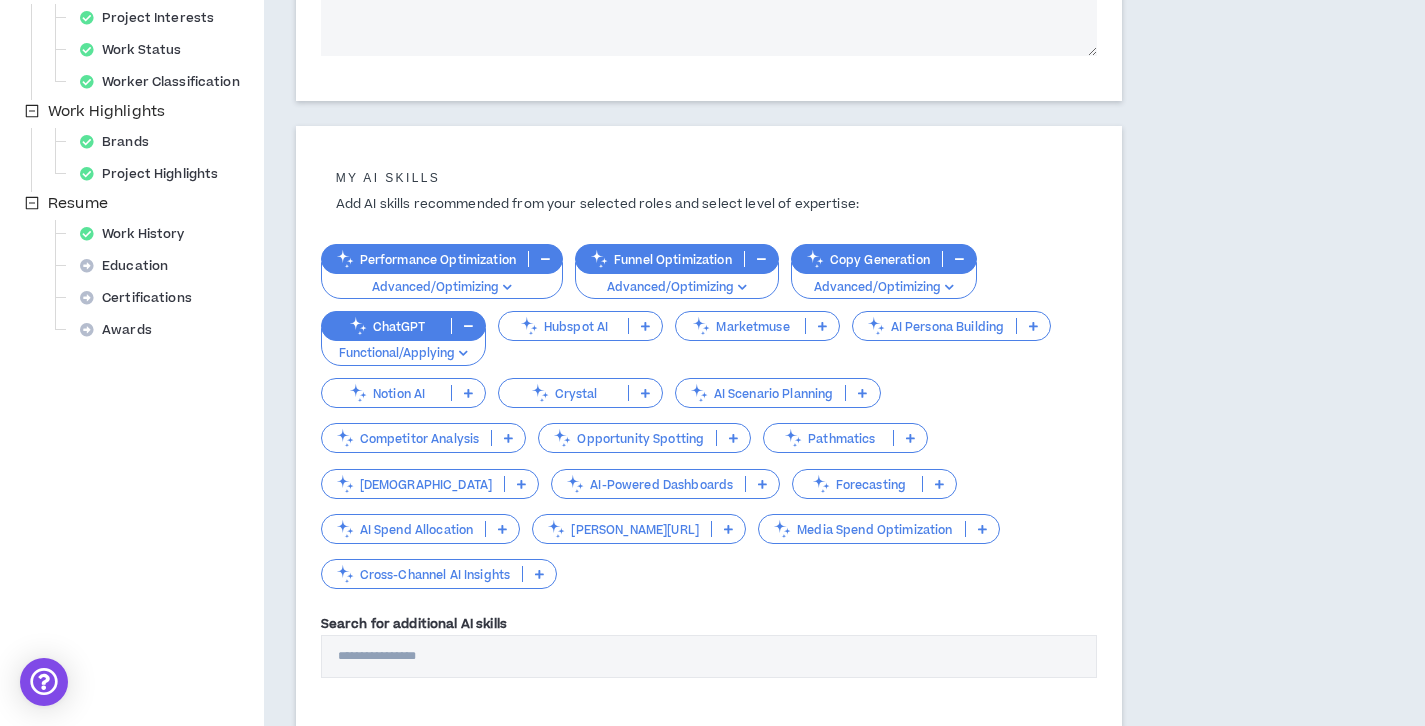 click at bounding box center [982, 529] 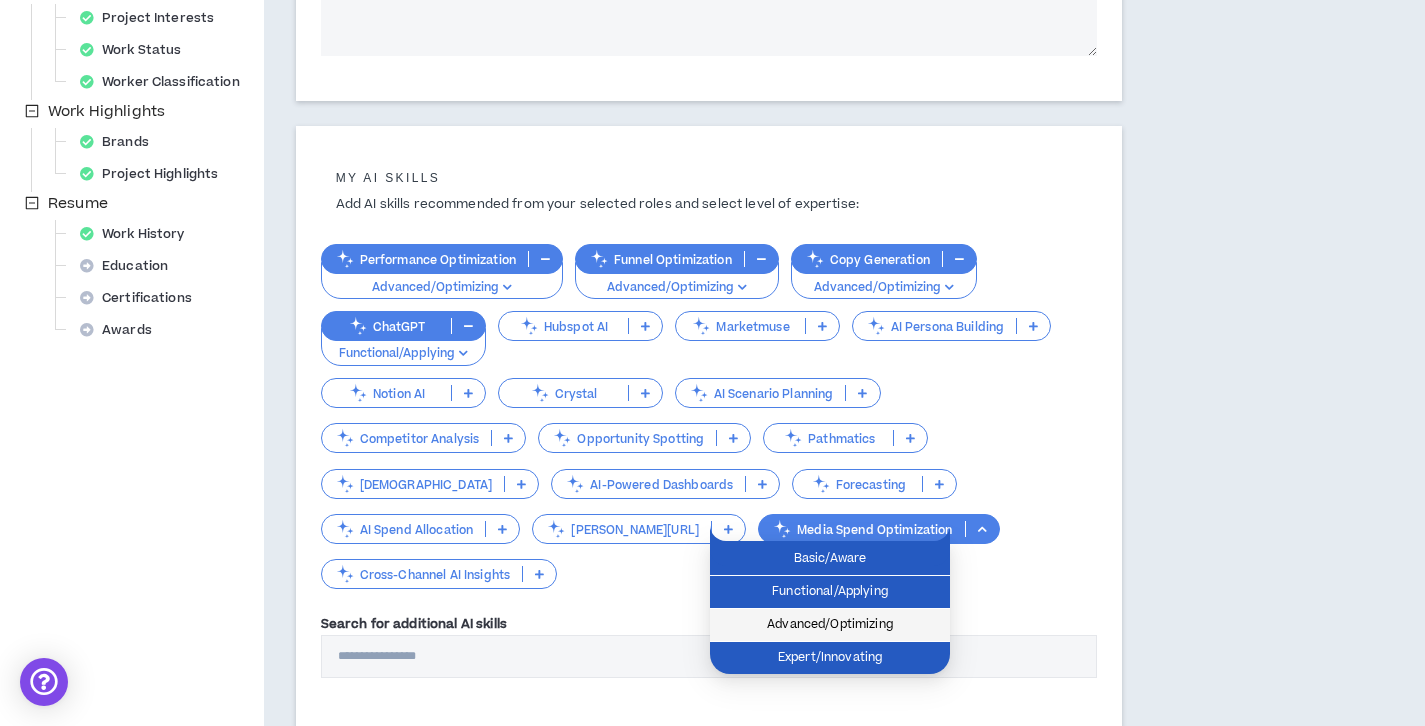 click on "Advanced/Optimizing" at bounding box center [830, 625] 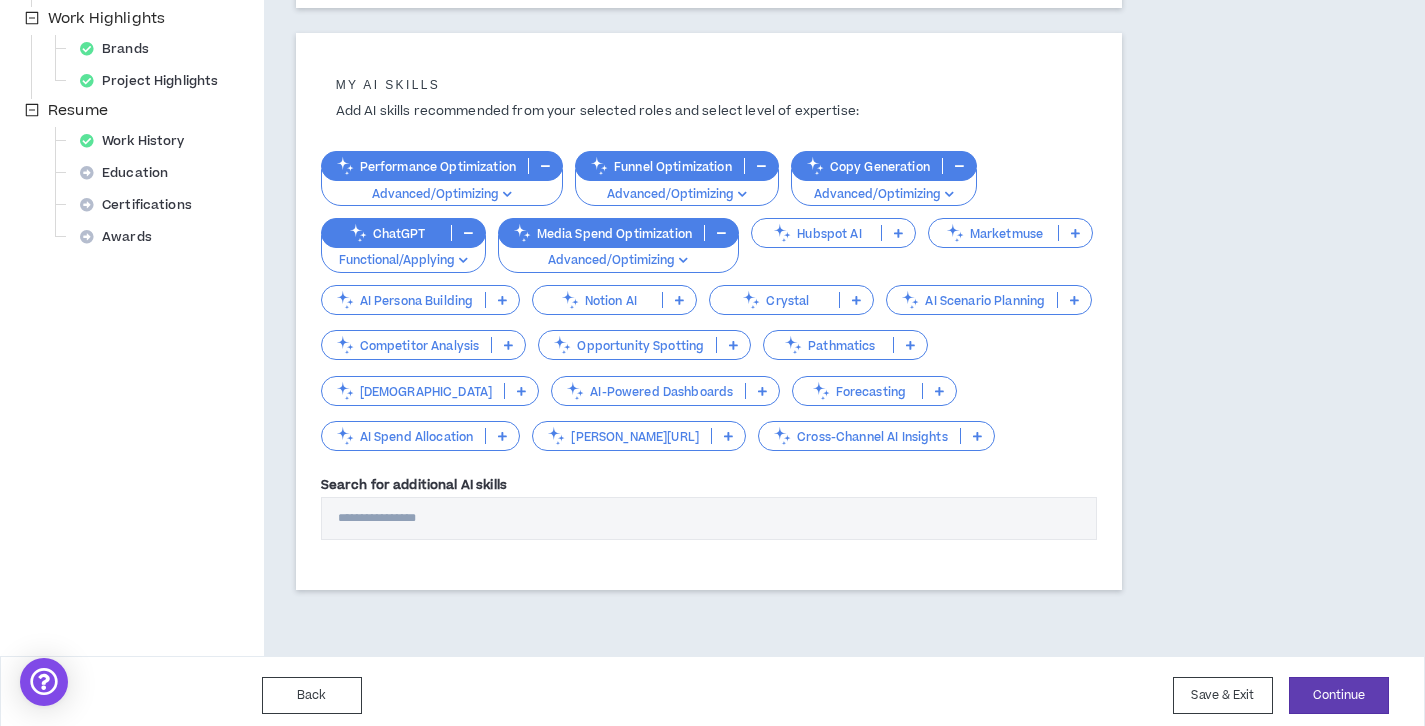 scroll, scrollTop: 702, scrollLeft: 0, axis: vertical 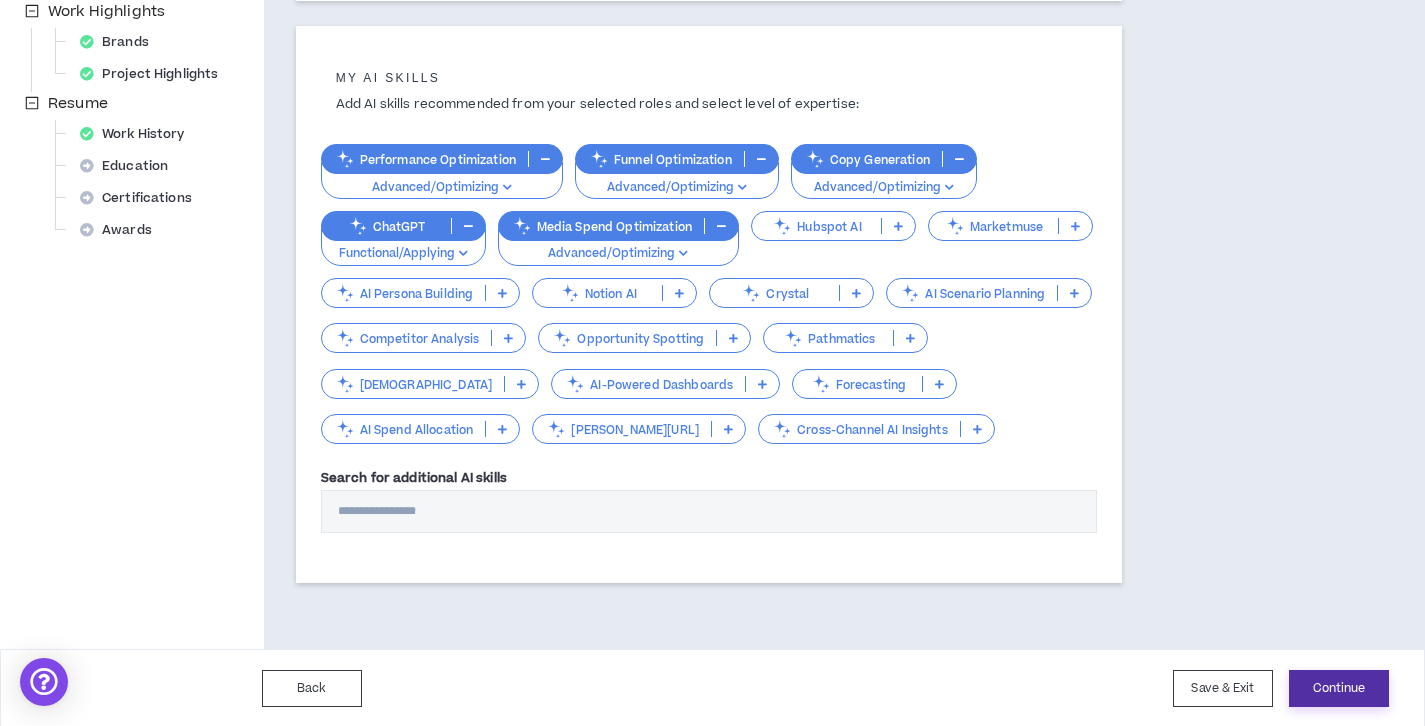 click on "Continue" at bounding box center [1339, 688] 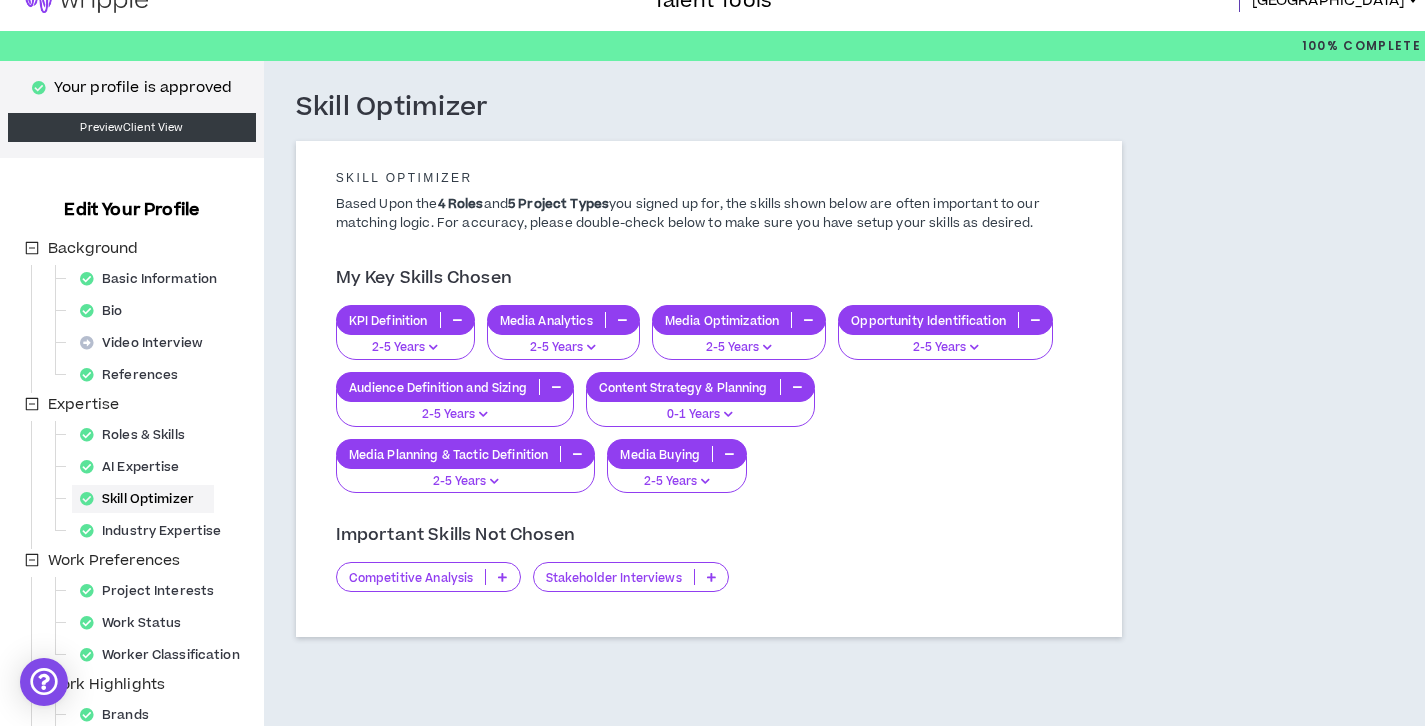 scroll, scrollTop: 0, scrollLeft: 0, axis: both 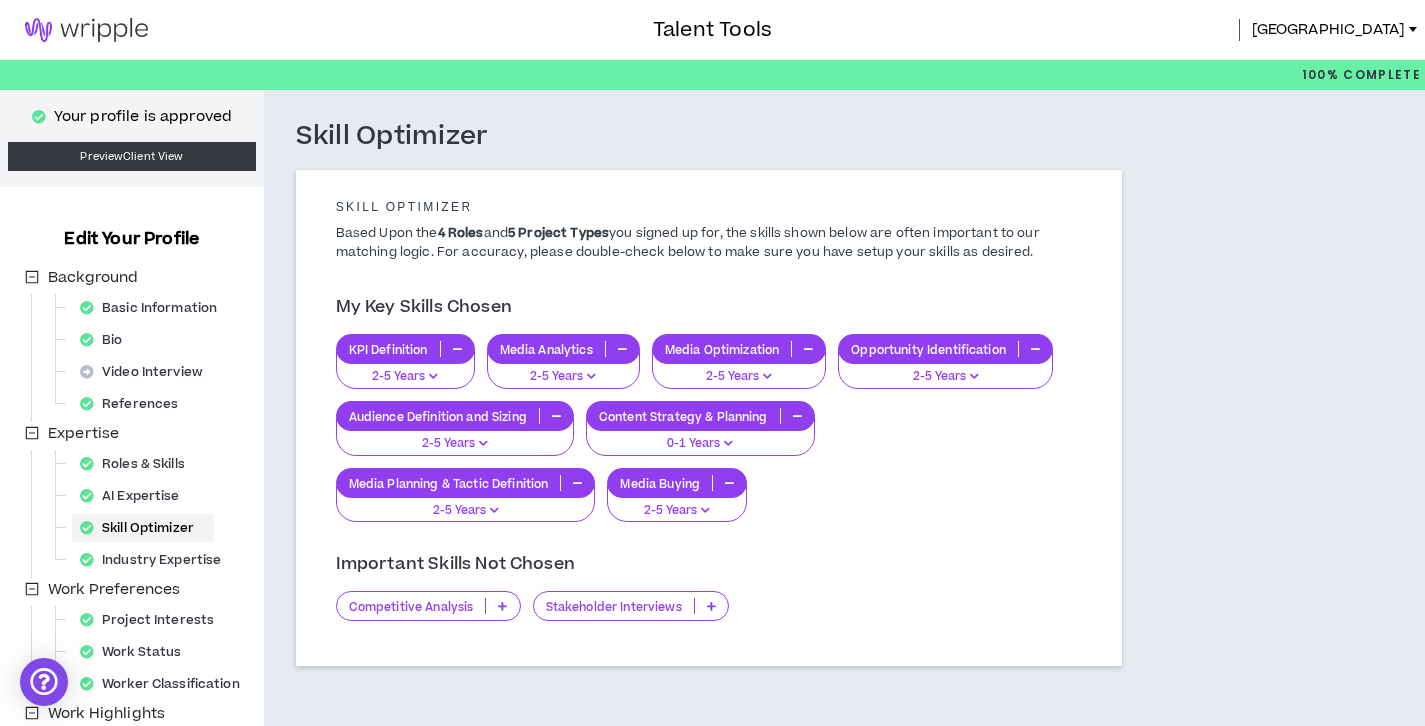 click on "My Key Skills Chosen" at bounding box center (424, 308) 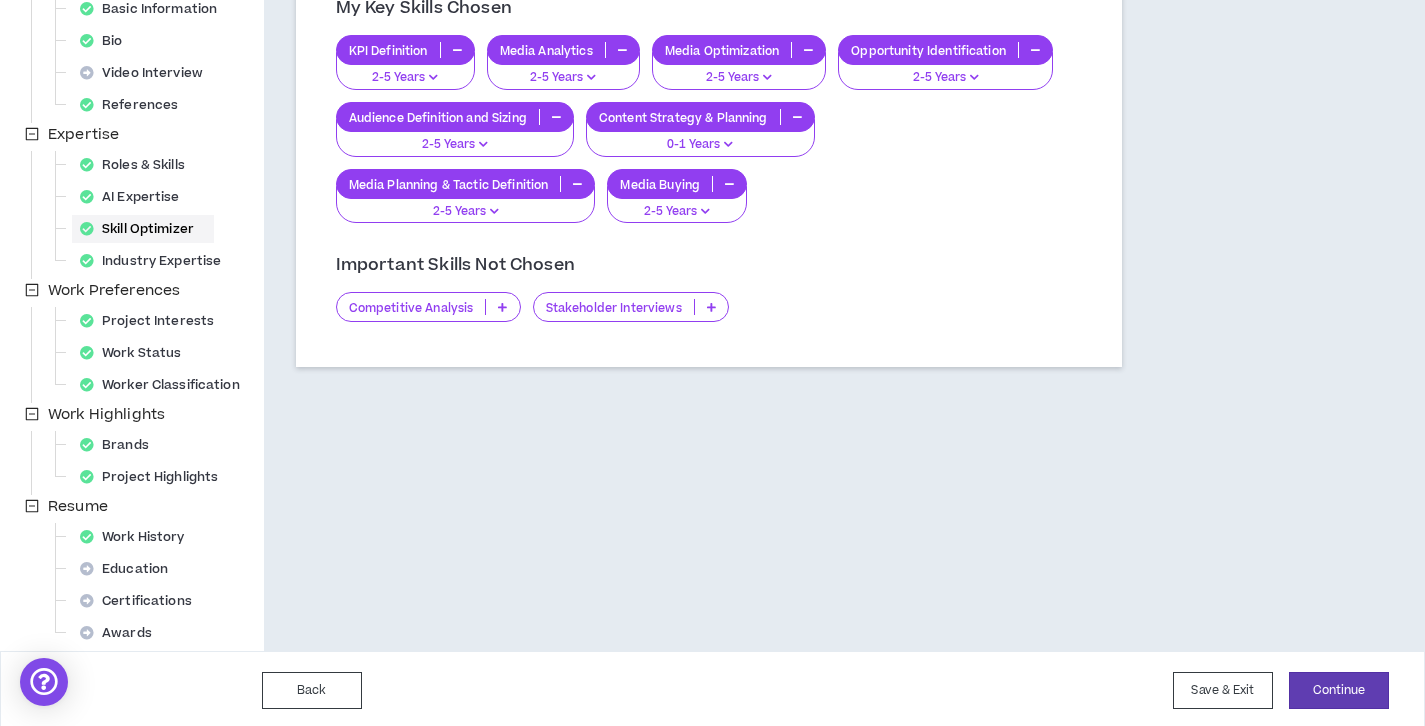 scroll, scrollTop: 303, scrollLeft: 0, axis: vertical 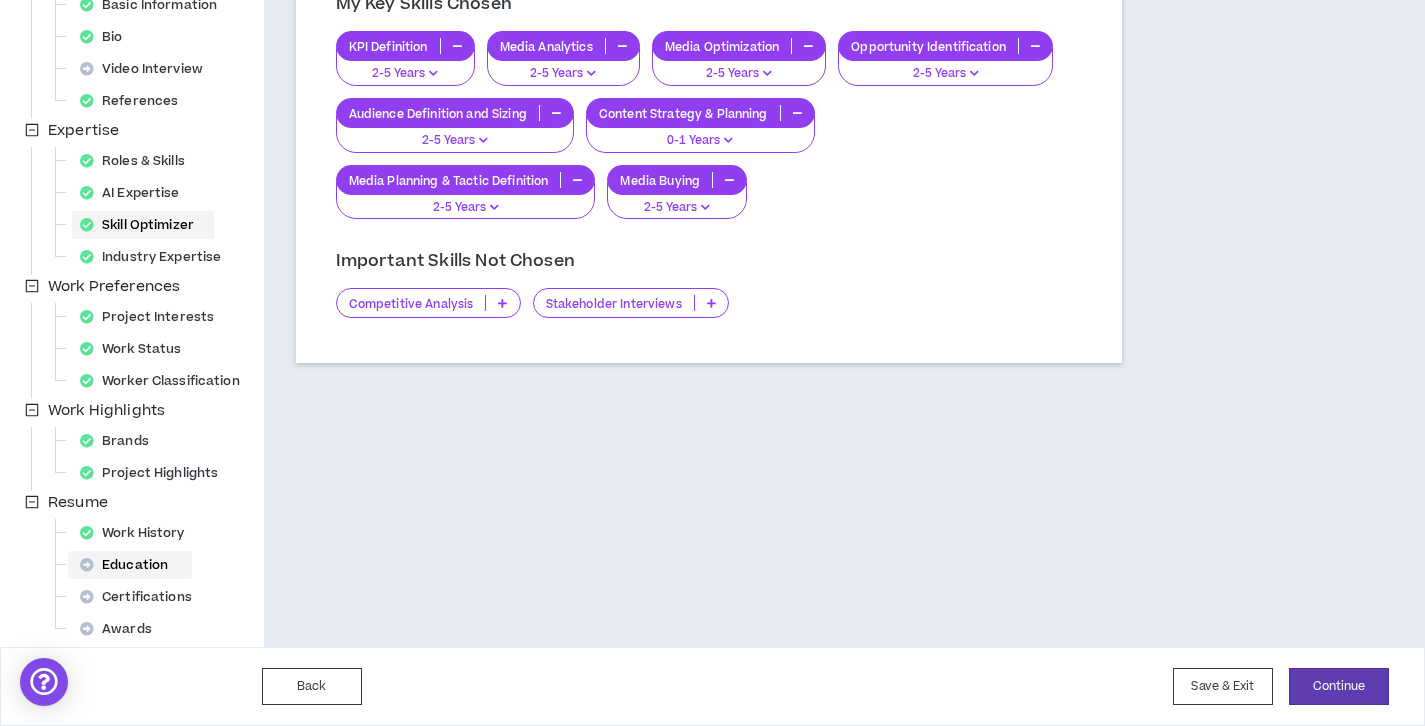 click on "Education" at bounding box center (130, 565) 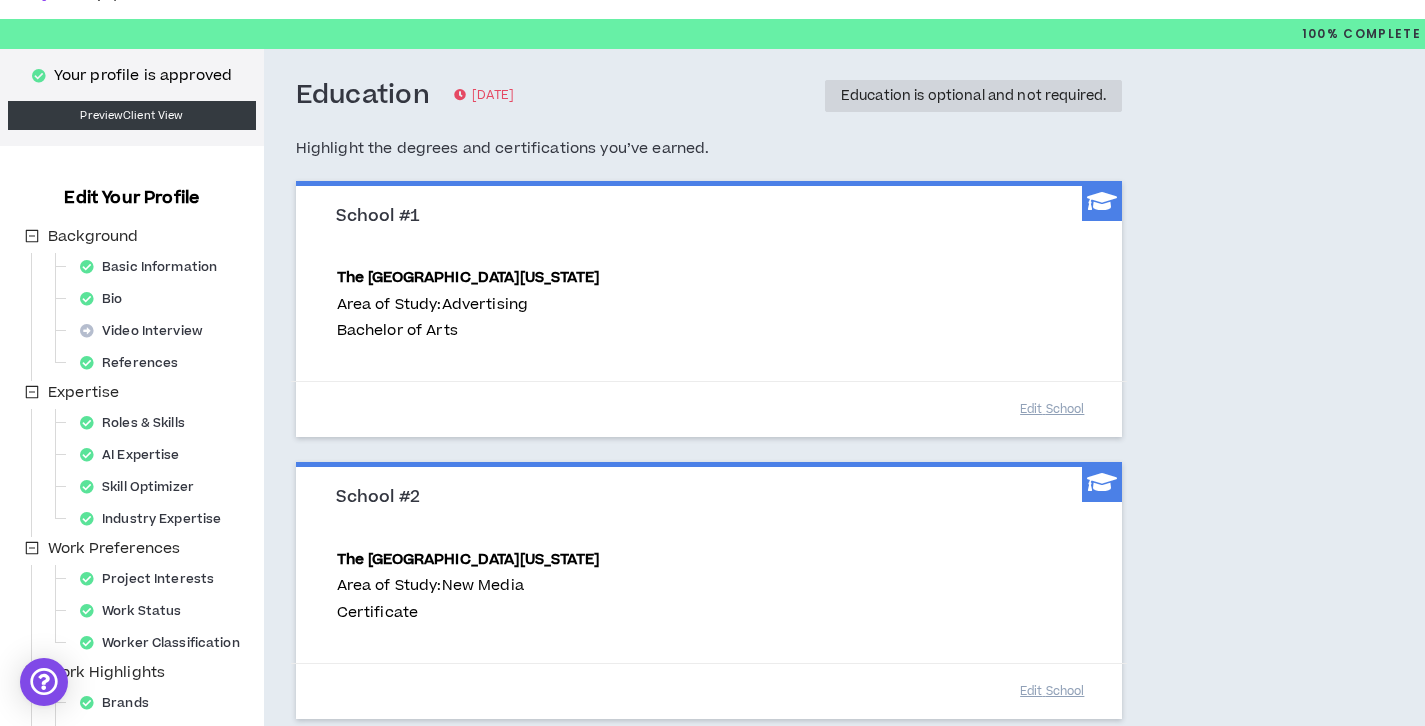 scroll, scrollTop: 339, scrollLeft: 0, axis: vertical 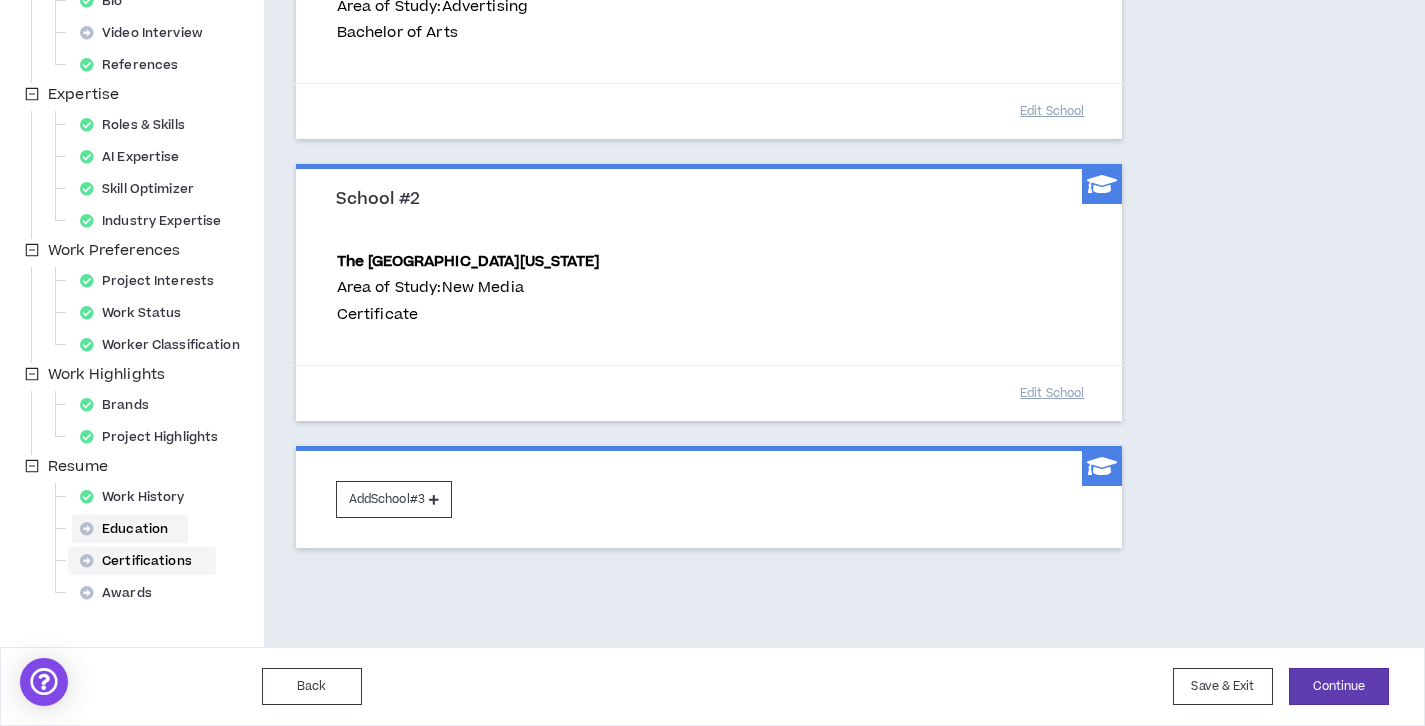 click on "Certifications" at bounding box center [142, 561] 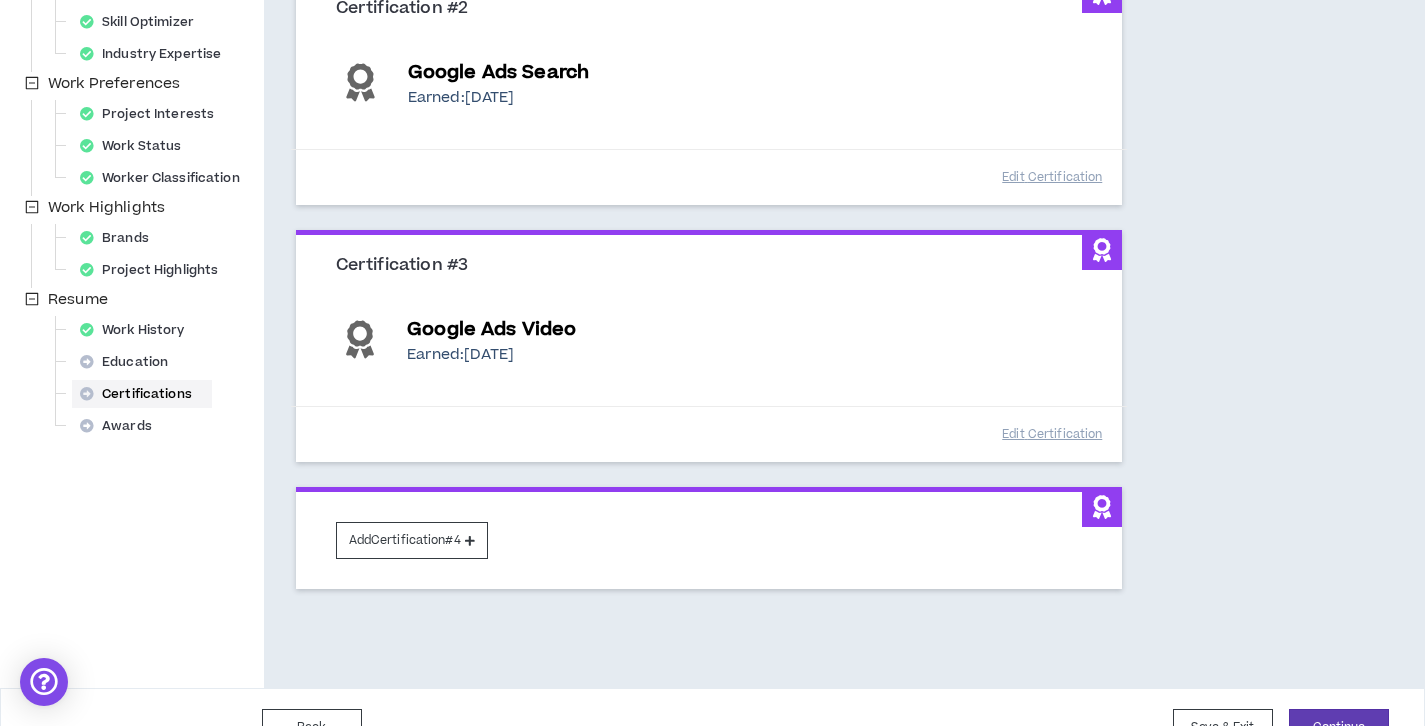scroll, scrollTop: 546, scrollLeft: 0, axis: vertical 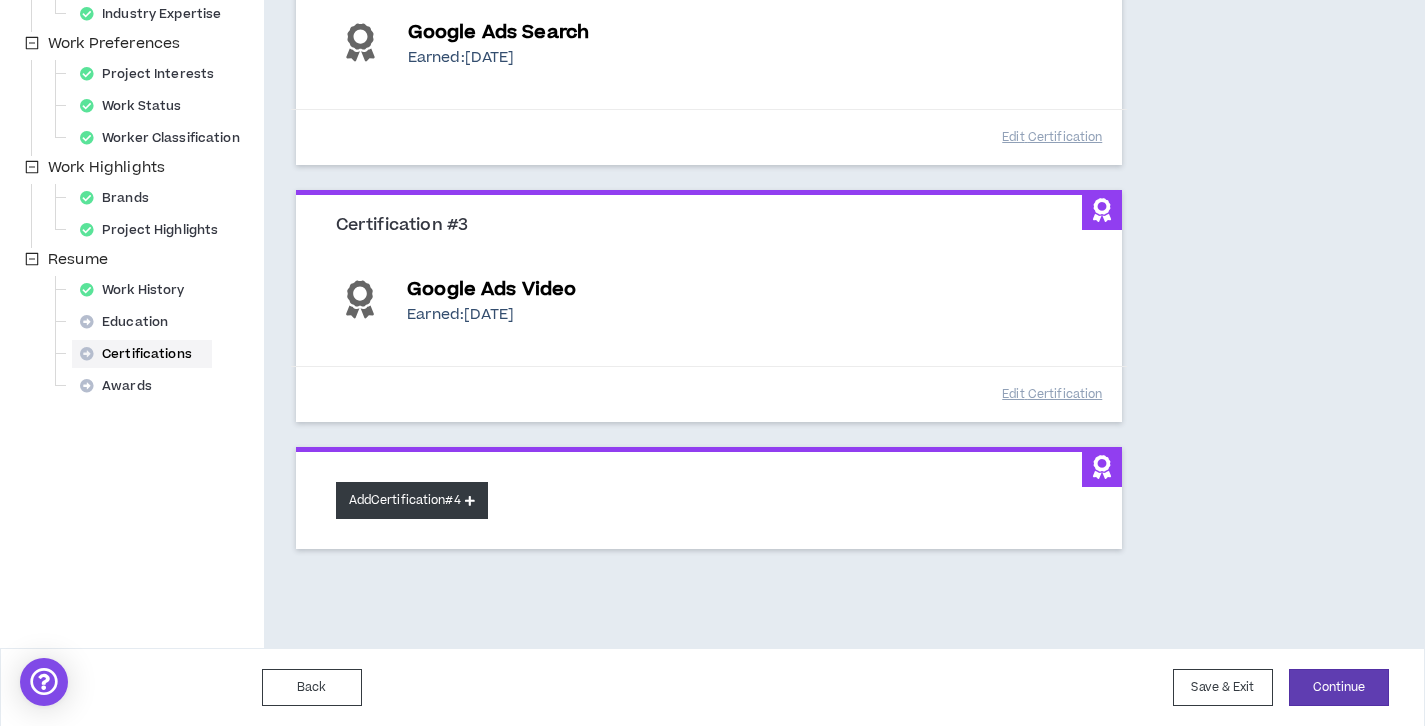 click on "Add  Certification  #4" at bounding box center (412, 500) 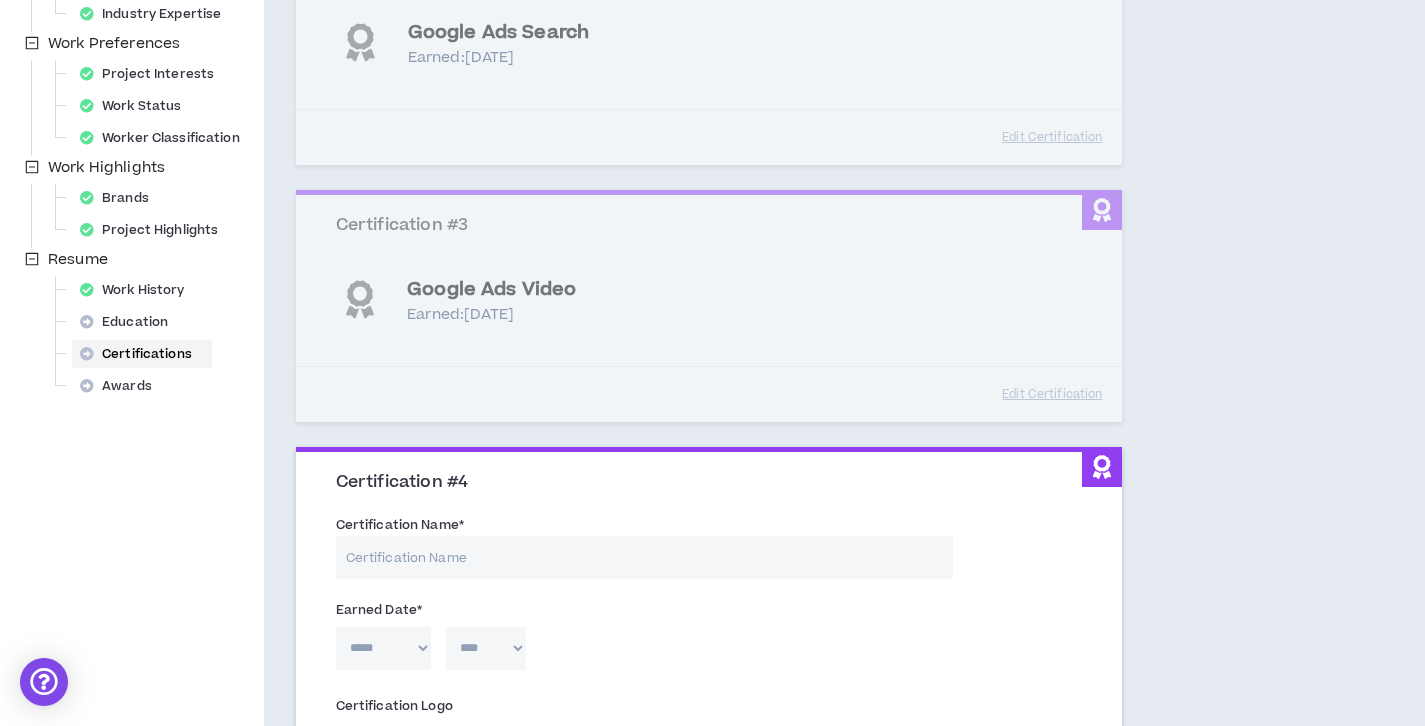 click on "Certification Name  *" at bounding box center [644, 557] 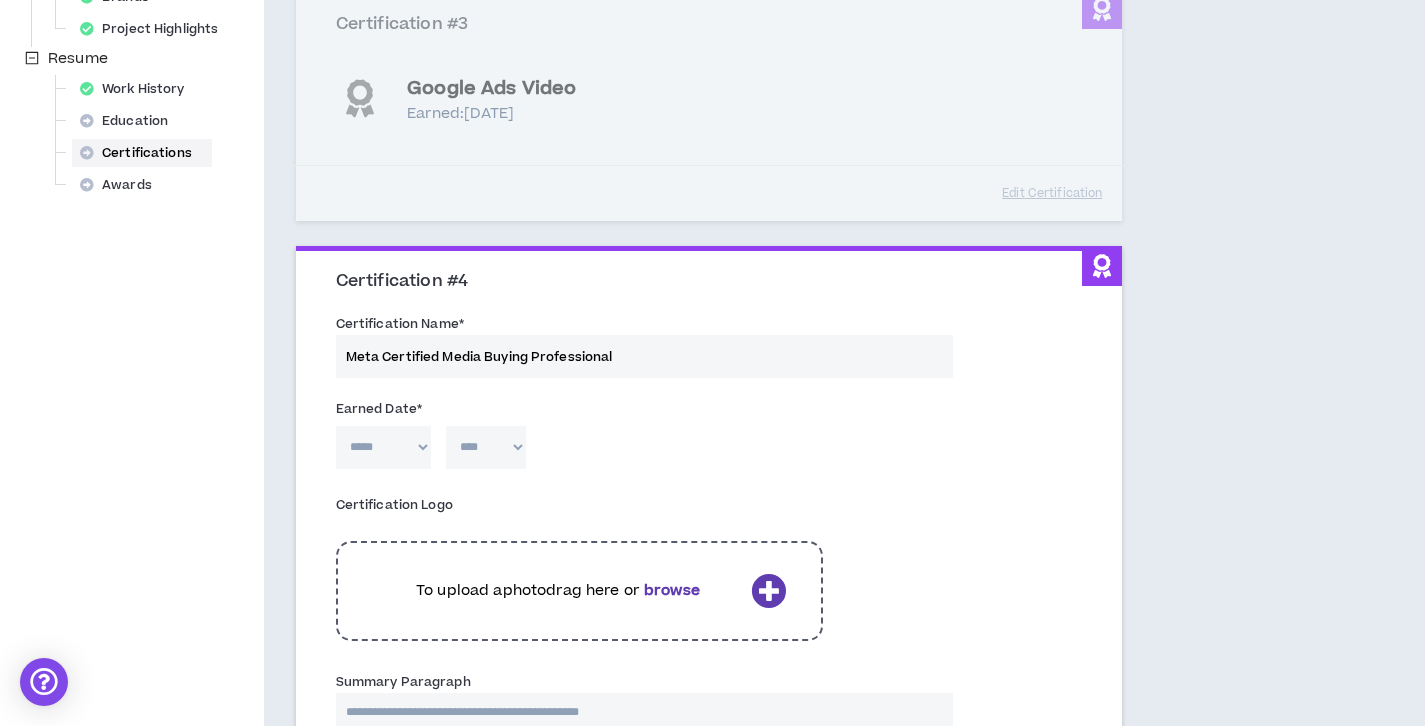 scroll, scrollTop: 763, scrollLeft: 0, axis: vertical 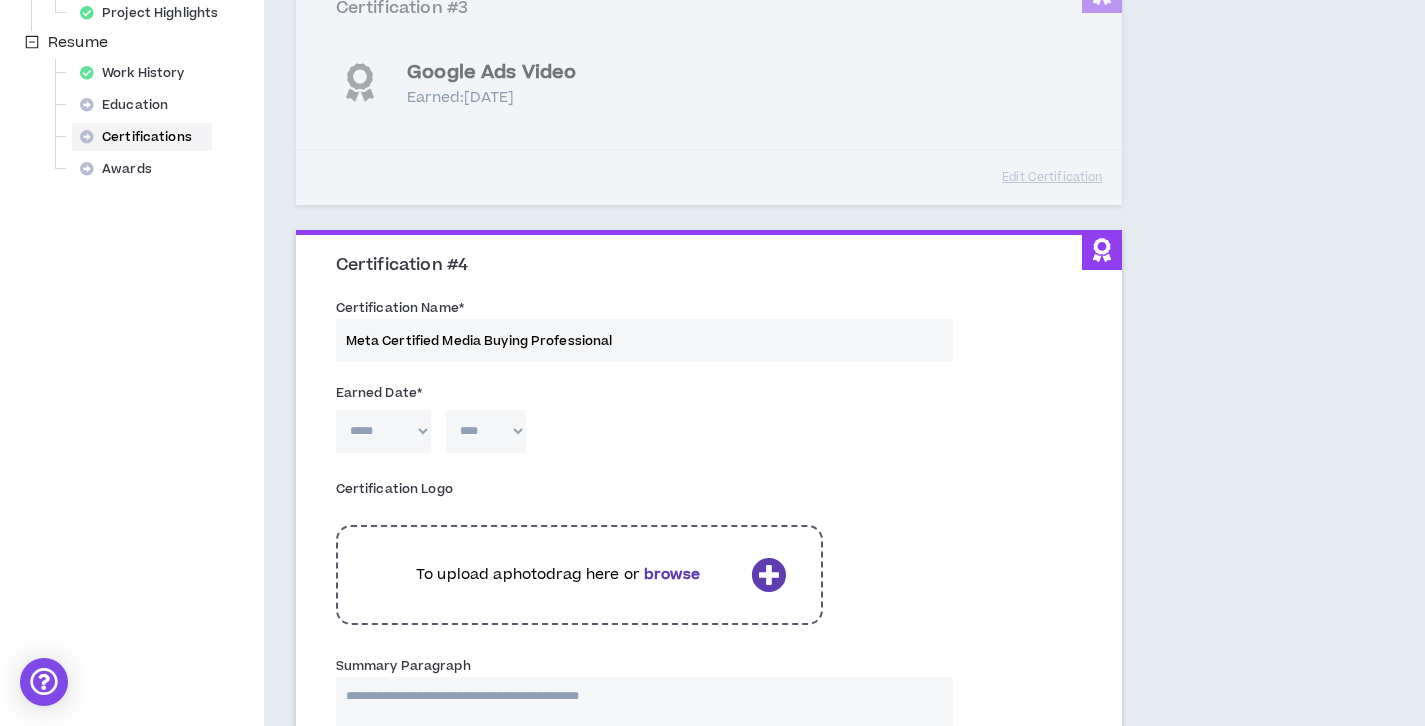 type on "Meta Certified Media Buying Professional" 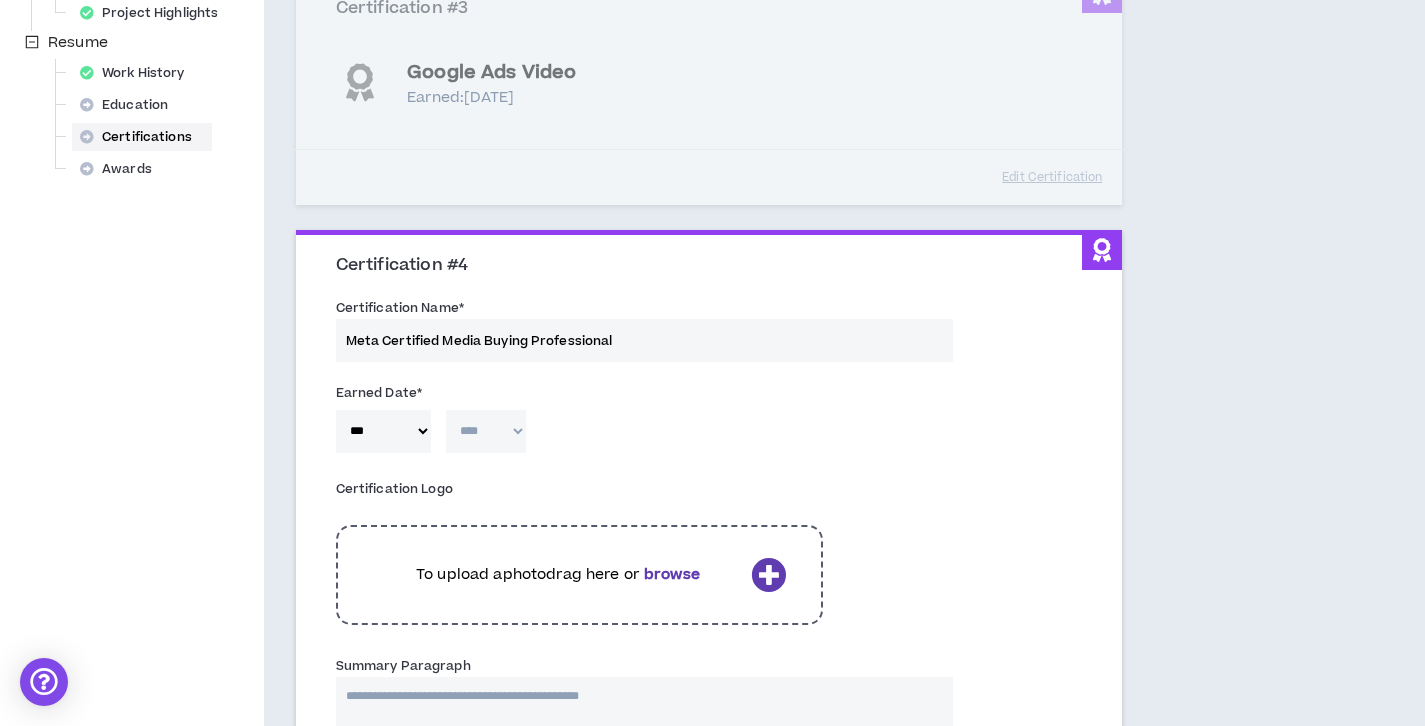 click on "**** **** **** **** **** **** **** **** **** **** **** **** **** **** **** **** **** **** **** **** **** **** **** **** **** **** **** **** **** **** **** **** **** **** **** **** **** **** **** **** **** **** **** **** **** **** **** **** **** **** **** **** **** **** **** **** **** **** **** **** **** **** **** **** **** **** **** **** **** **** **** **** **** **** **** **** **** **** **** **** **** **** **** **** **** **** **** **** **** **** **** **** **** **** **** **** **** **** **** **** **** **** **** **** **** **** **** **** **** **** **** **** **** **** **** **** **** **** **** **** **** **** **** **** **** **** ****" at bounding box center [486, 431] 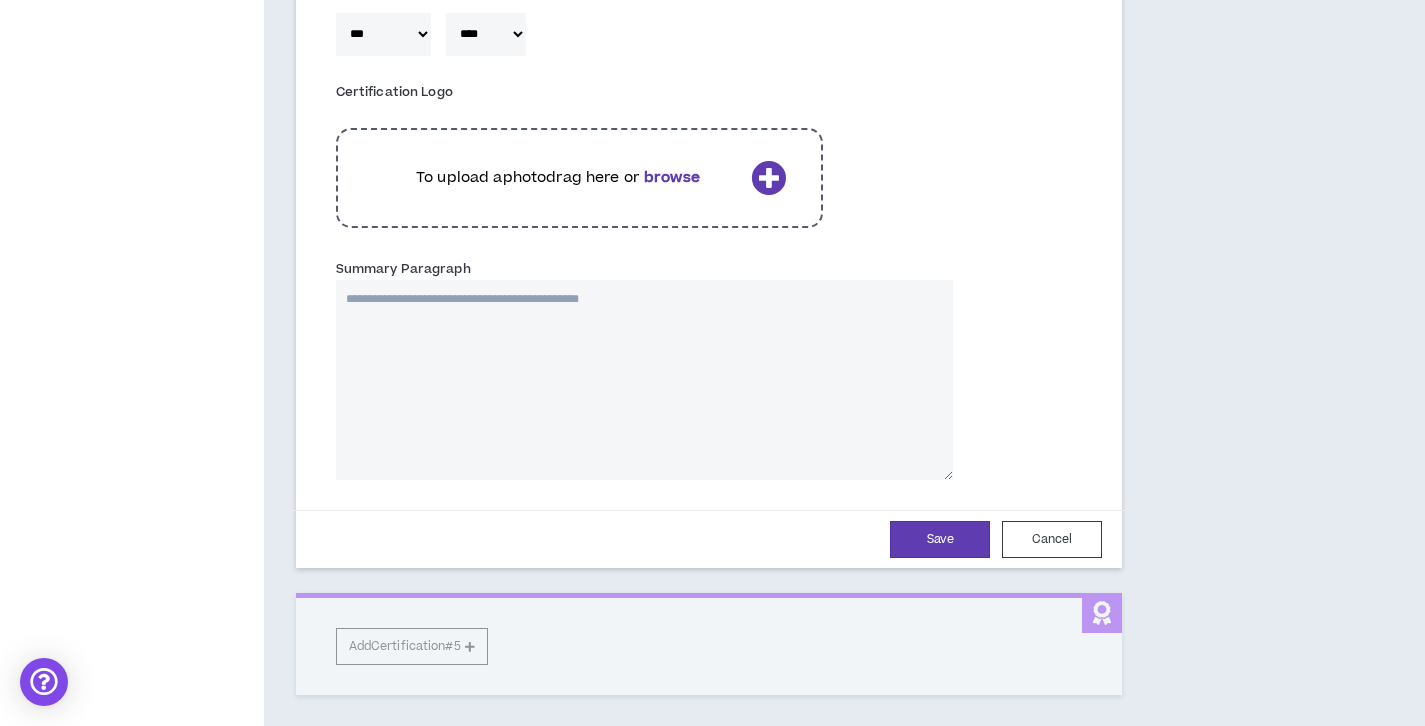scroll, scrollTop: 1164, scrollLeft: 0, axis: vertical 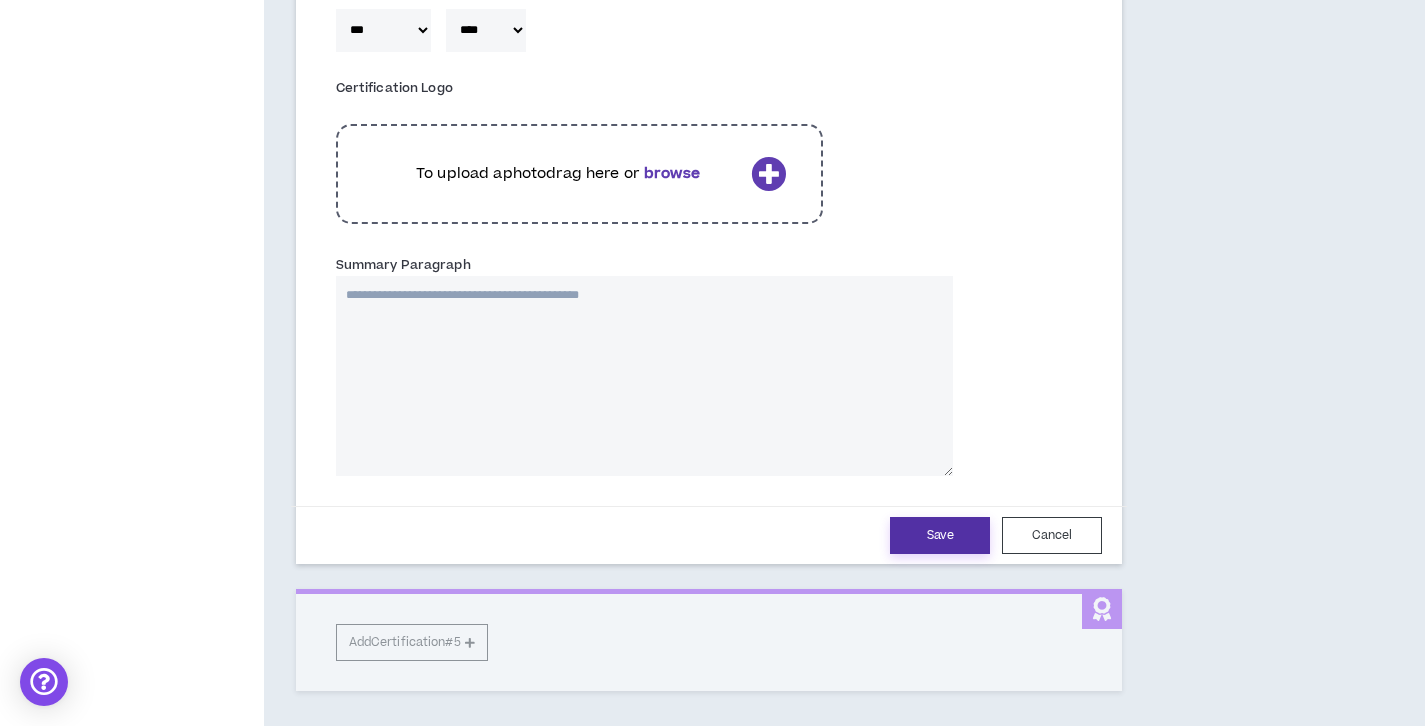 click on "Save" at bounding box center (940, 535) 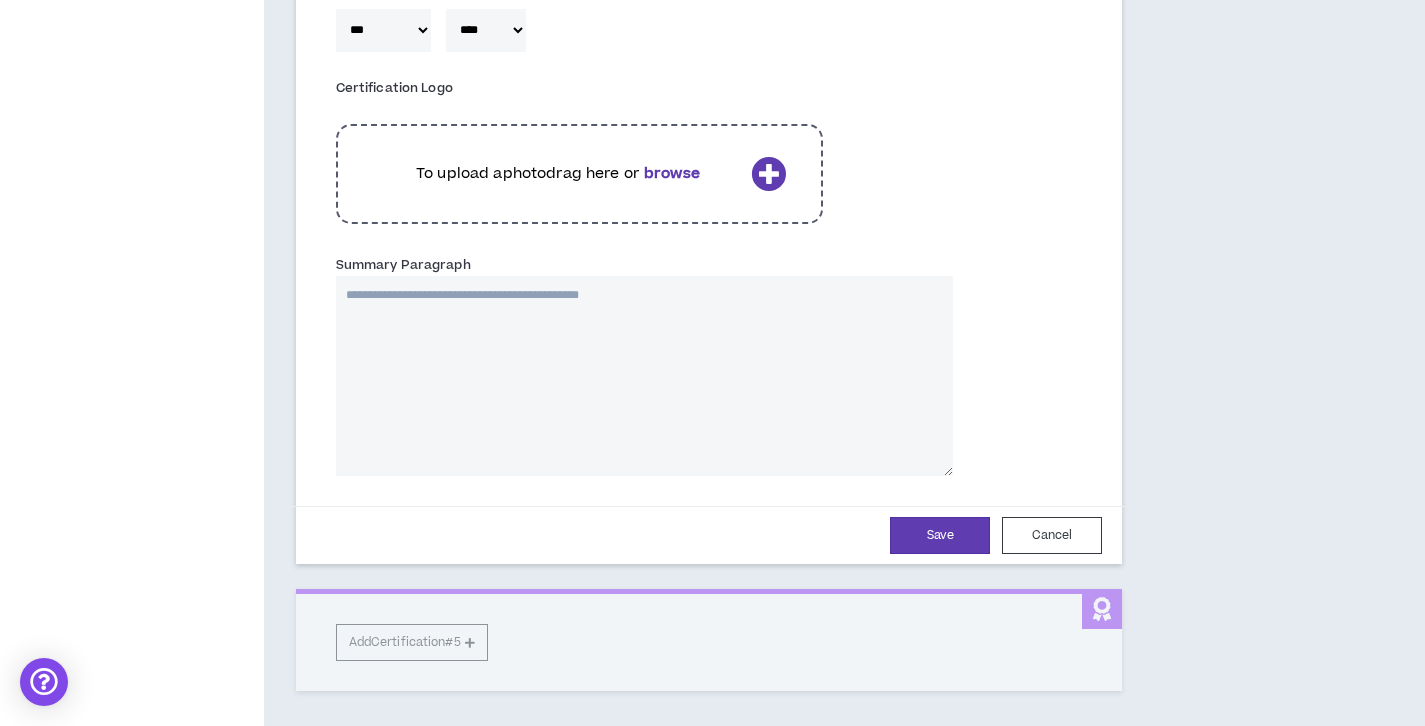 select on "*" 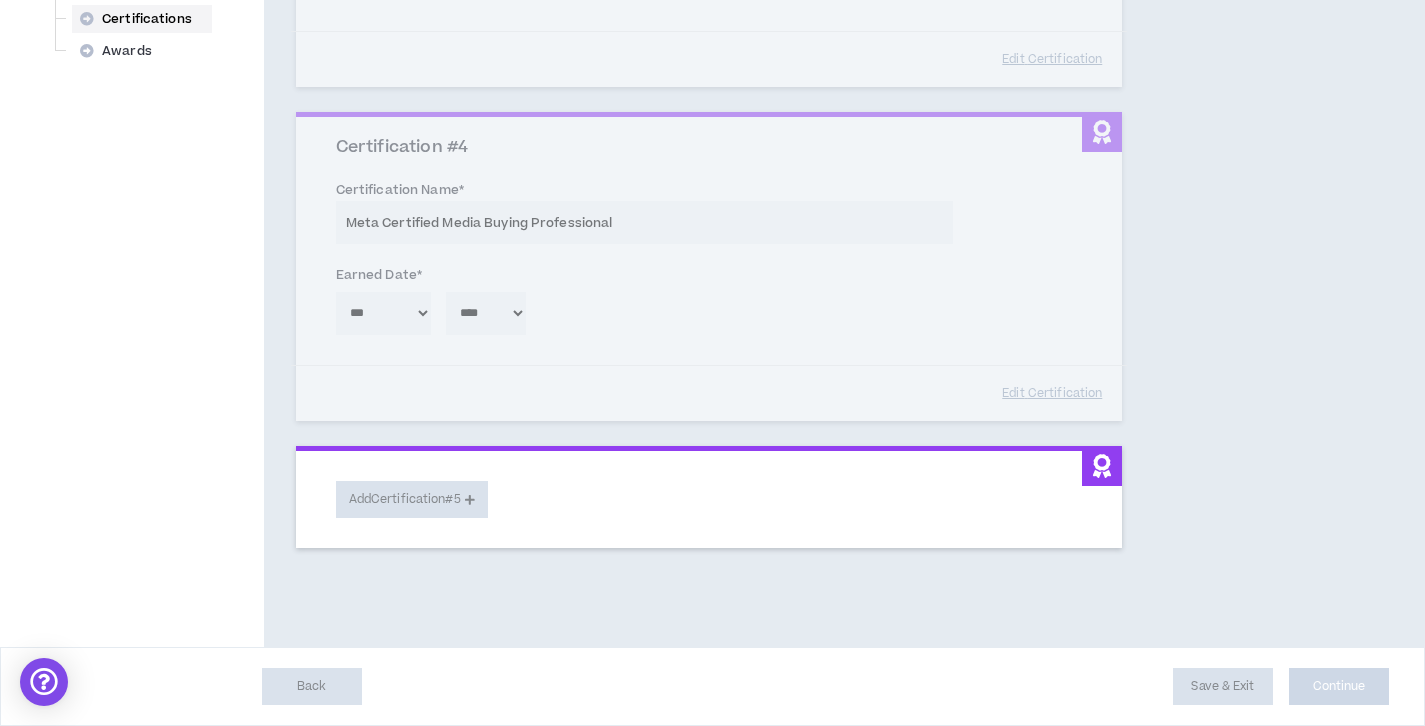 scroll, scrollTop: 807, scrollLeft: 0, axis: vertical 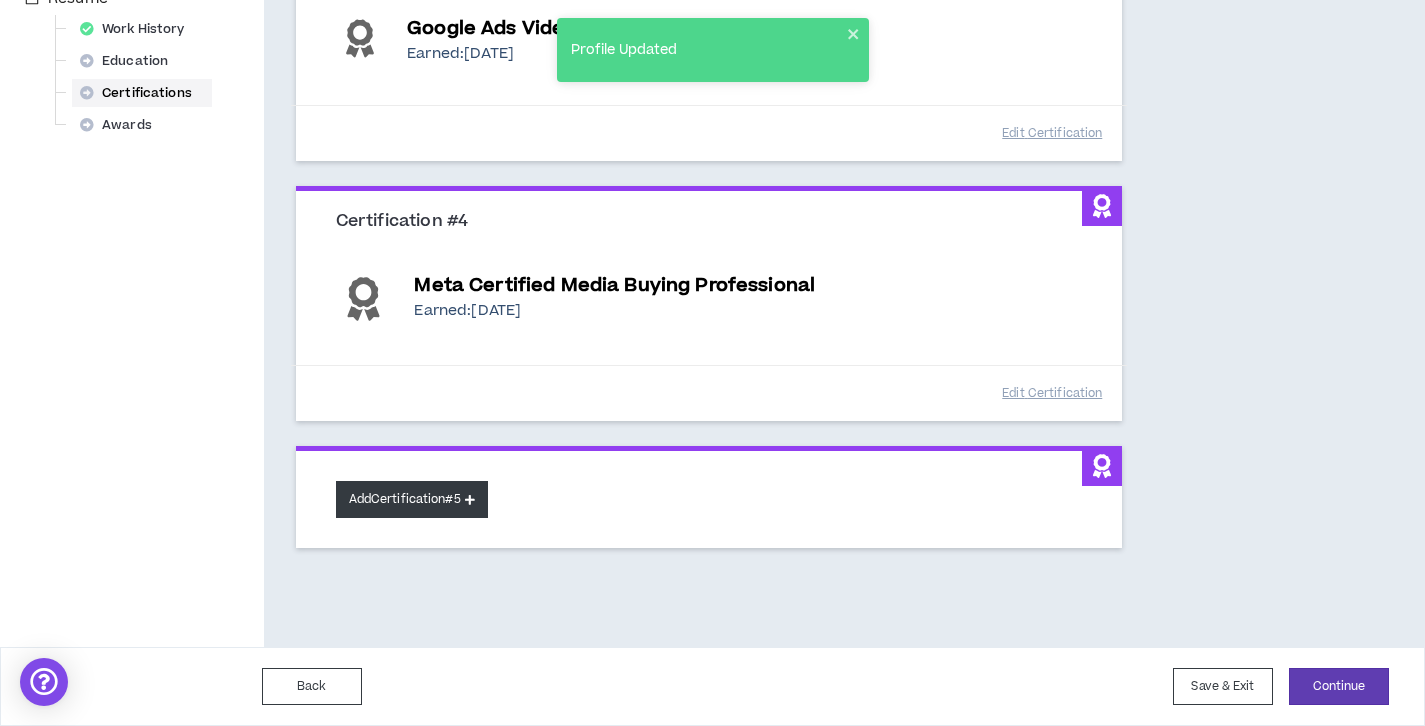 click on "Add  Certification  #5" at bounding box center [412, 499] 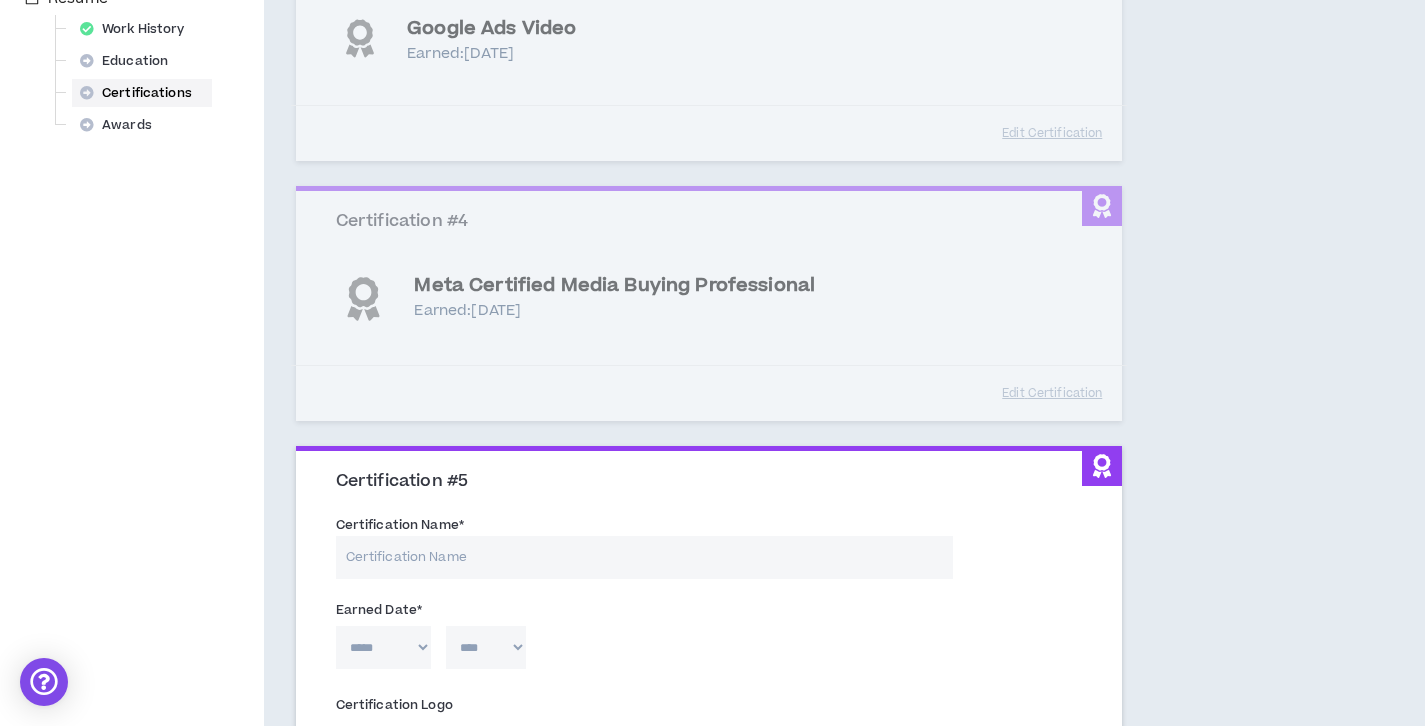 click on "Certification Name  *" at bounding box center [644, 557] 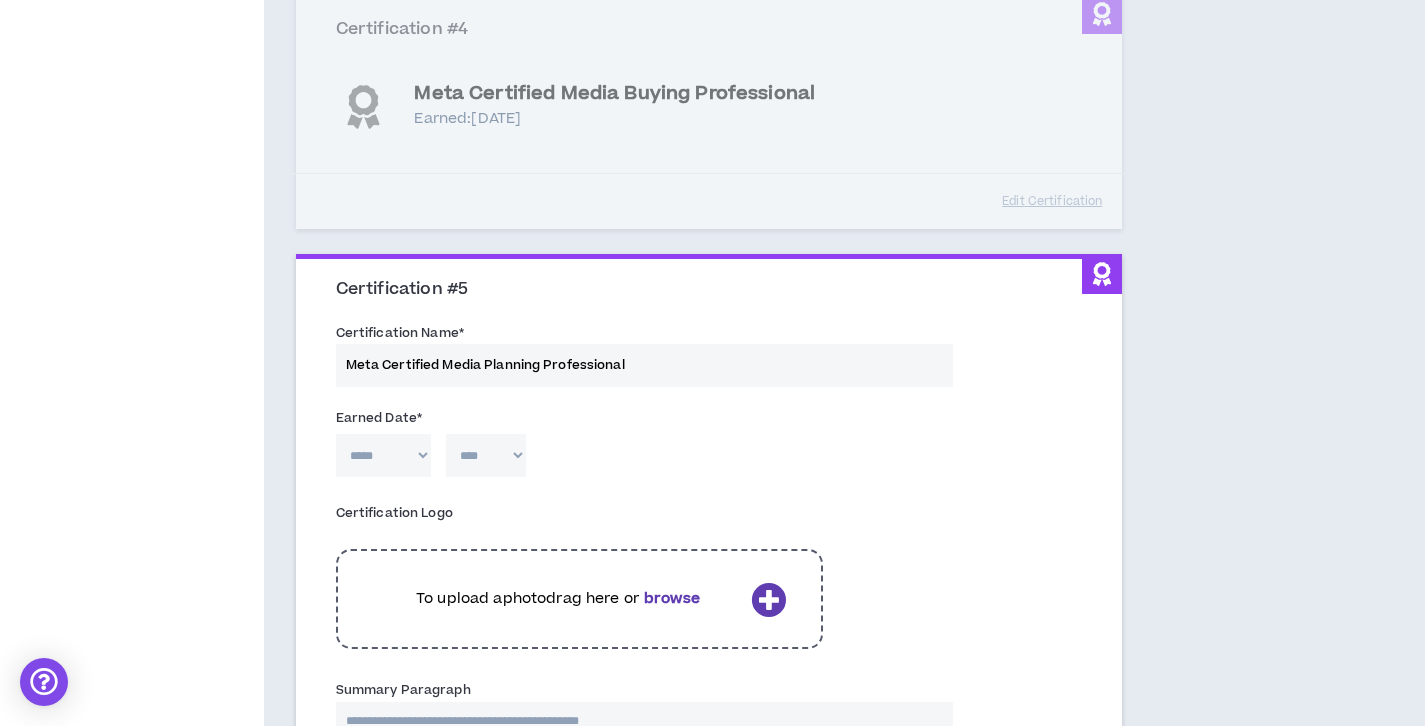 scroll, scrollTop: 1010, scrollLeft: 0, axis: vertical 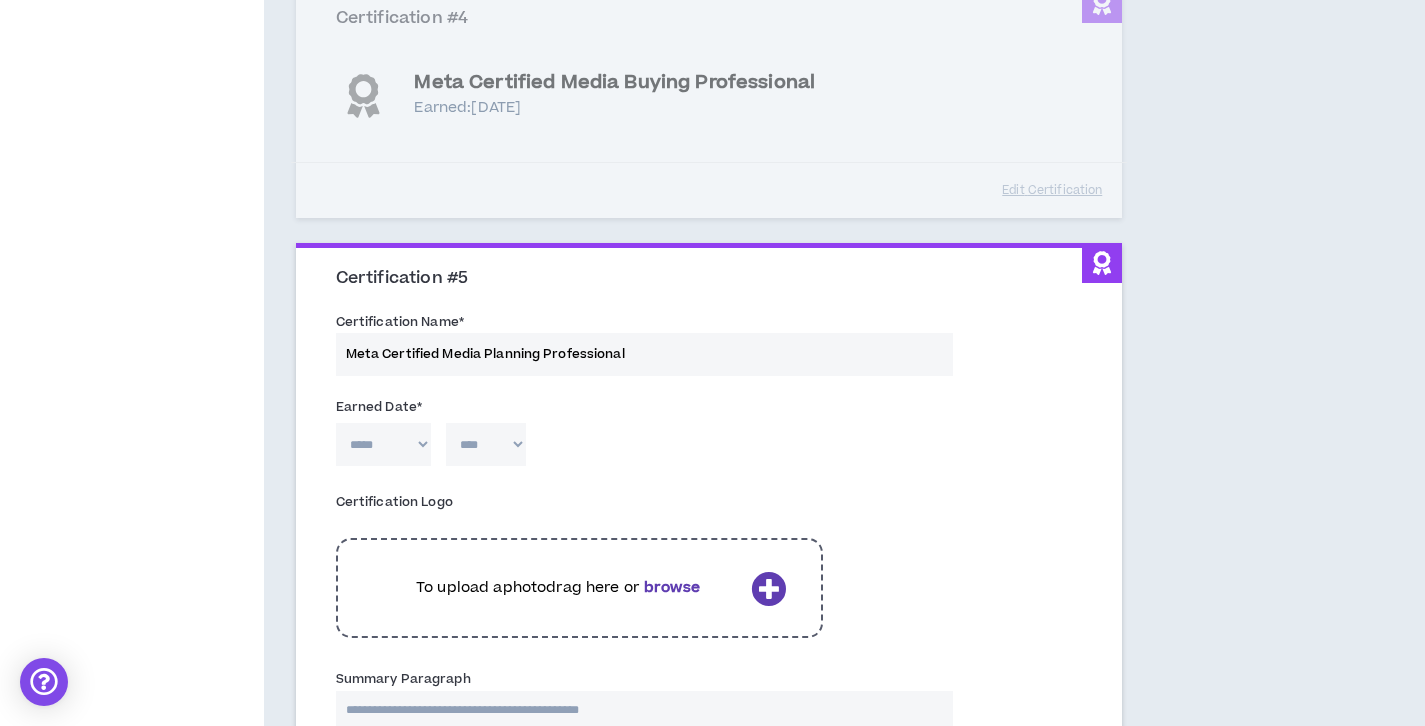 type on "Meta Certified Media Planning Professional" 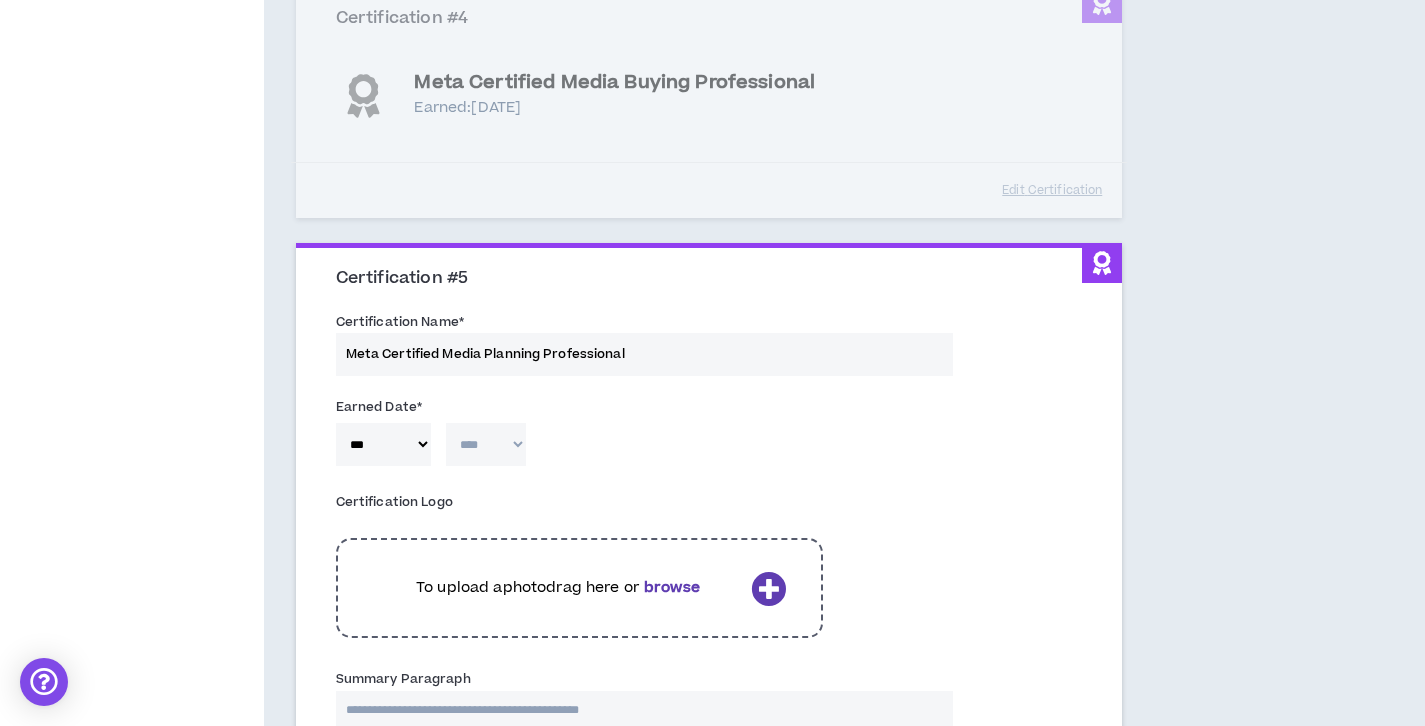 click on "**** **** **** **** **** **** **** **** **** **** **** **** **** **** **** **** **** **** **** **** **** **** **** **** **** **** **** **** **** **** **** **** **** **** **** **** **** **** **** **** **** **** **** **** **** **** **** **** **** **** **** **** **** **** **** **** **** **** **** **** **** **** **** **** **** **** **** **** **** **** **** **** **** **** **** **** **** **** **** **** **** **** **** **** **** **** **** **** **** **** **** **** **** **** **** **** **** **** **** **** **** **** **** **** **** **** **** **** **** **** **** **** **** **** **** **** **** **** **** **** **** **** **** **** **** **** ****" at bounding box center [486, 444] 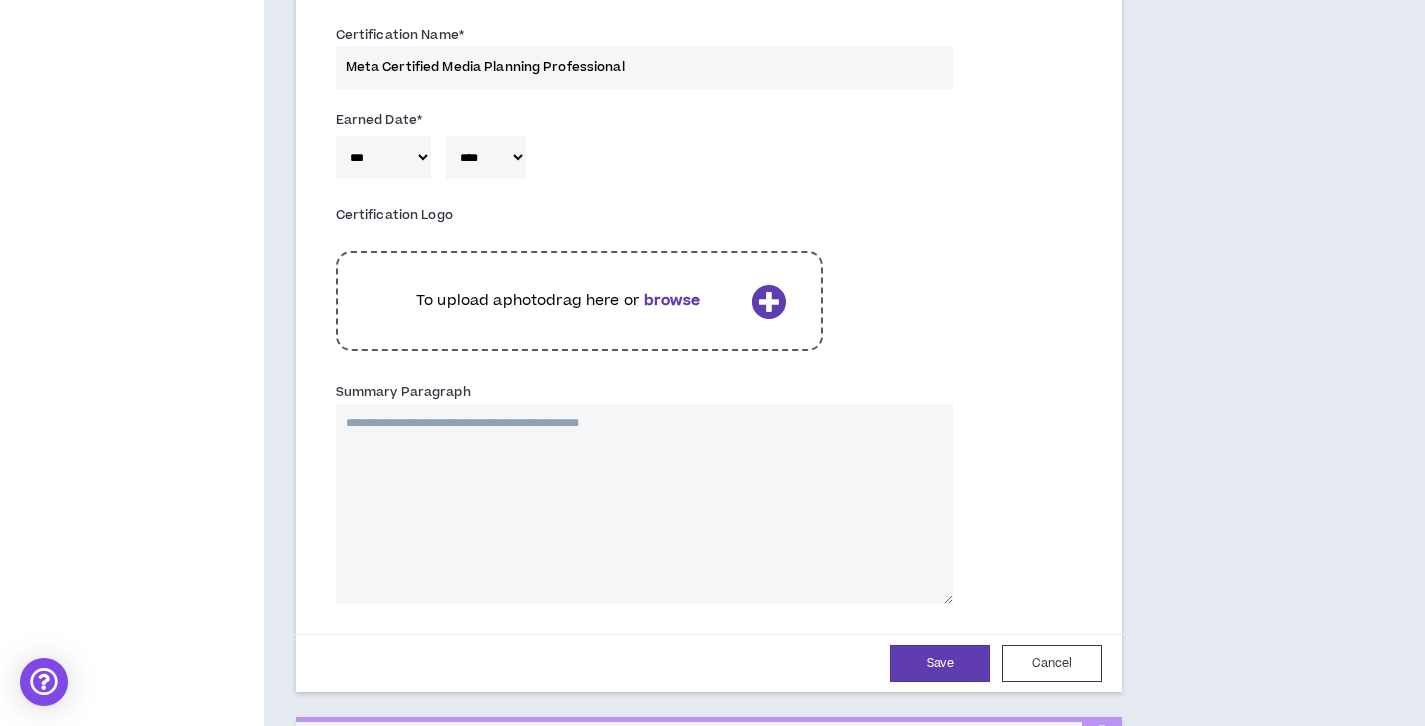 scroll, scrollTop: 1365, scrollLeft: 0, axis: vertical 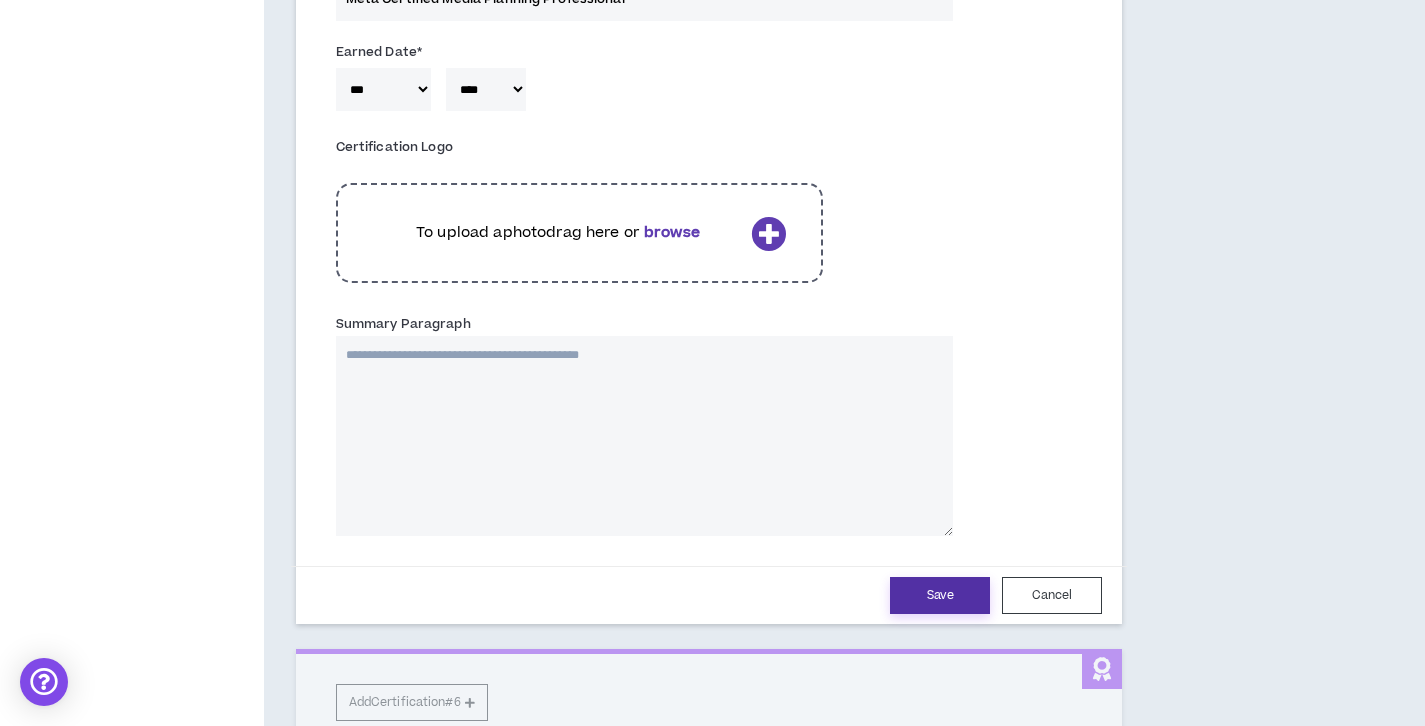 click on "Save" at bounding box center (940, 595) 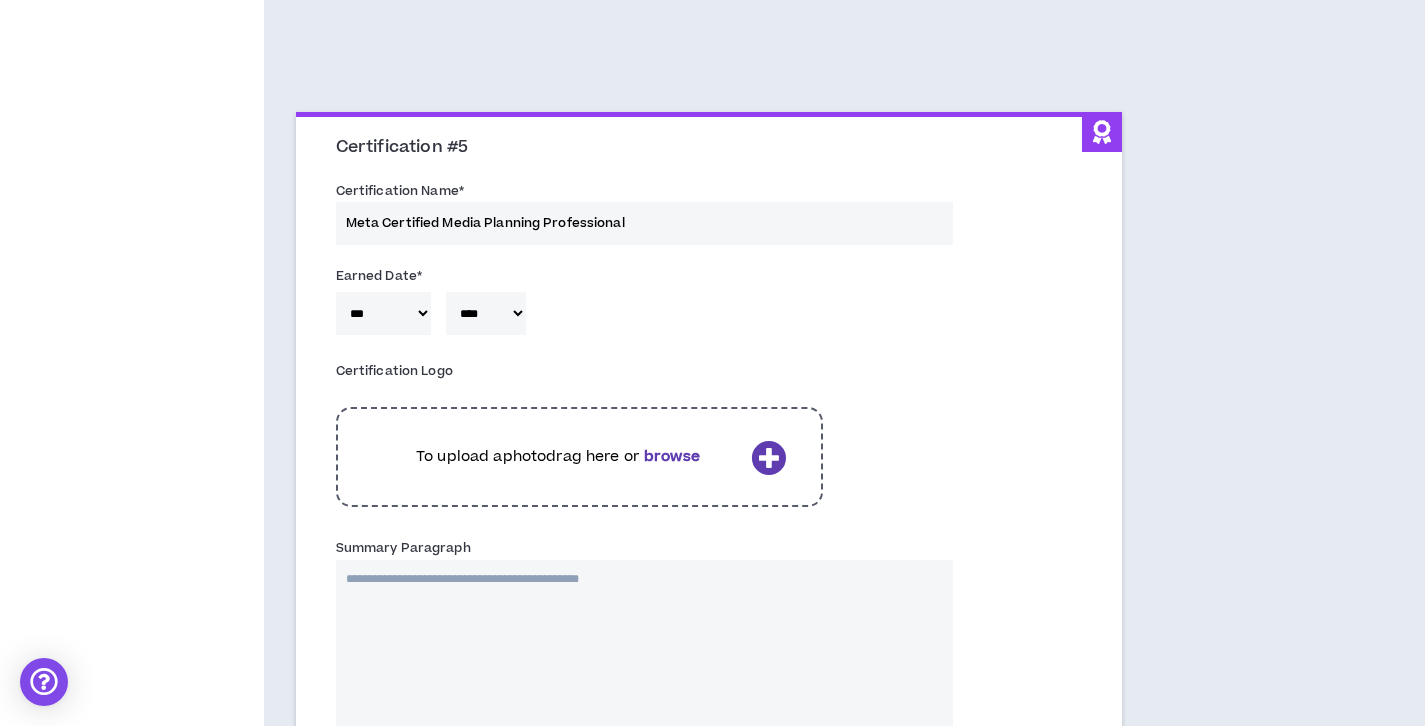 select on "*" 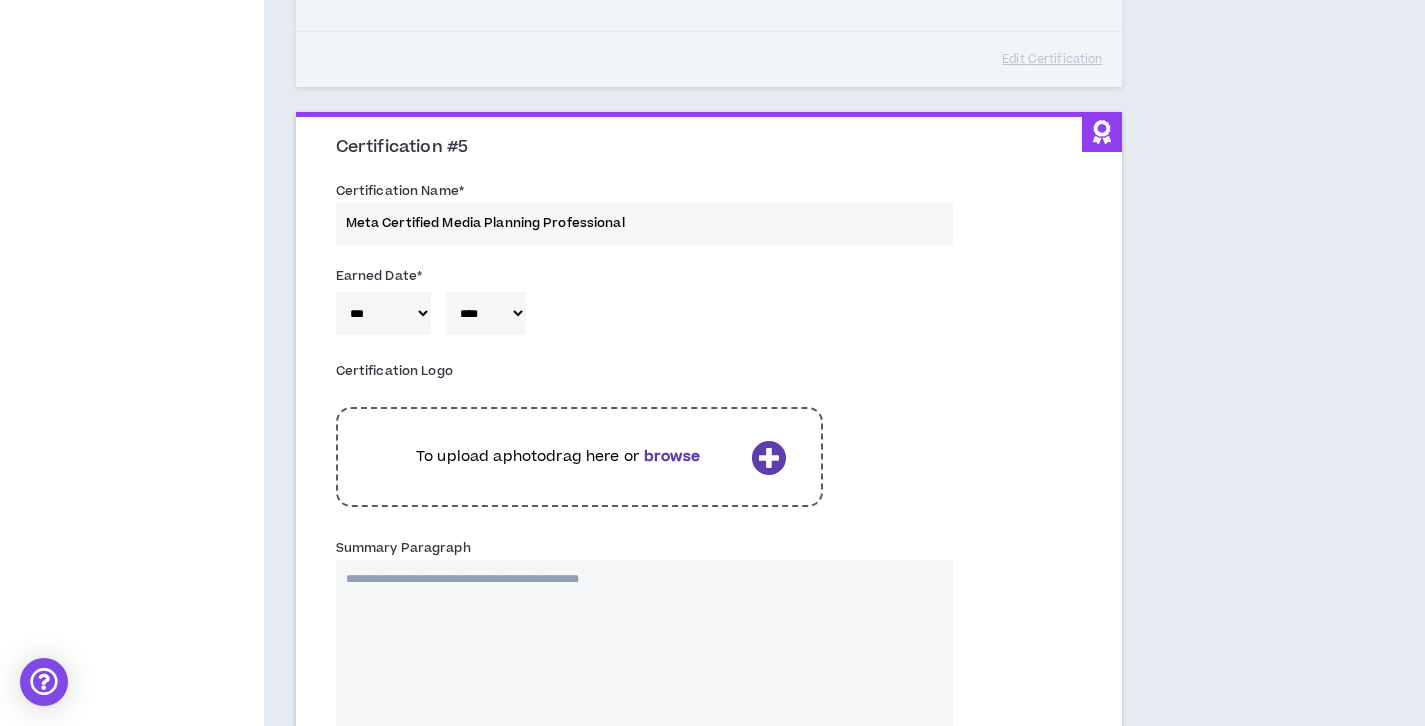 select on "****" 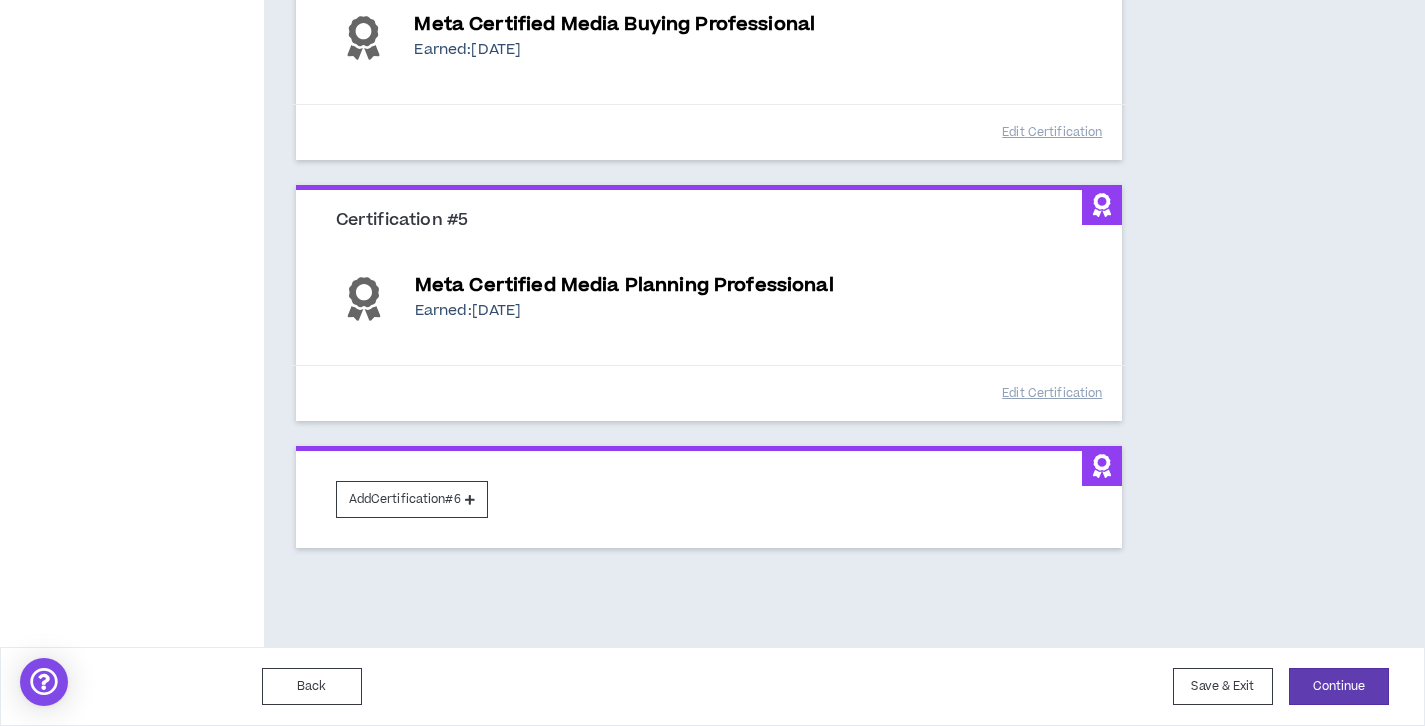 scroll, scrollTop: 1067, scrollLeft: 0, axis: vertical 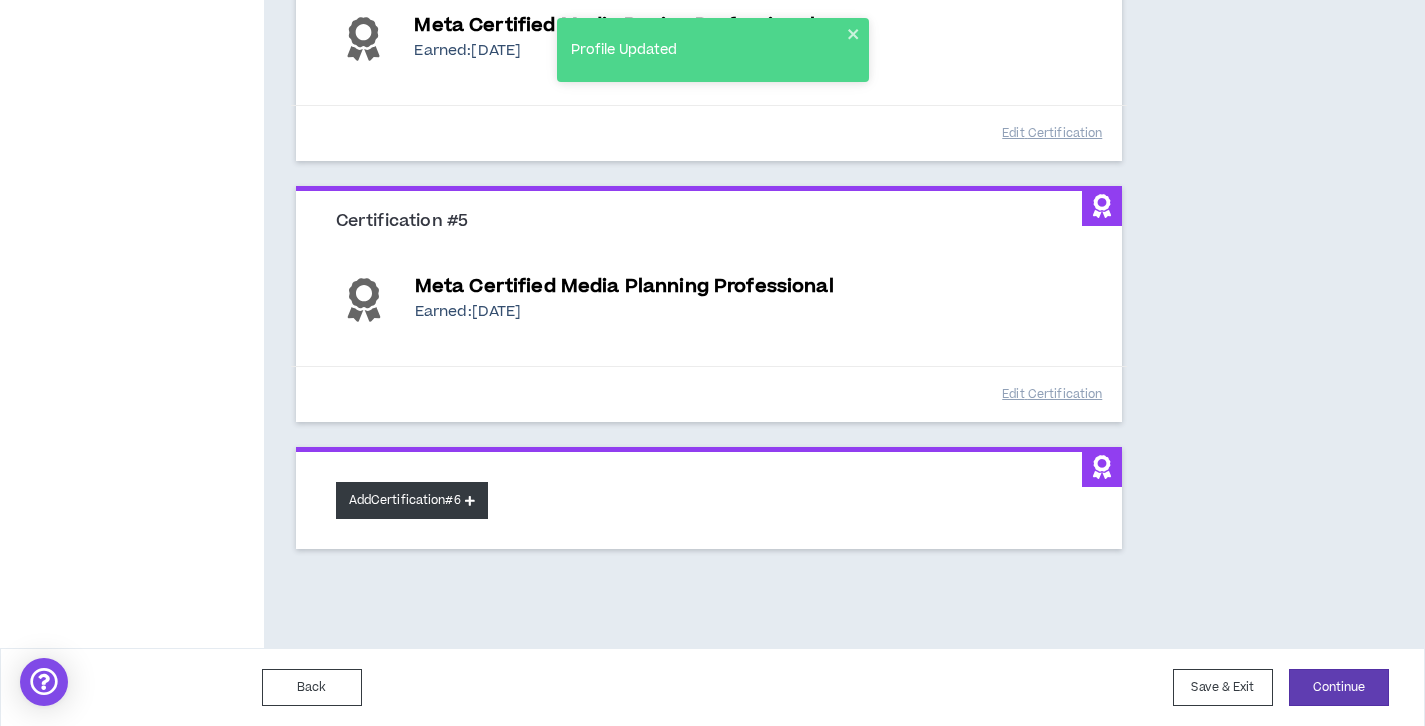 click on "Add  Certification  #6" at bounding box center [412, 500] 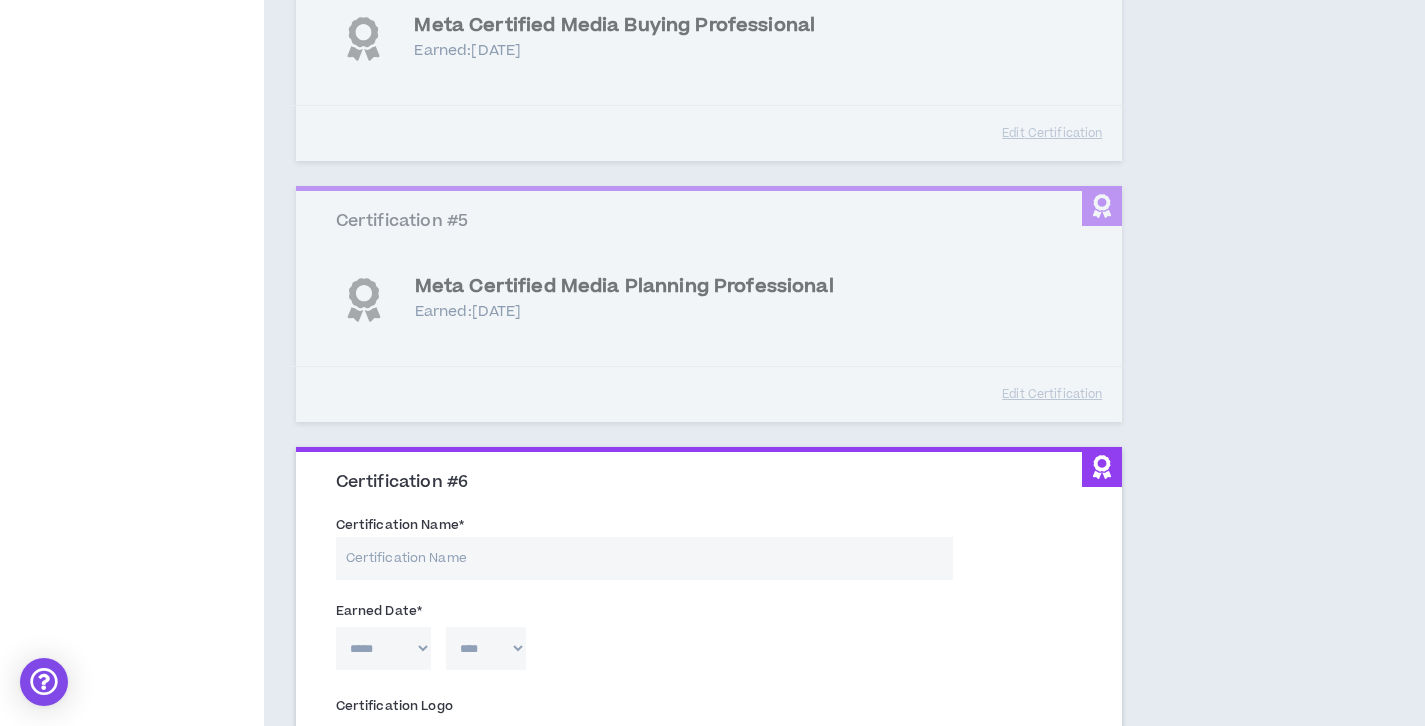 click on "Certification Name  *" at bounding box center (644, 558) 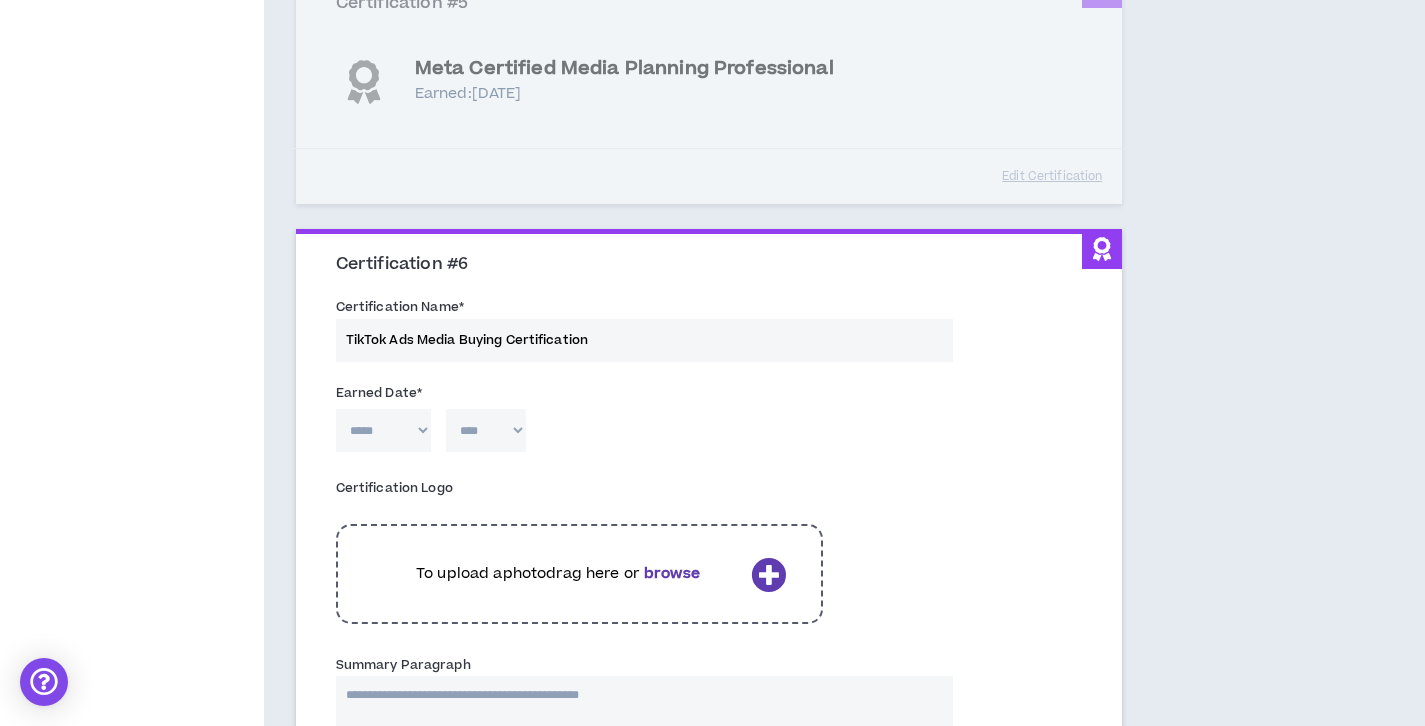 scroll, scrollTop: 1352, scrollLeft: 0, axis: vertical 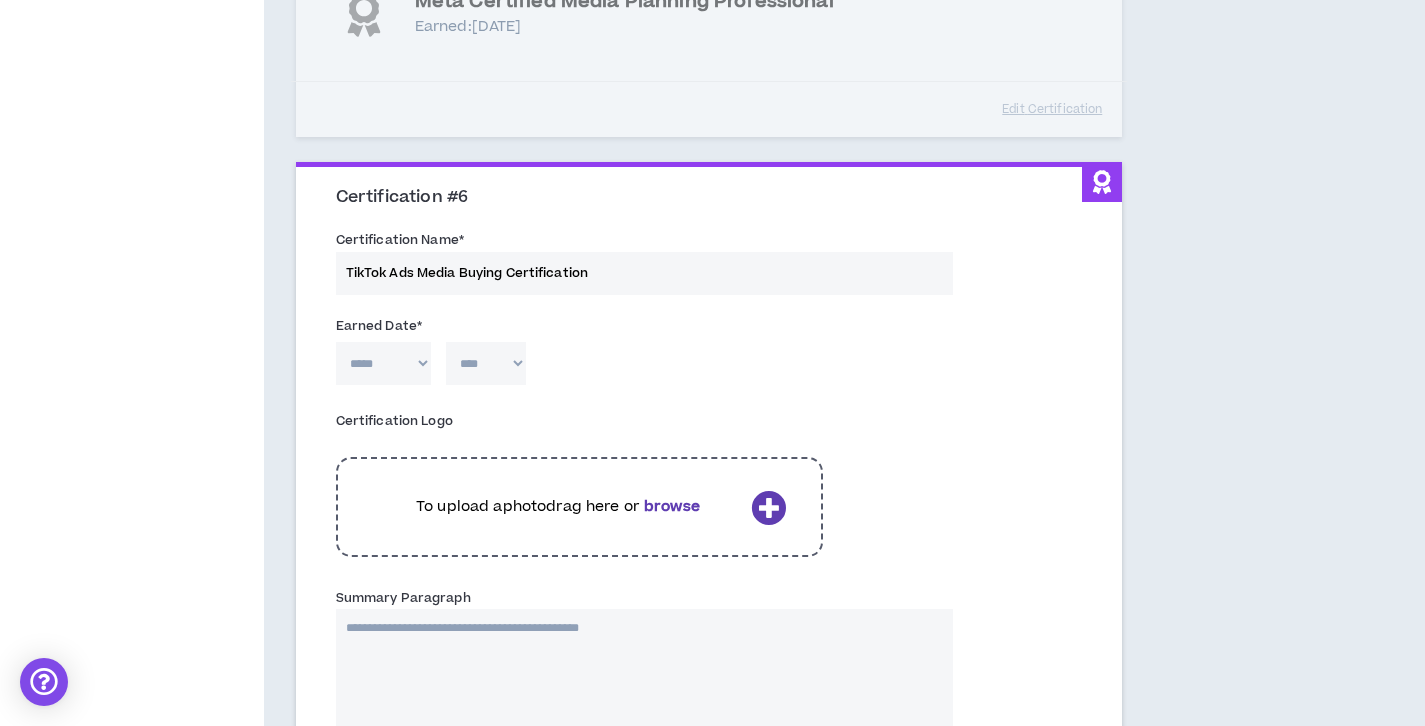 type on "TikTok Ads Media Buying Certification" 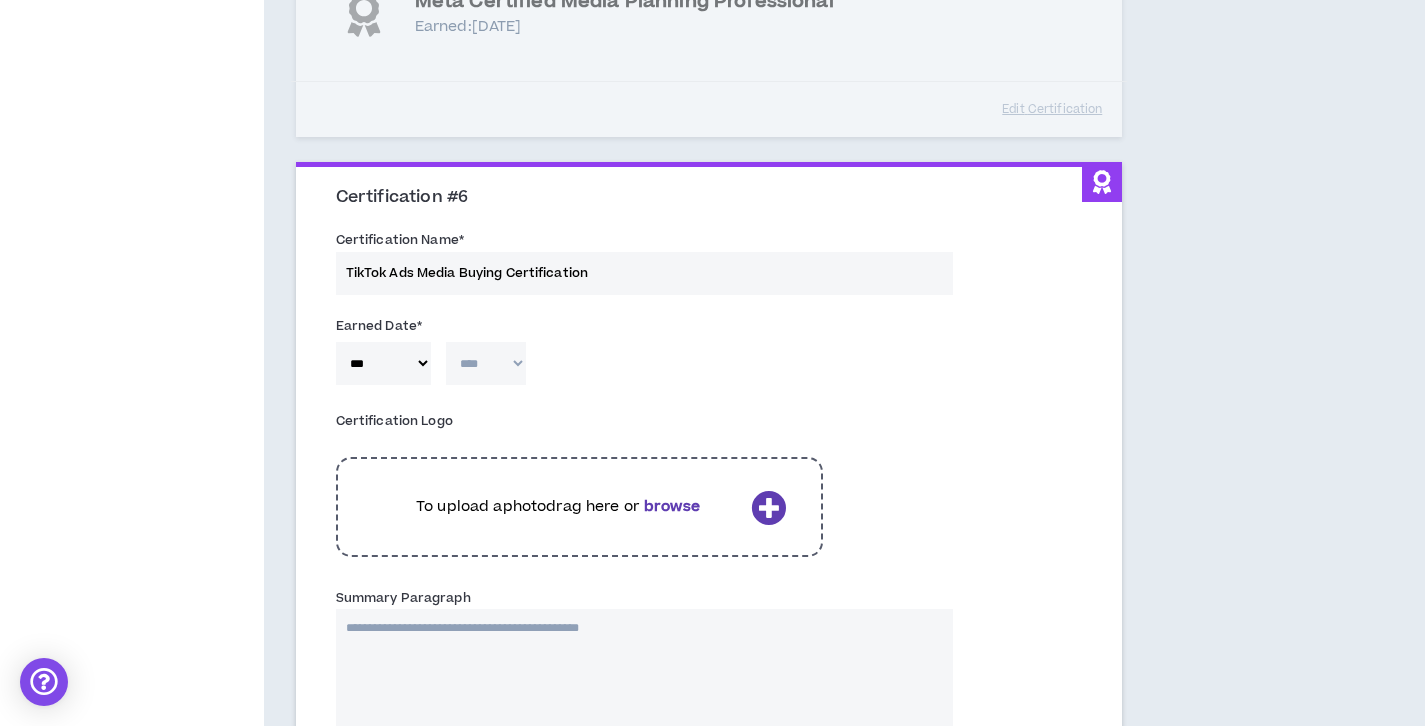 click on "**** **** **** **** **** **** **** **** **** **** **** **** **** **** **** **** **** **** **** **** **** **** **** **** **** **** **** **** **** **** **** **** **** **** **** **** **** **** **** **** **** **** **** **** **** **** **** **** **** **** **** **** **** **** **** **** **** **** **** **** **** **** **** **** **** **** **** **** **** **** **** **** **** **** **** **** **** **** **** **** **** **** **** **** **** **** **** **** **** **** **** **** **** **** **** **** **** **** **** **** **** **** **** **** **** **** **** **** **** **** **** **** **** **** **** **** **** **** **** **** **** **** **** **** **** **** ****" at bounding box center [486, 363] 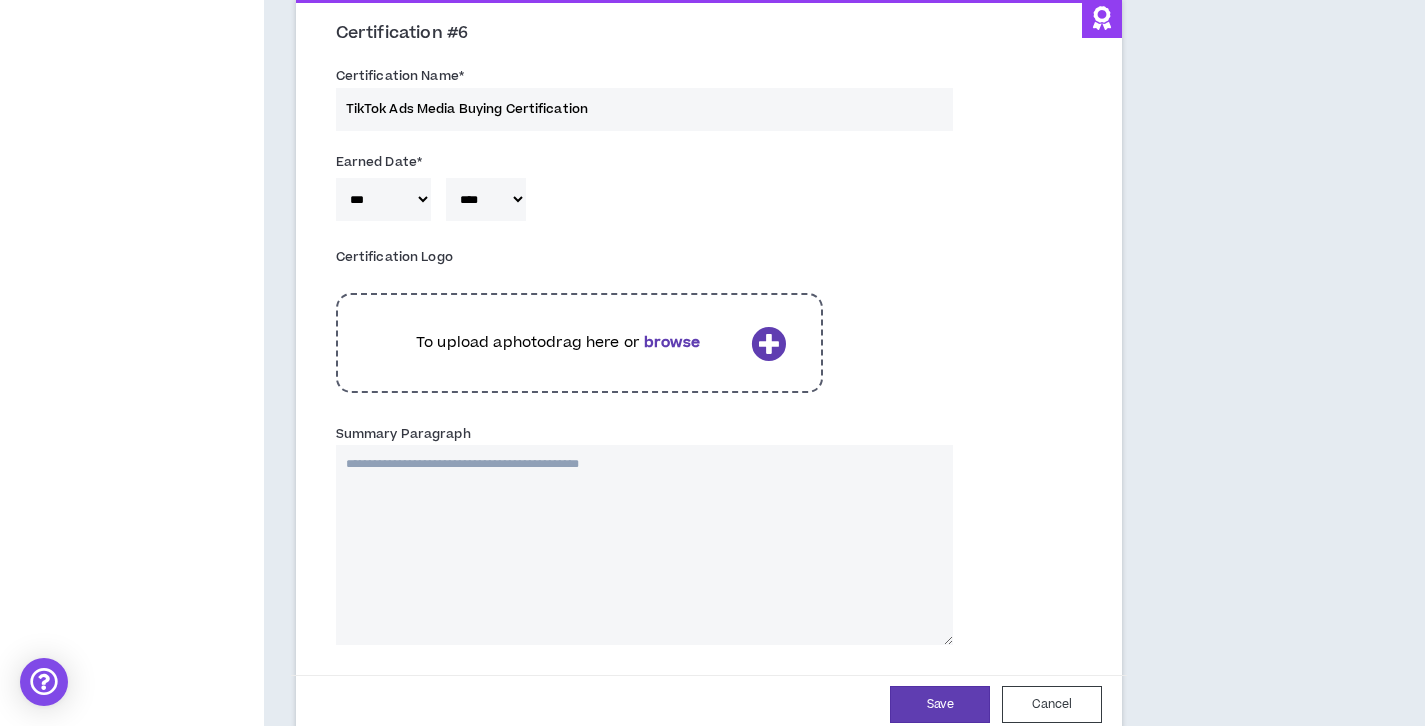 scroll, scrollTop: 1592, scrollLeft: 0, axis: vertical 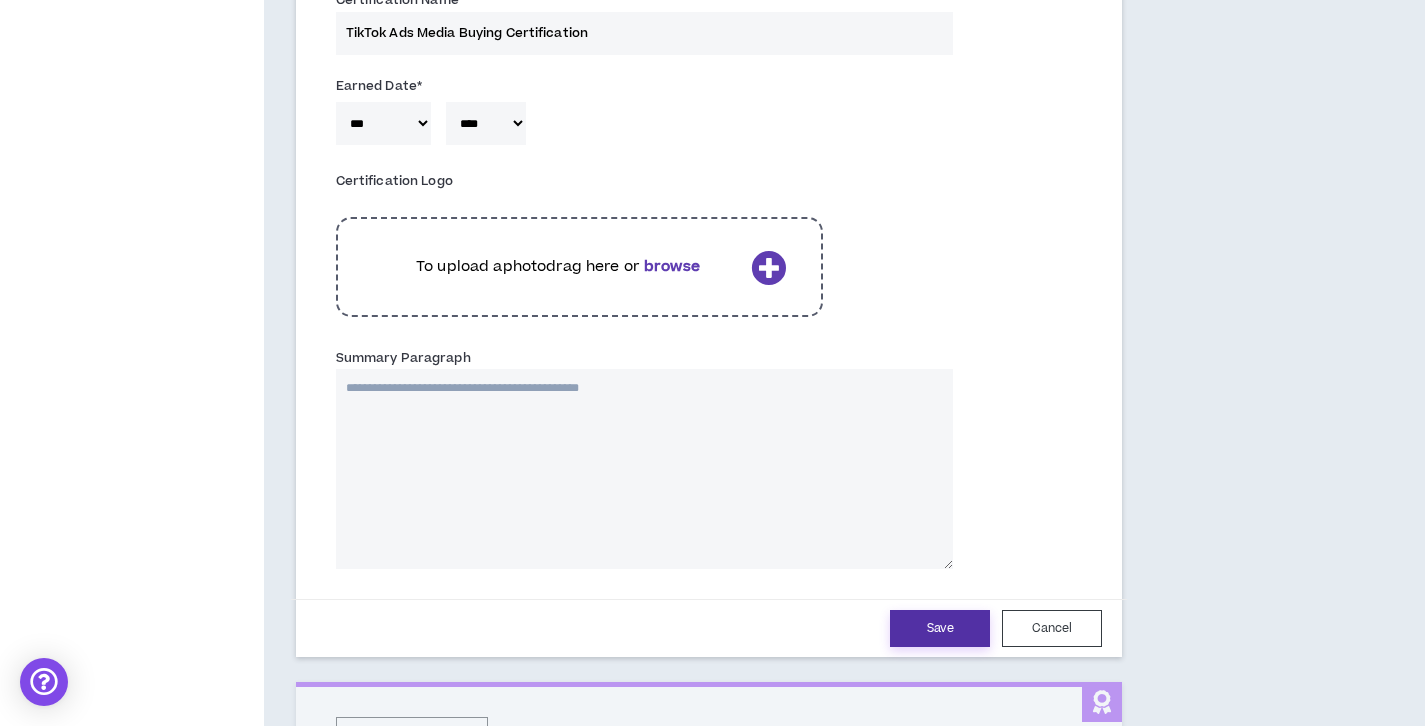 click on "Save" at bounding box center [940, 628] 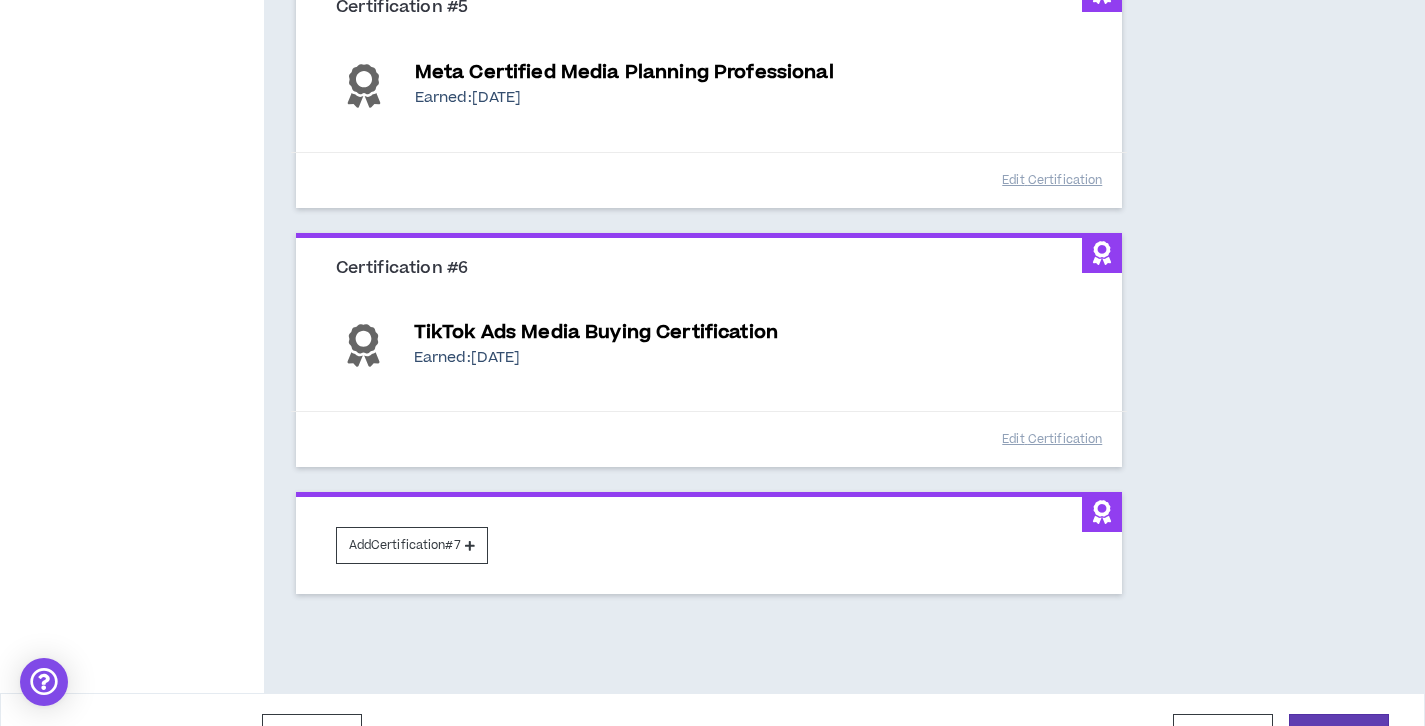 scroll, scrollTop: 1327, scrollLeft: 0, axis: vertical 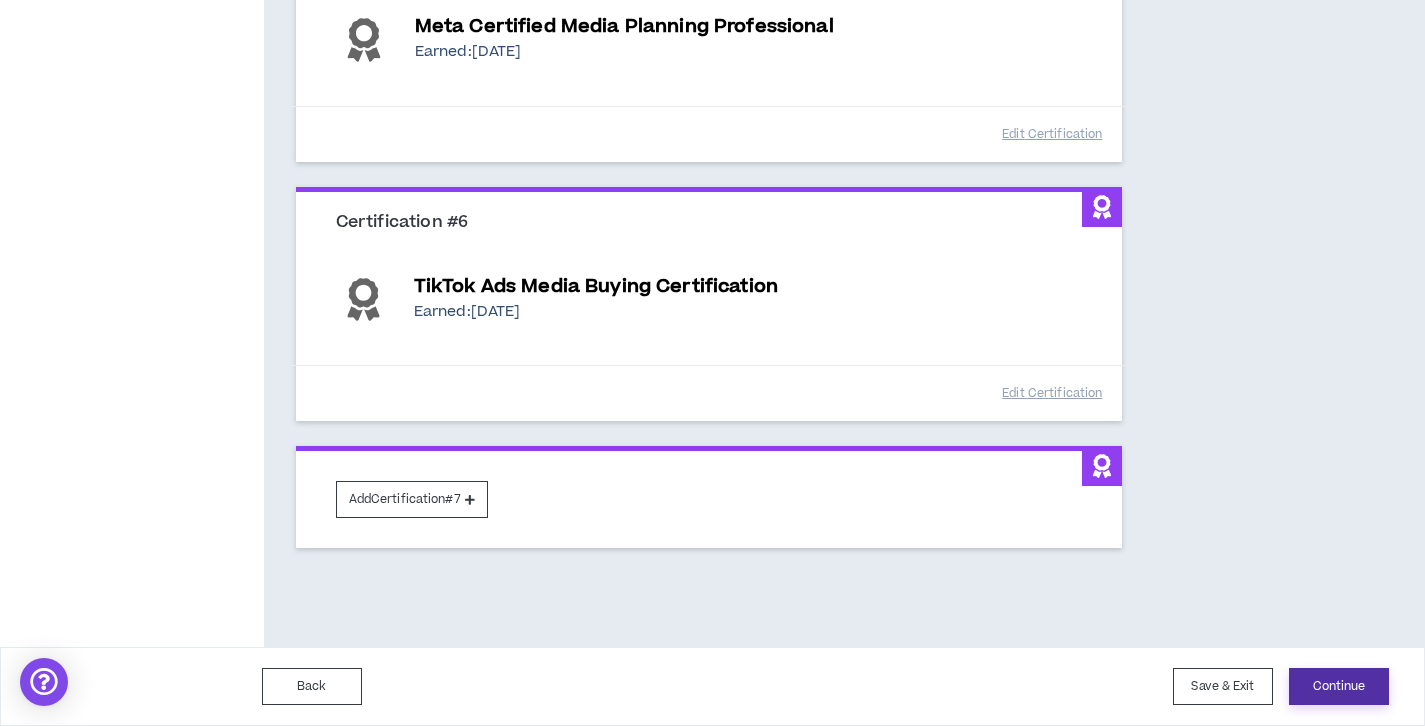 click on "Continue" at bounding box center [1339, 686] 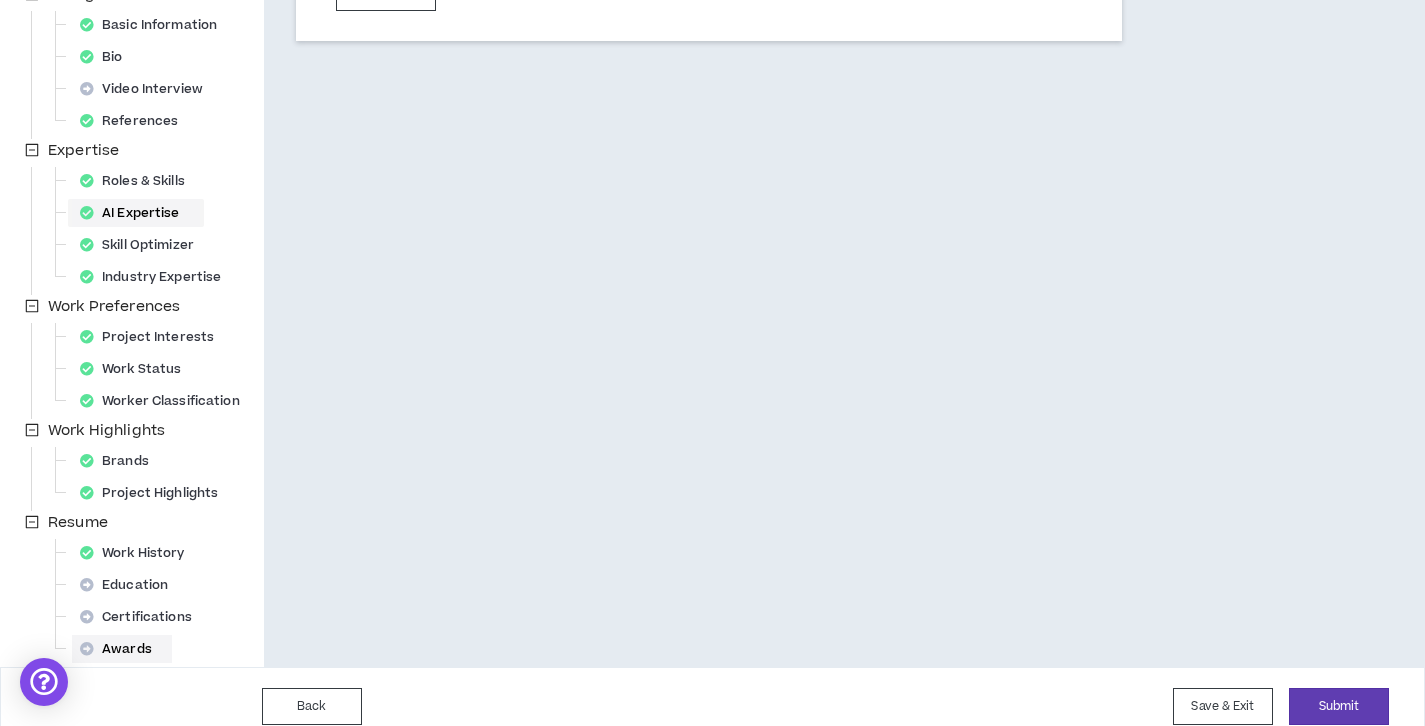 scroll, scrollTop: 303, scrollLeft: 0, axis: vertical 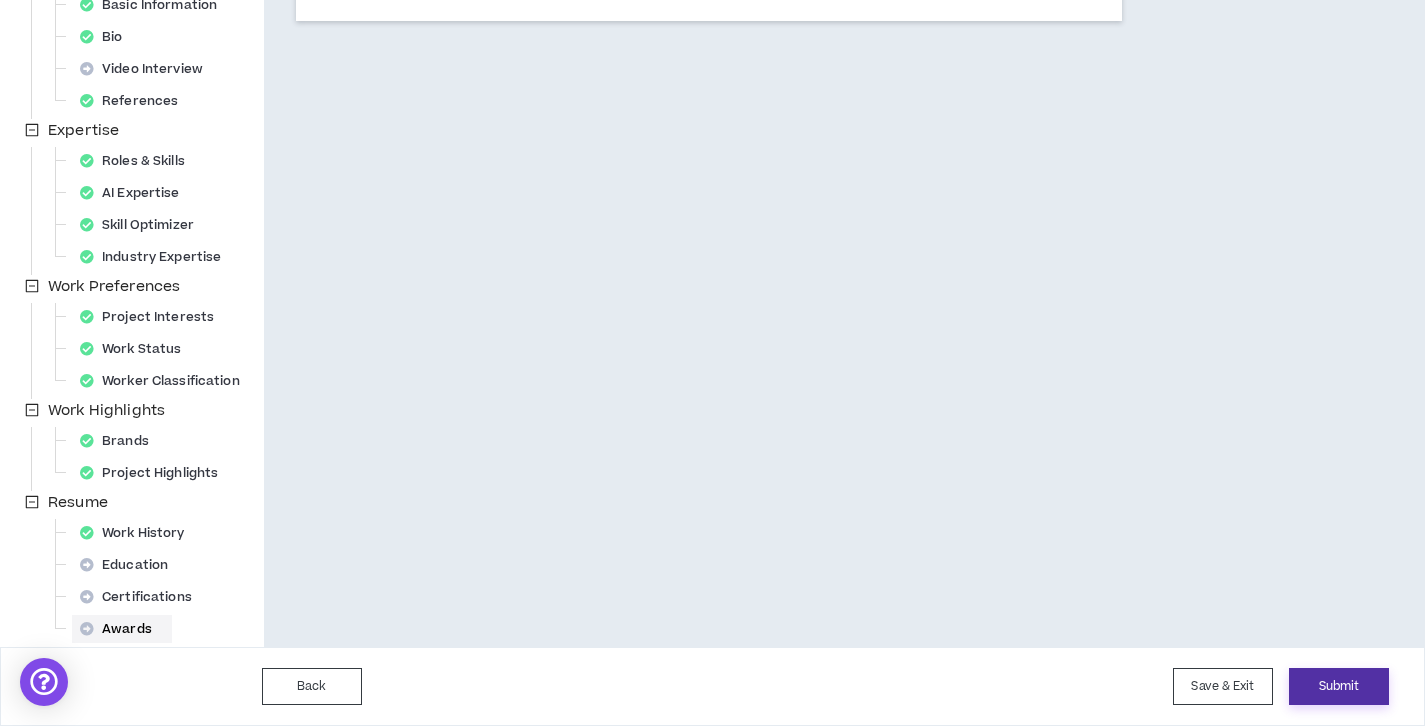 click on "Submit" at bounding box center (1339, 686) 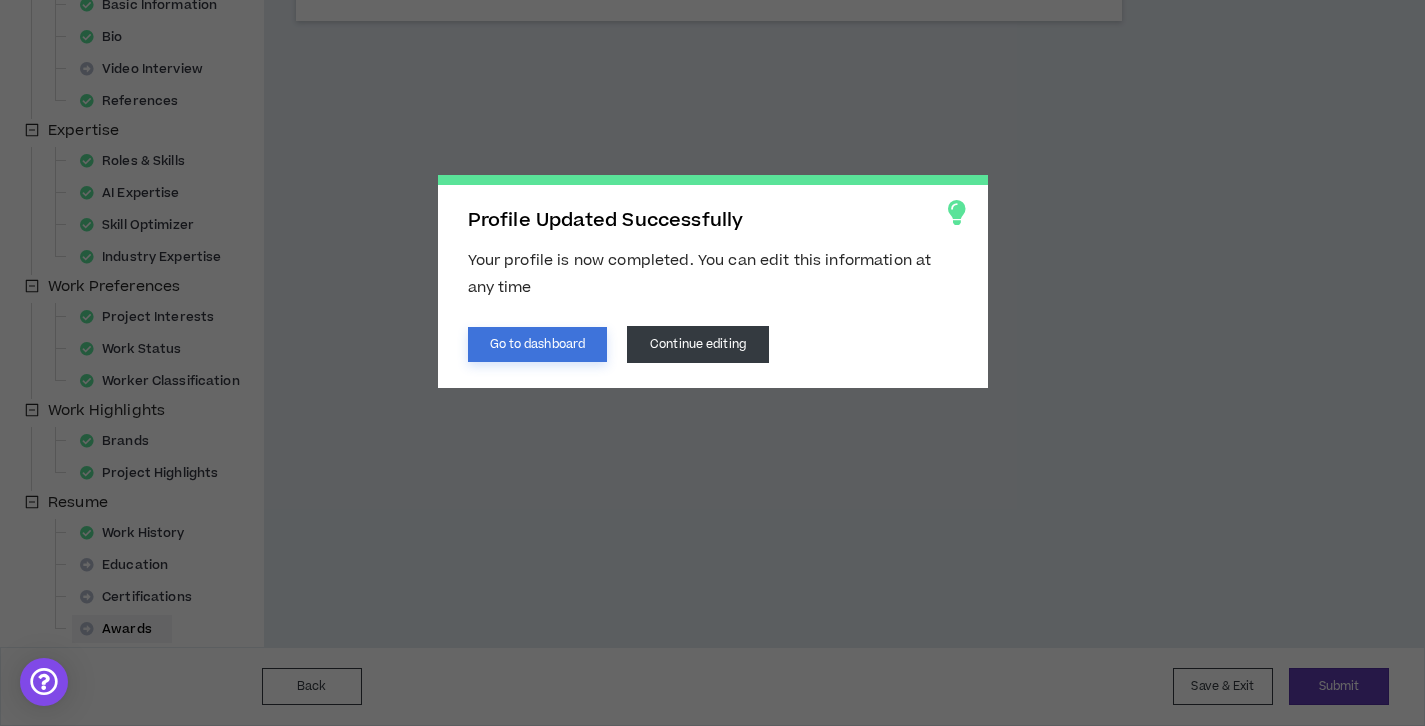 click on "Go to dashboard" at bounding box center [538, 344] 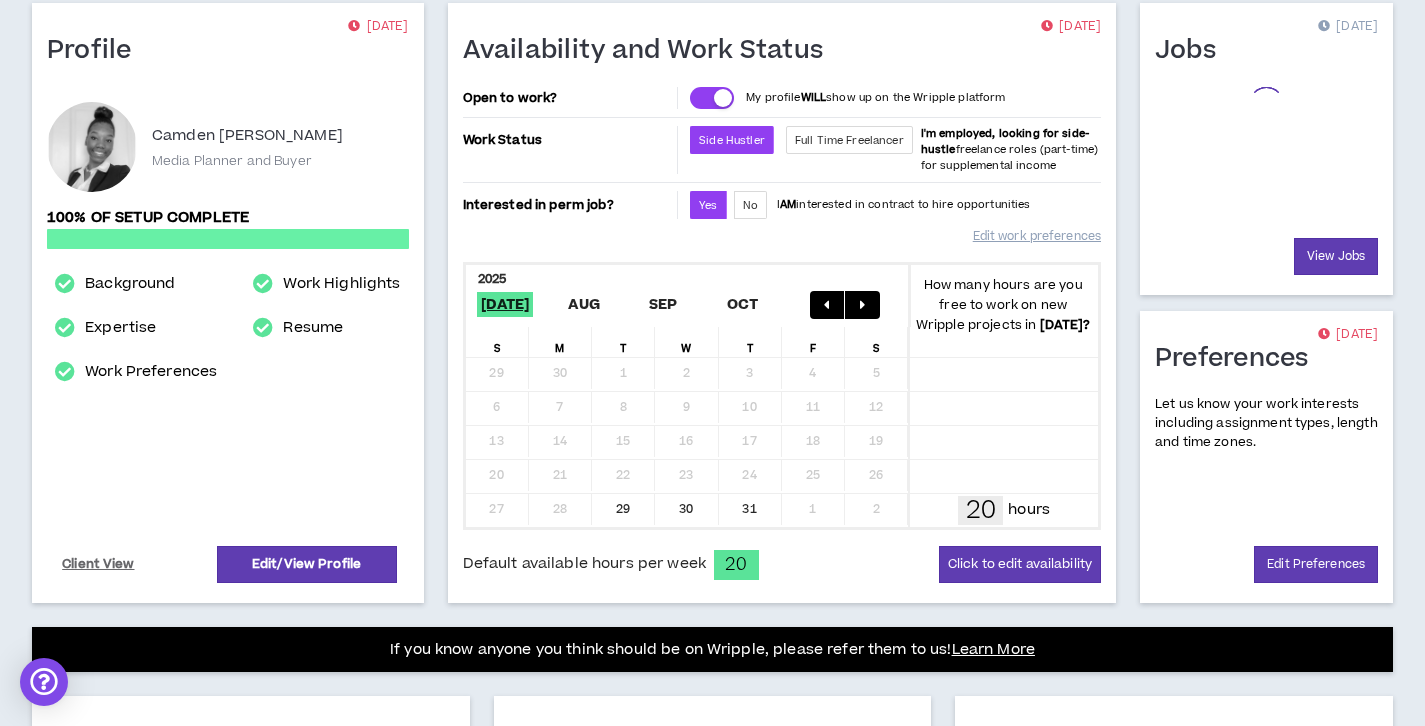 scroll, scrollTop: 0, scrollLeft: 0, axis: both 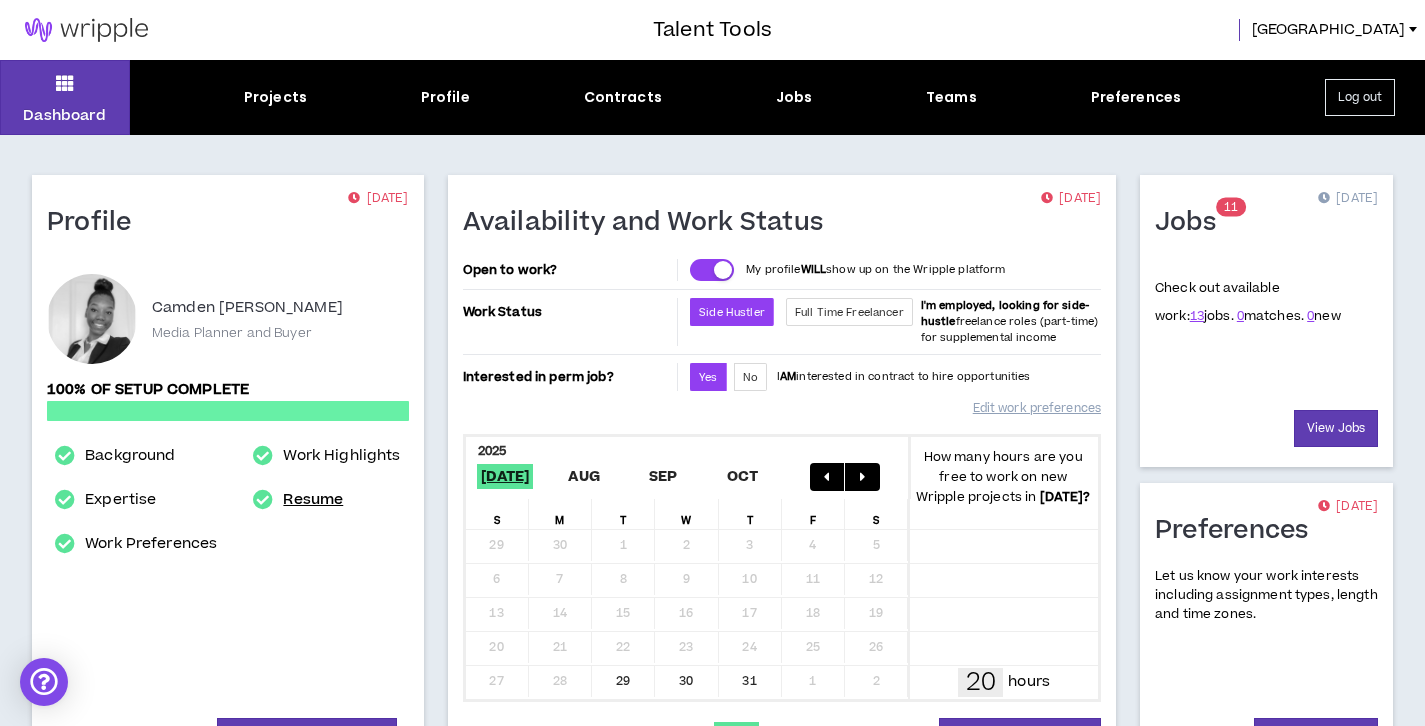 click on "Resume" at bounding box center [313, 500] 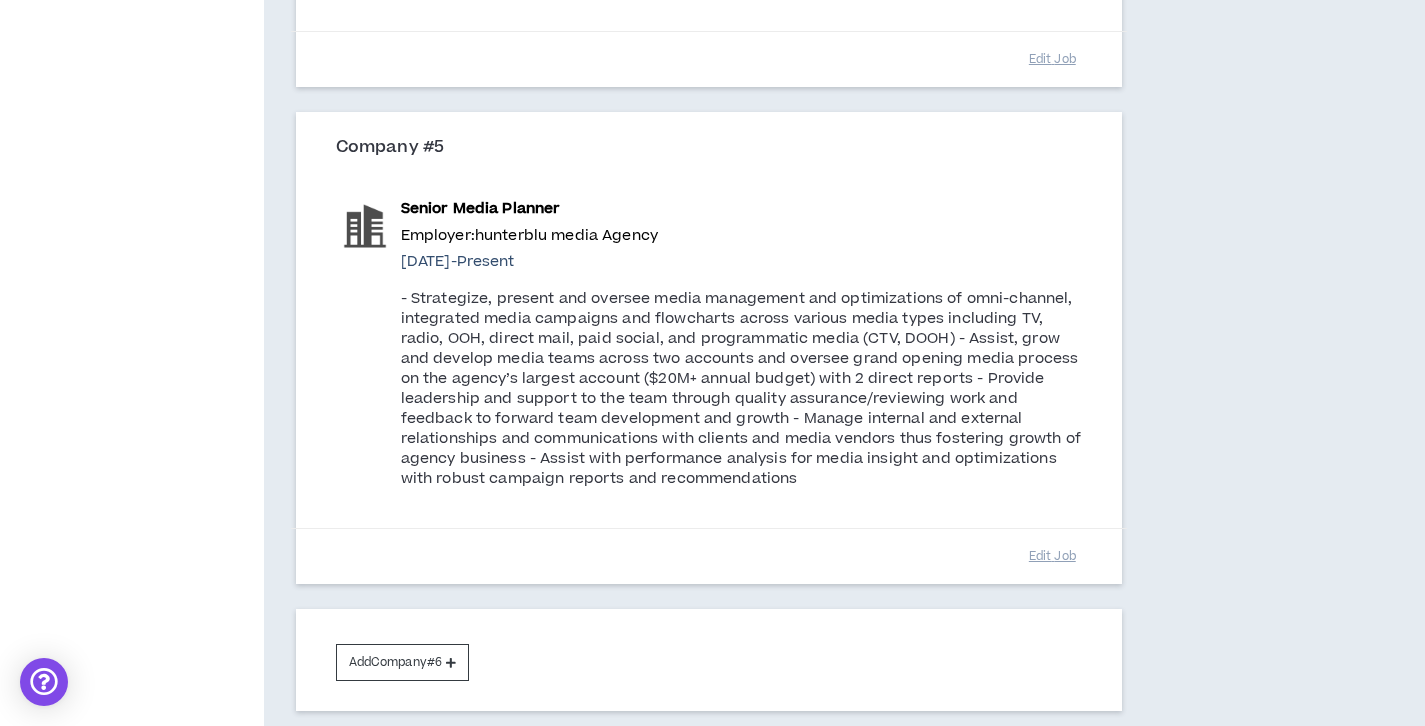 scroll, scrollTop: 2243, scrollLeft: 0, axis: vertical 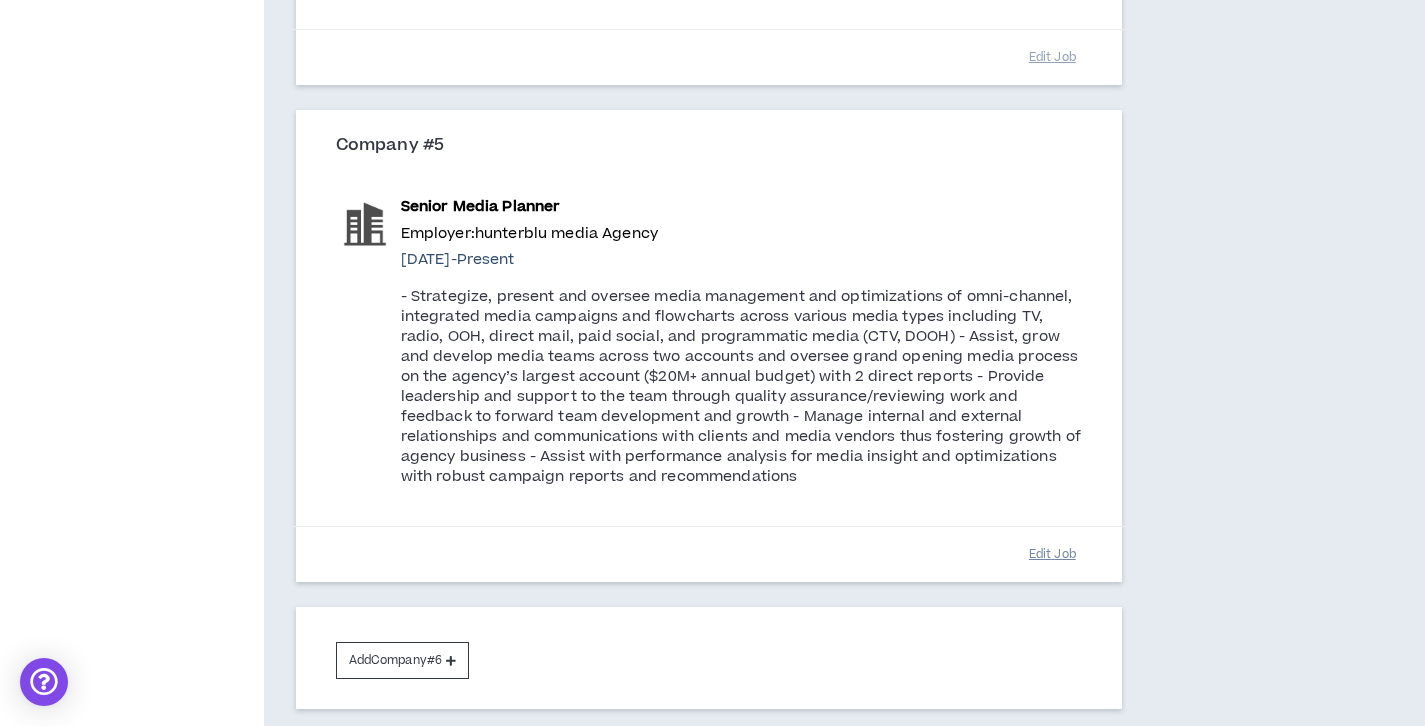 click on "Edit   Job" at bounding box center (1052, 554) 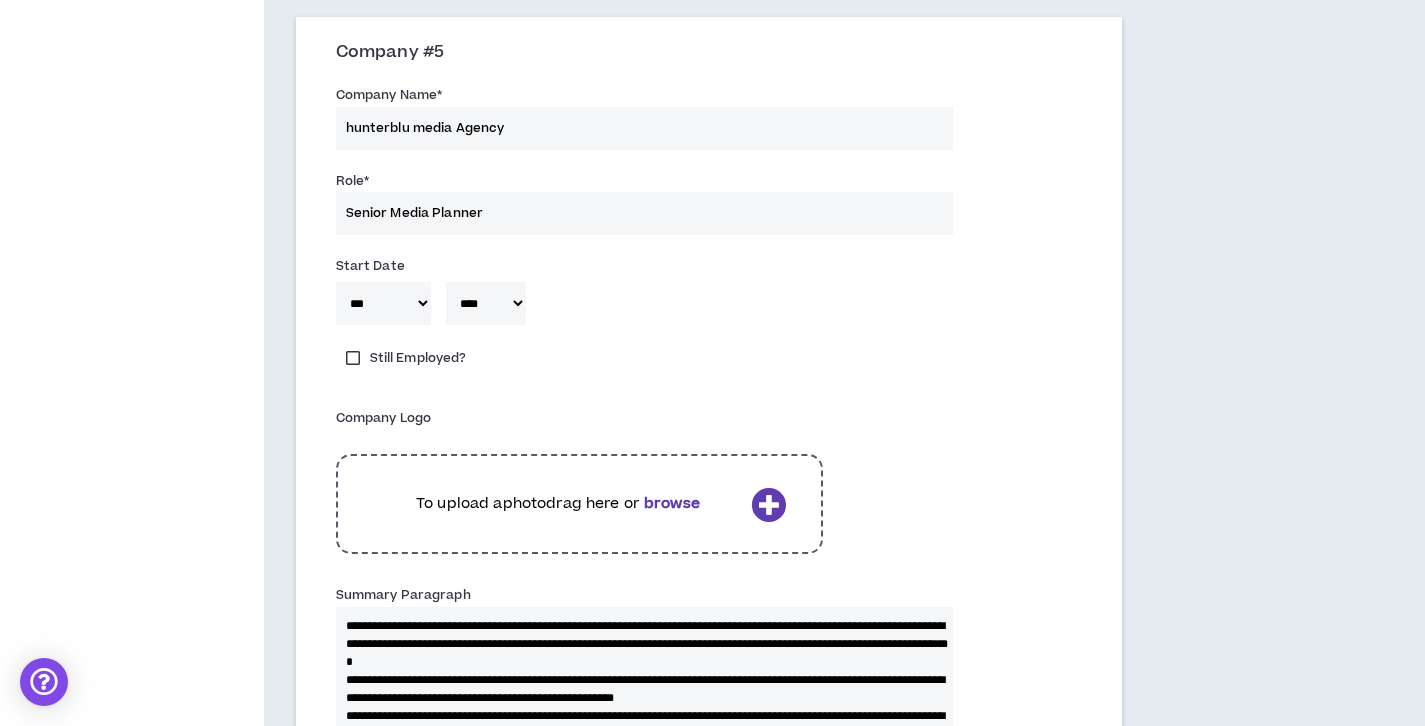 scroll, scrollTop: 2344, scrollLeft: 0, axis: vertical 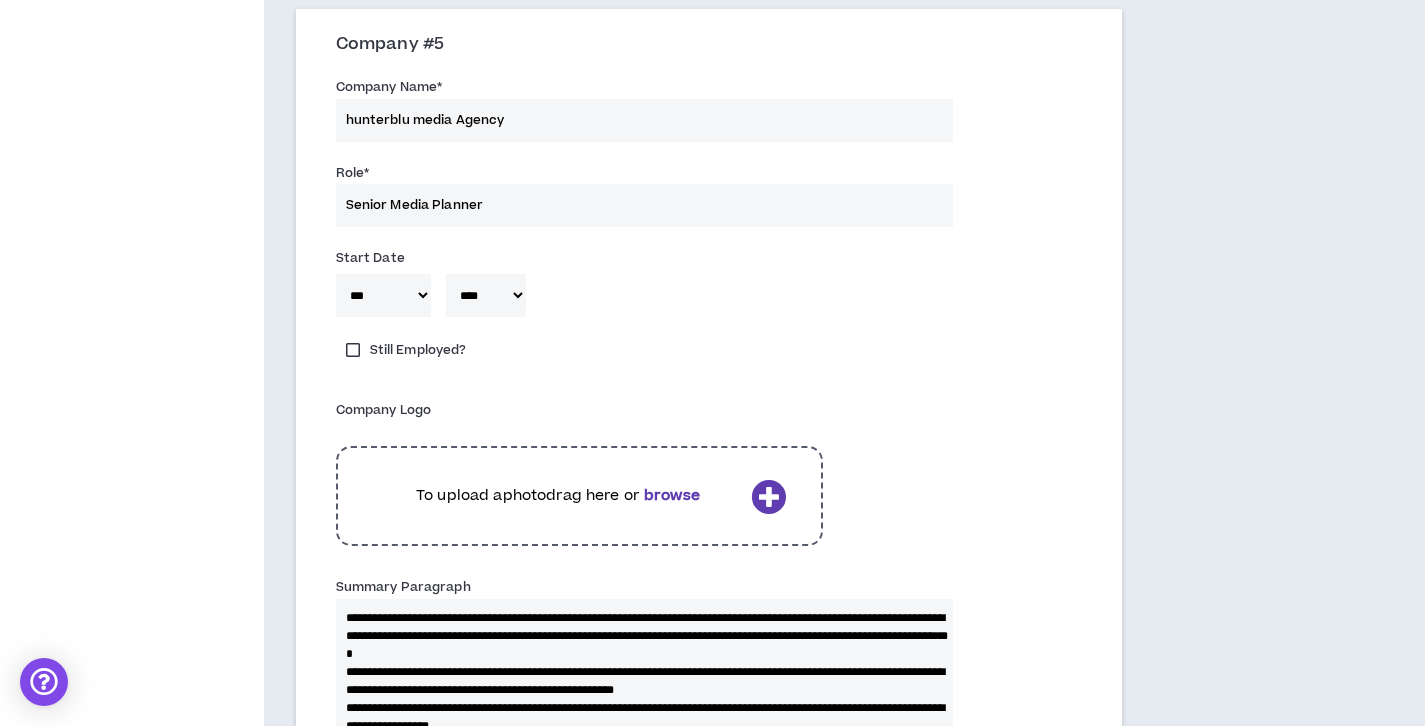 click on "Still Employed?" at bounding box center (406, 350) 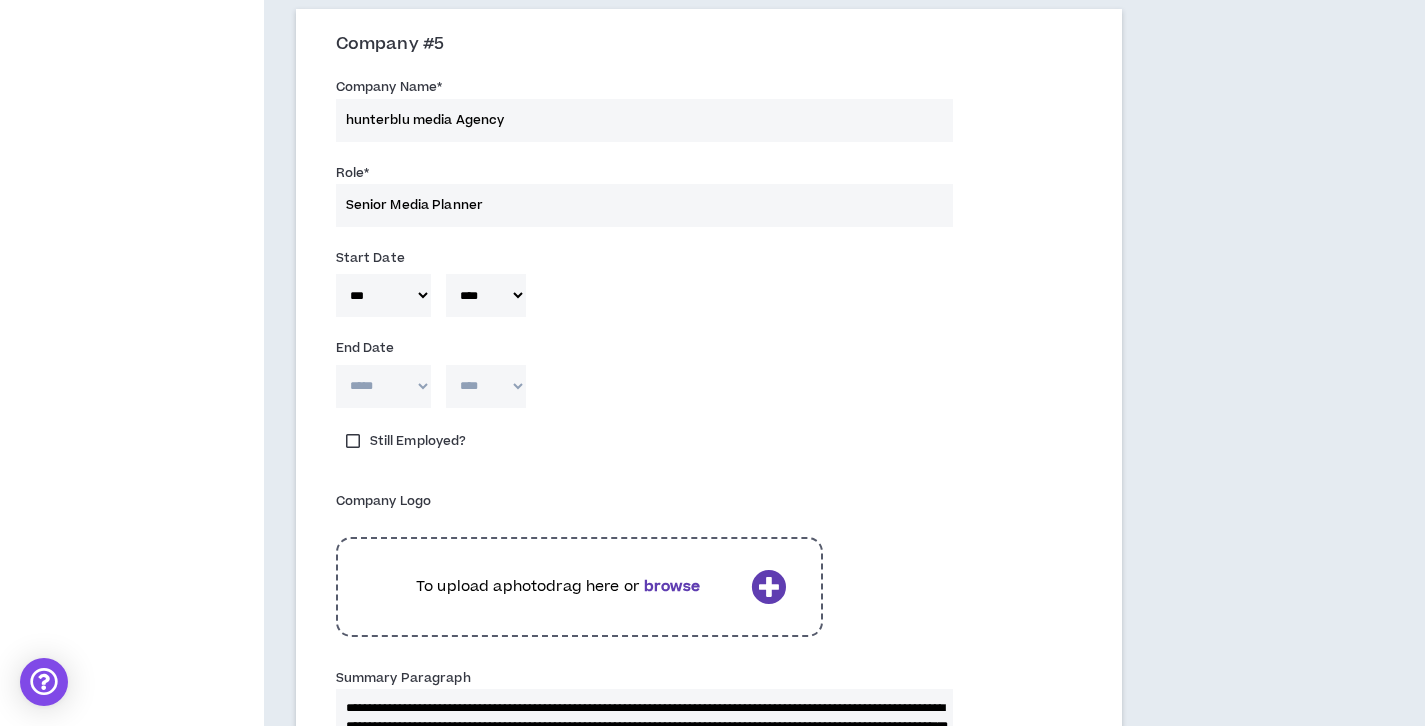 click on "***** *** *** *** *** *** **** *** *** **** *** *** ***" at bounding box center [383, 386] 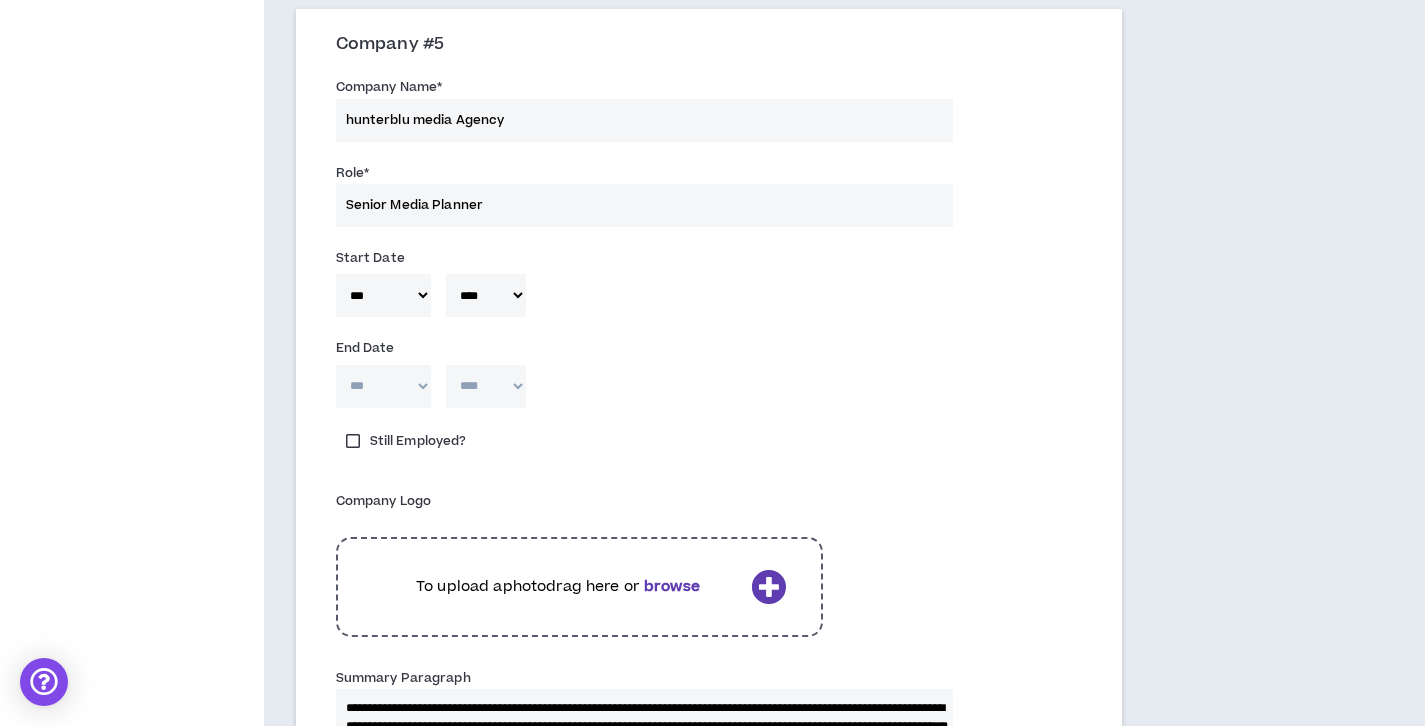 type 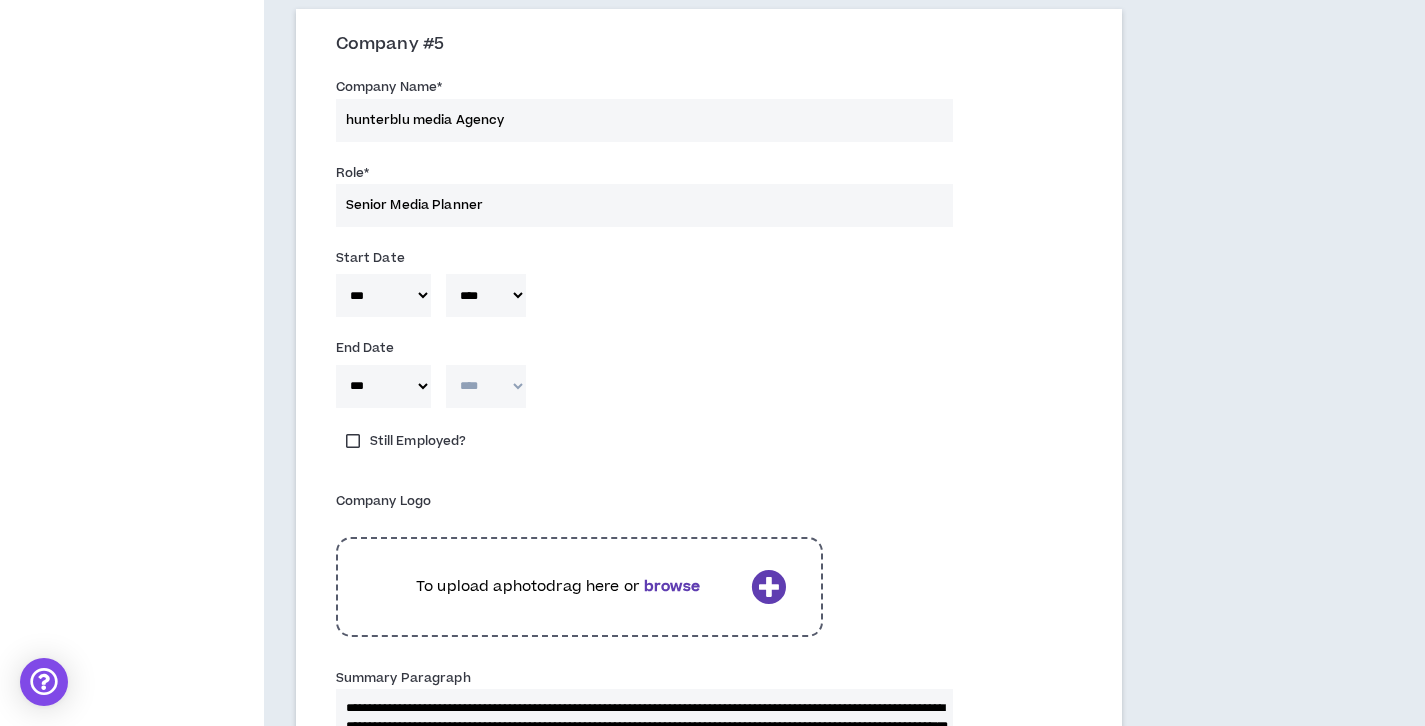 click on "**** **** **** **** **** **** **** **** **** **** **** **** **** **** **** **** **** **** **** **** **** **** **** **** **** **** **** **** **** **** **** **** **** **** **** **** **** **** **** **** **** **** **** **** **** **** **** **** **** **** **** **** **** **** **** **** **** **** **** **** **** **** **** **** **** **** **** **** **** **** **** **** **** **** **** **** **** **** **** **** **** **** **** **** **** **** **** **** **** **** **** **** **** **** **** **** **** **** **** **** **** **** **** **** **** **** **** **** **** **** **** **** **** **** **** **** **** **** **** **** **** **** **** **** **** **** ****" at bounding box center [486, 386] 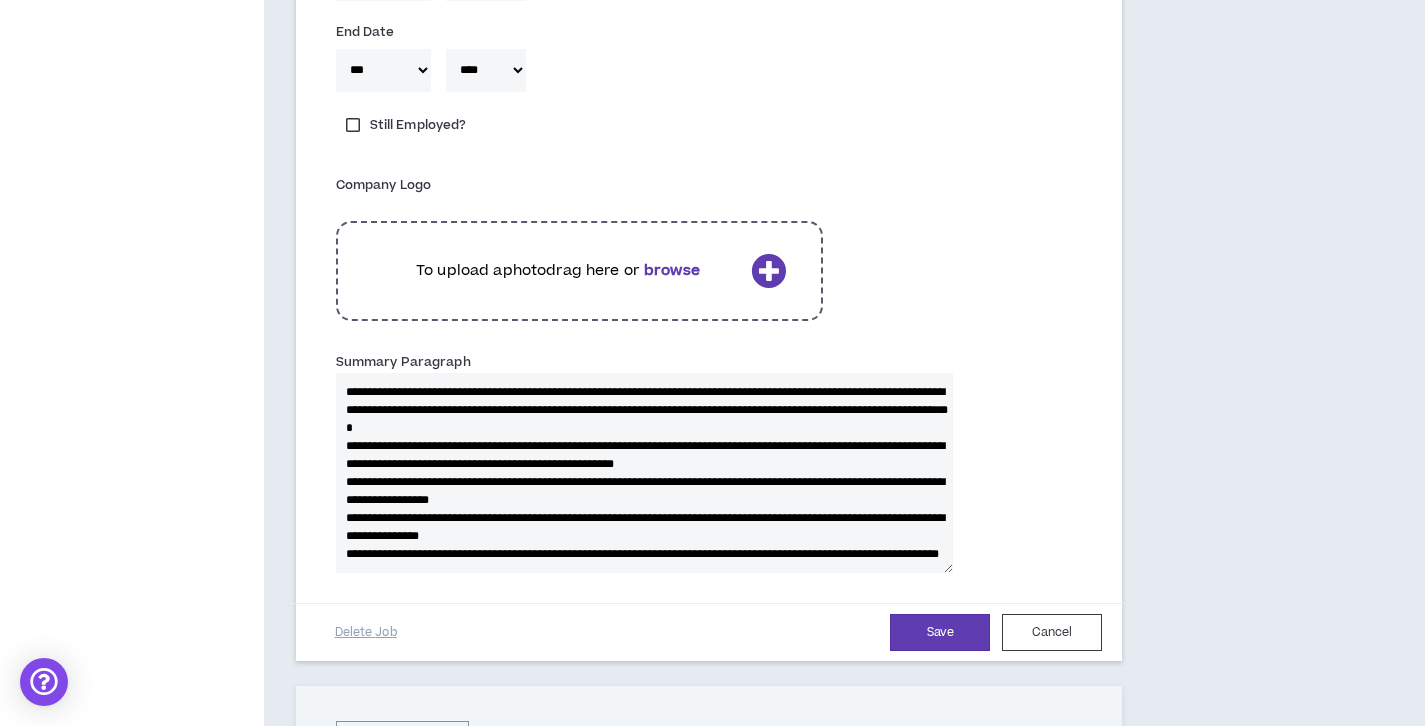 scroll, scrollTop: 2698, scrollLeft: 0, axis: vertical 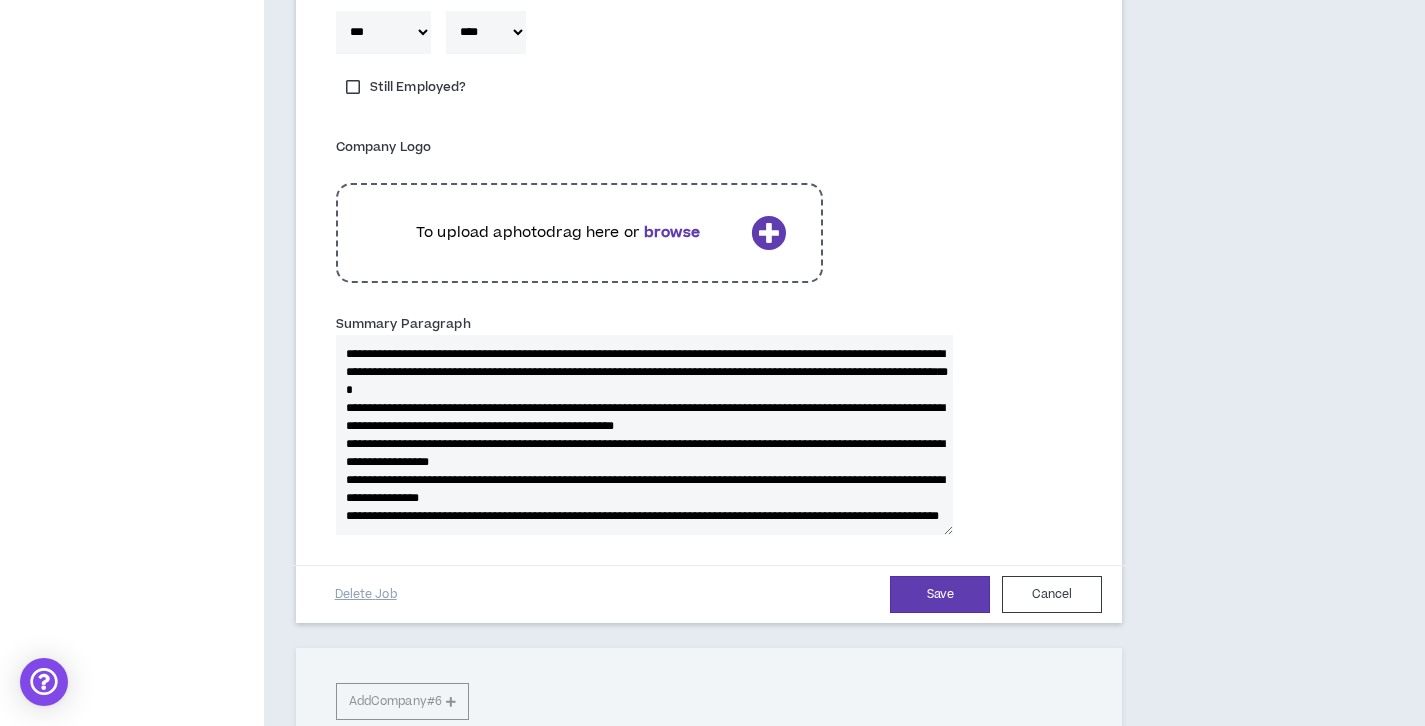 drag, startPoint x: 634, startPoint y: 518, endPoint x: 334, endPoint y: 317, distance: 361.11078 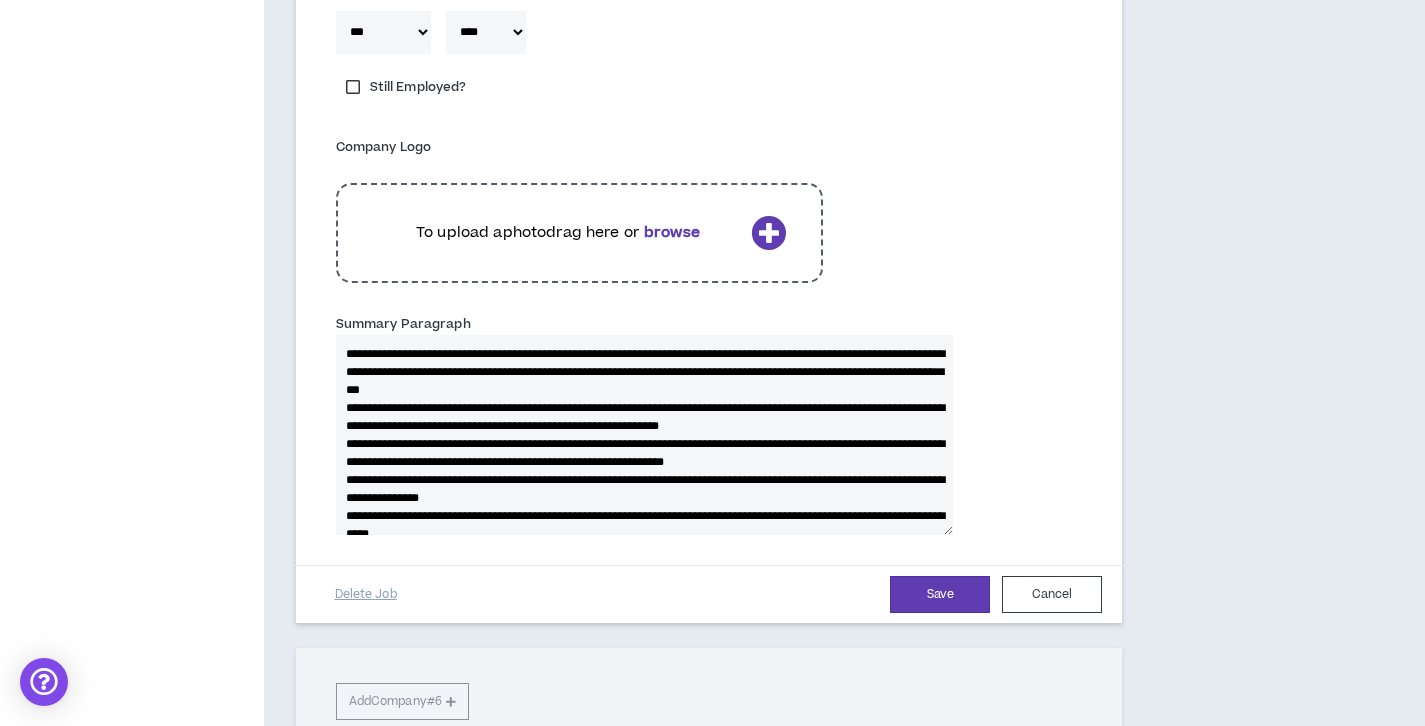 scroll, scrollTop: 43, scrollLeft: 0, axis: vertical 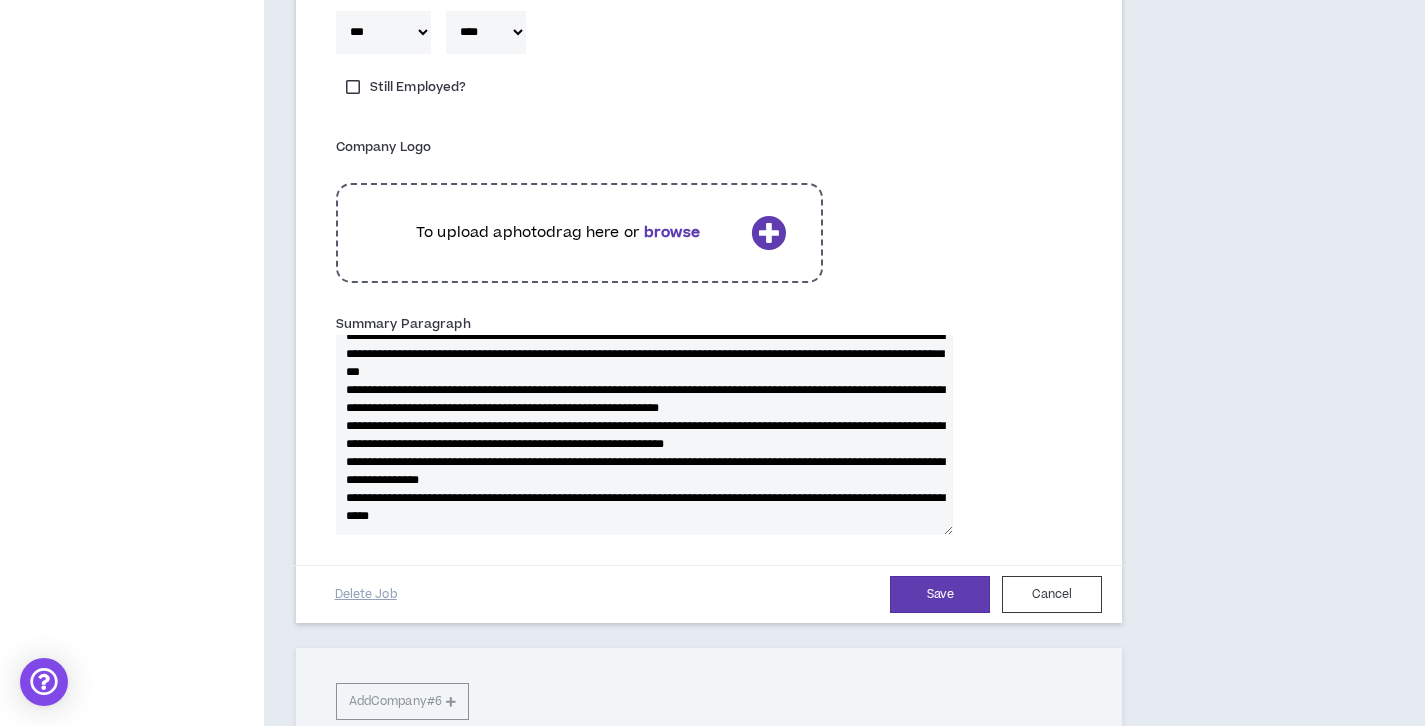 type 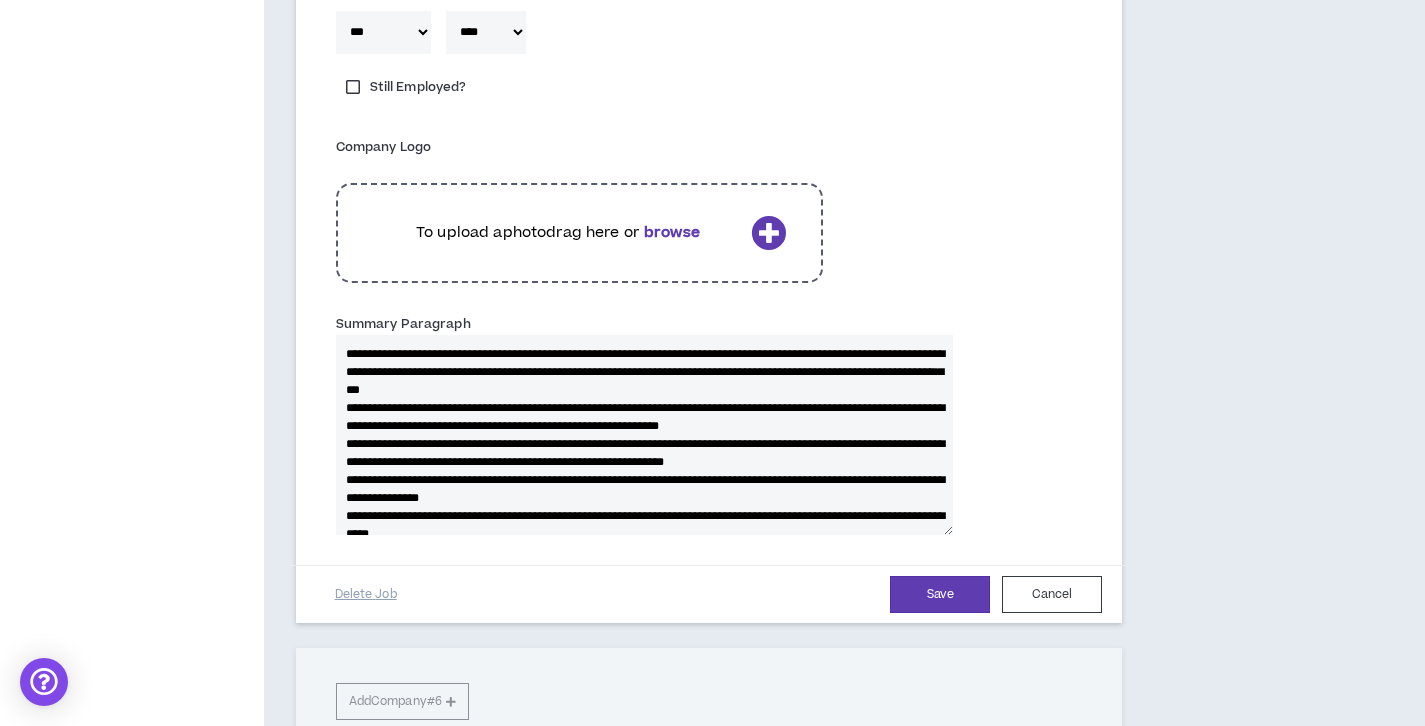 click on "**********" at bounding box center (644, 435) 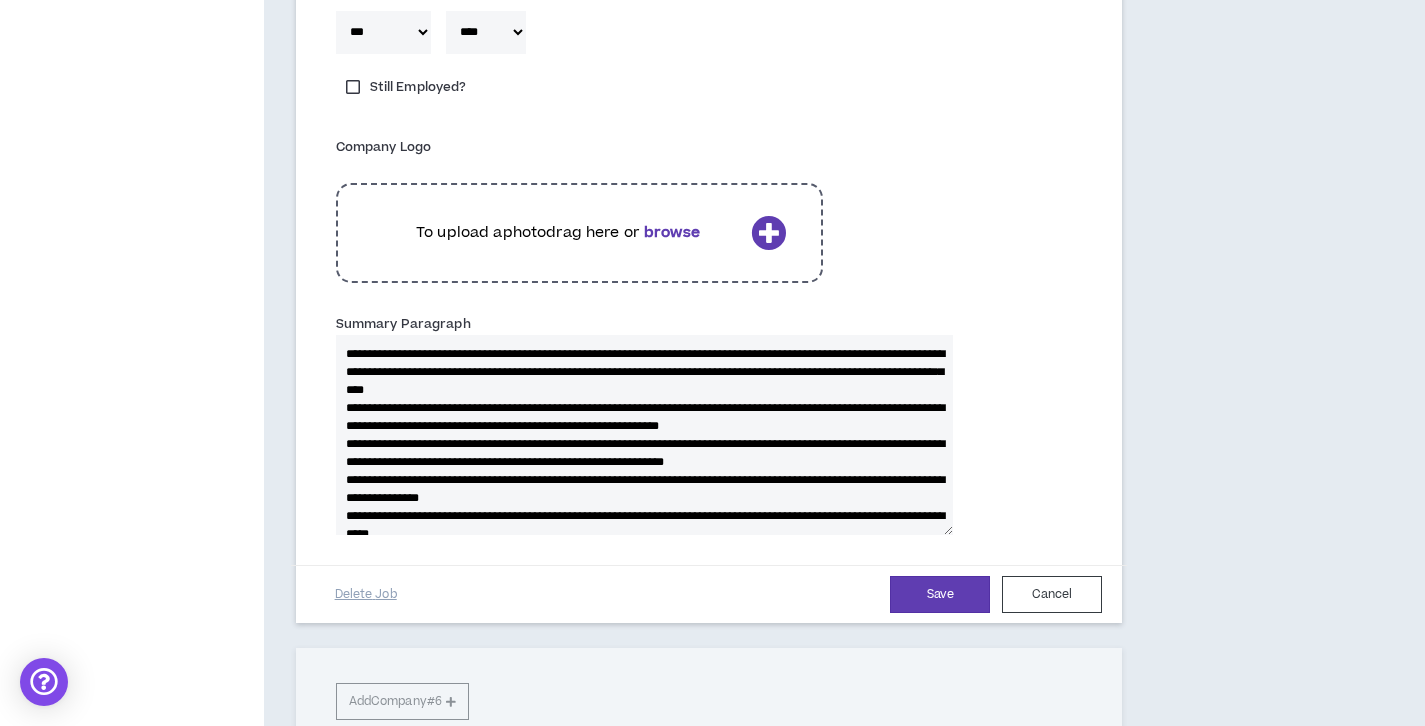 type on "**********" 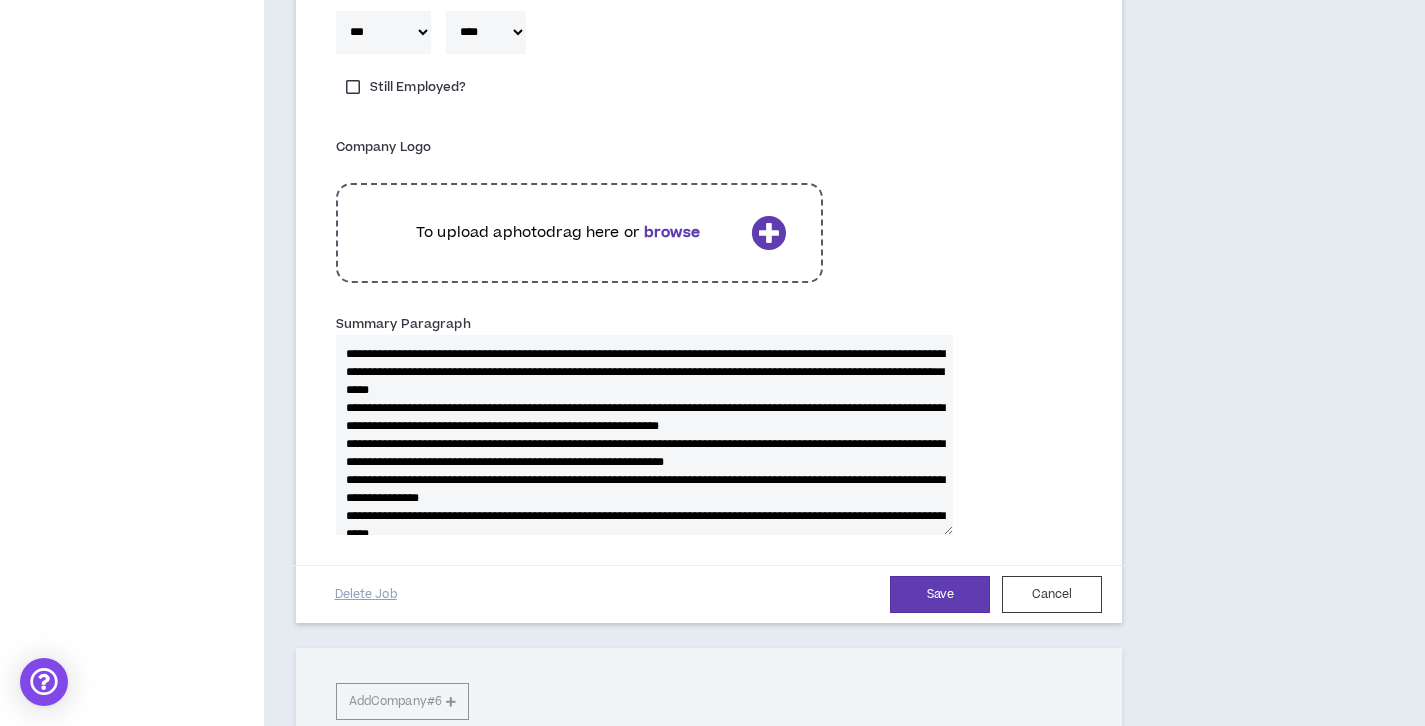 type 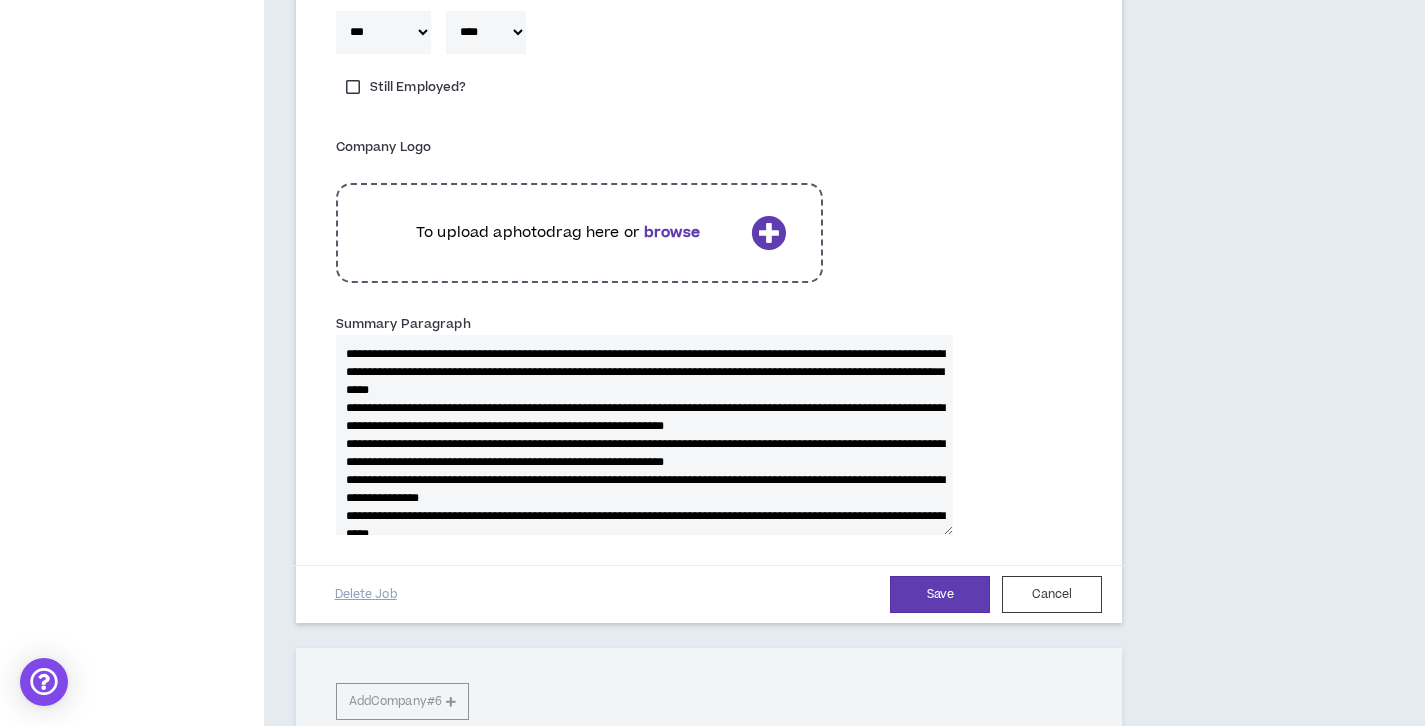 type on "**********" 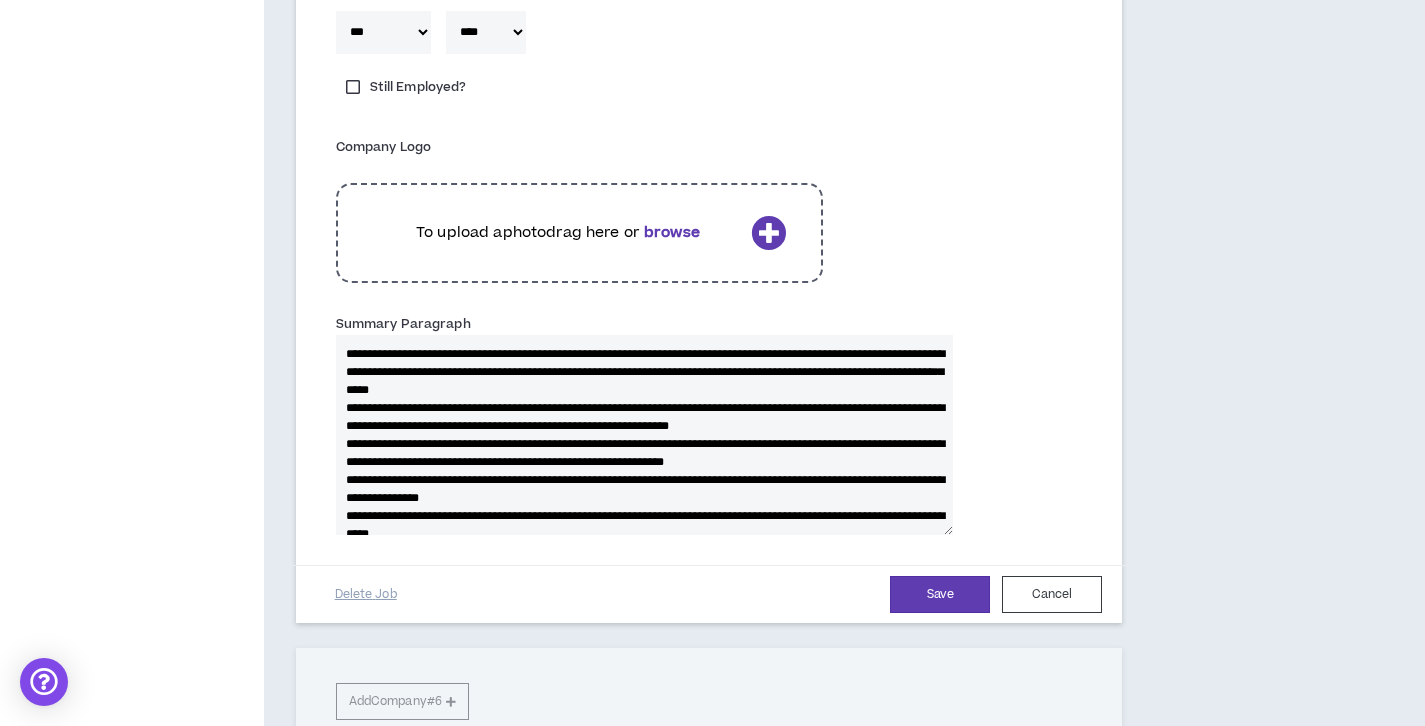 type 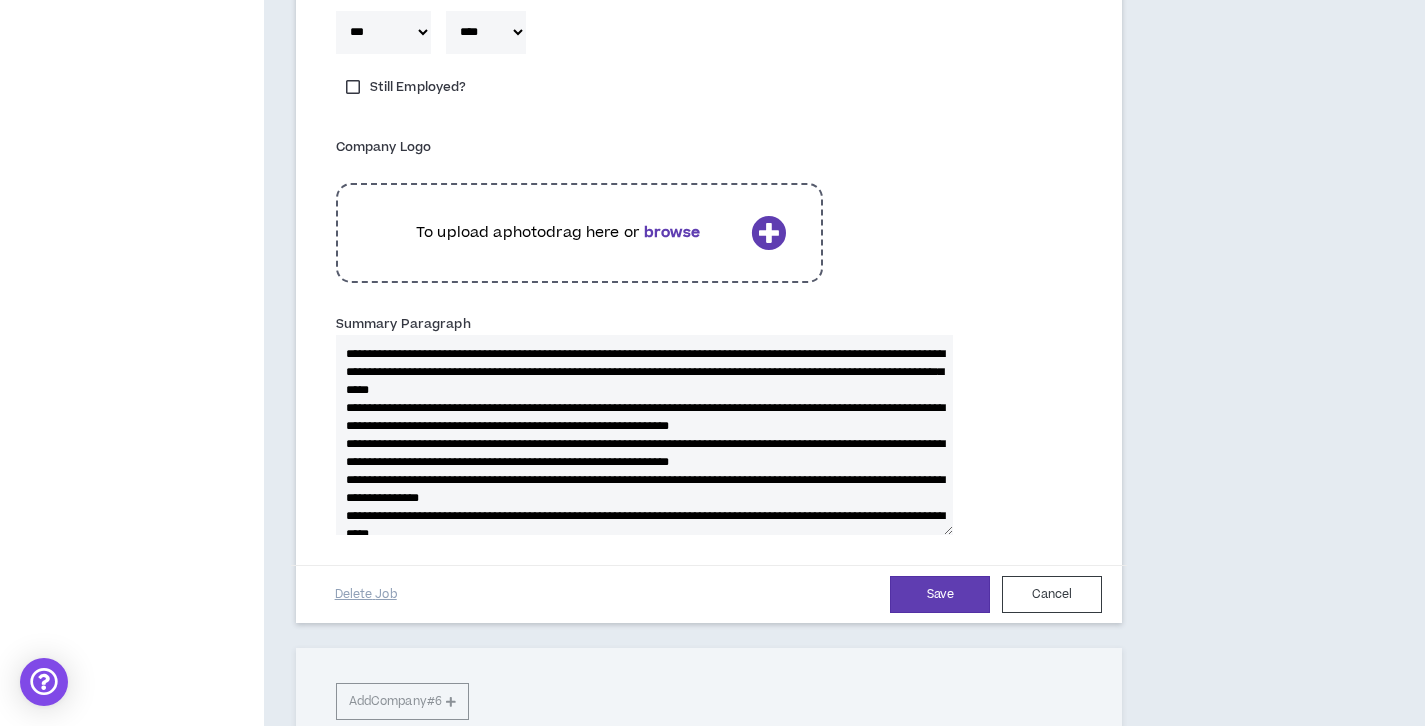type on "**********" 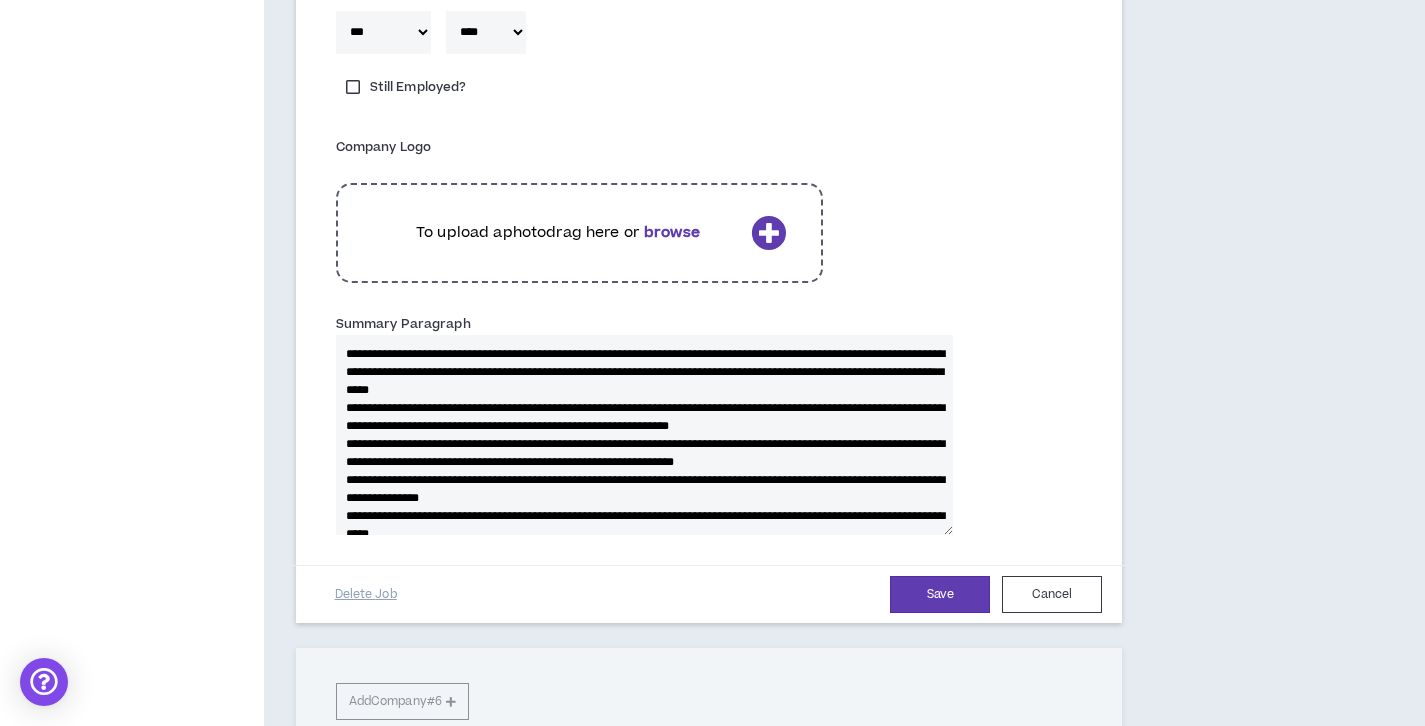type 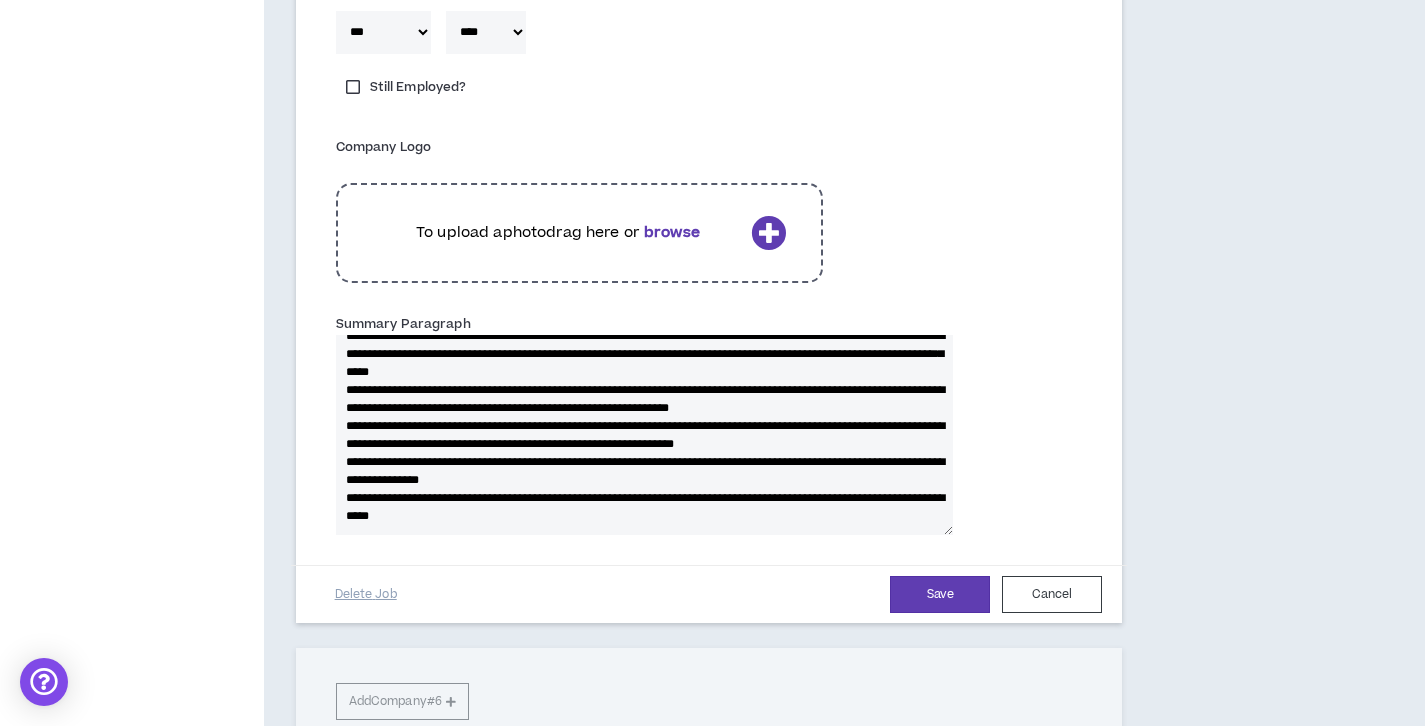 click on "**********" at bounding box center [644, 435] 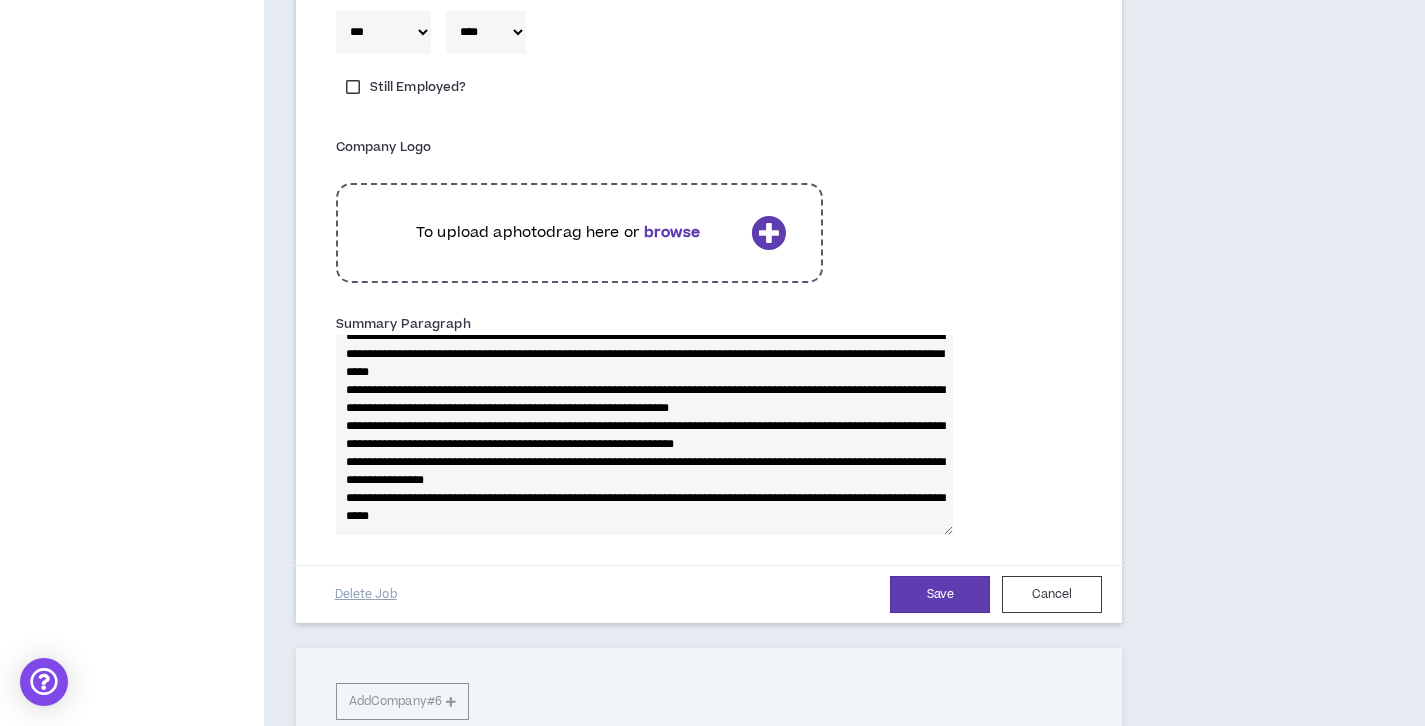 type on "**********" 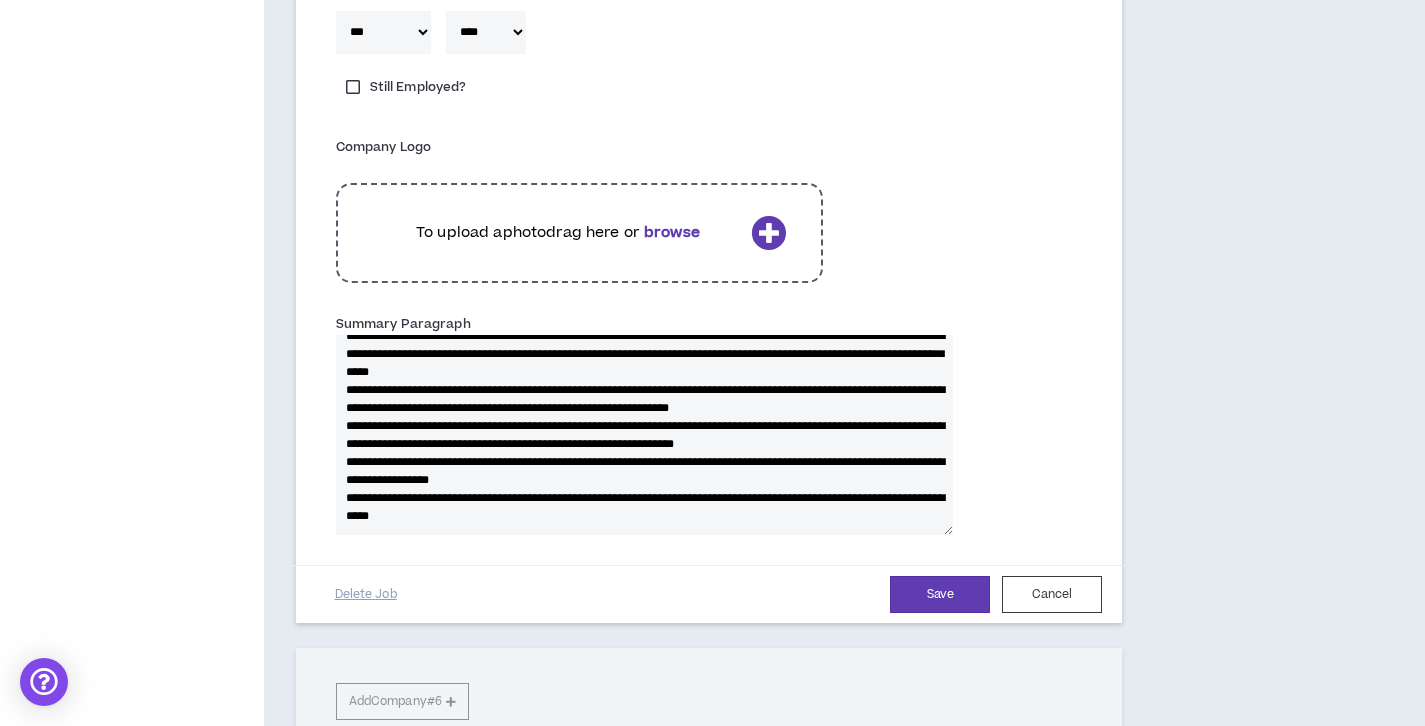 type 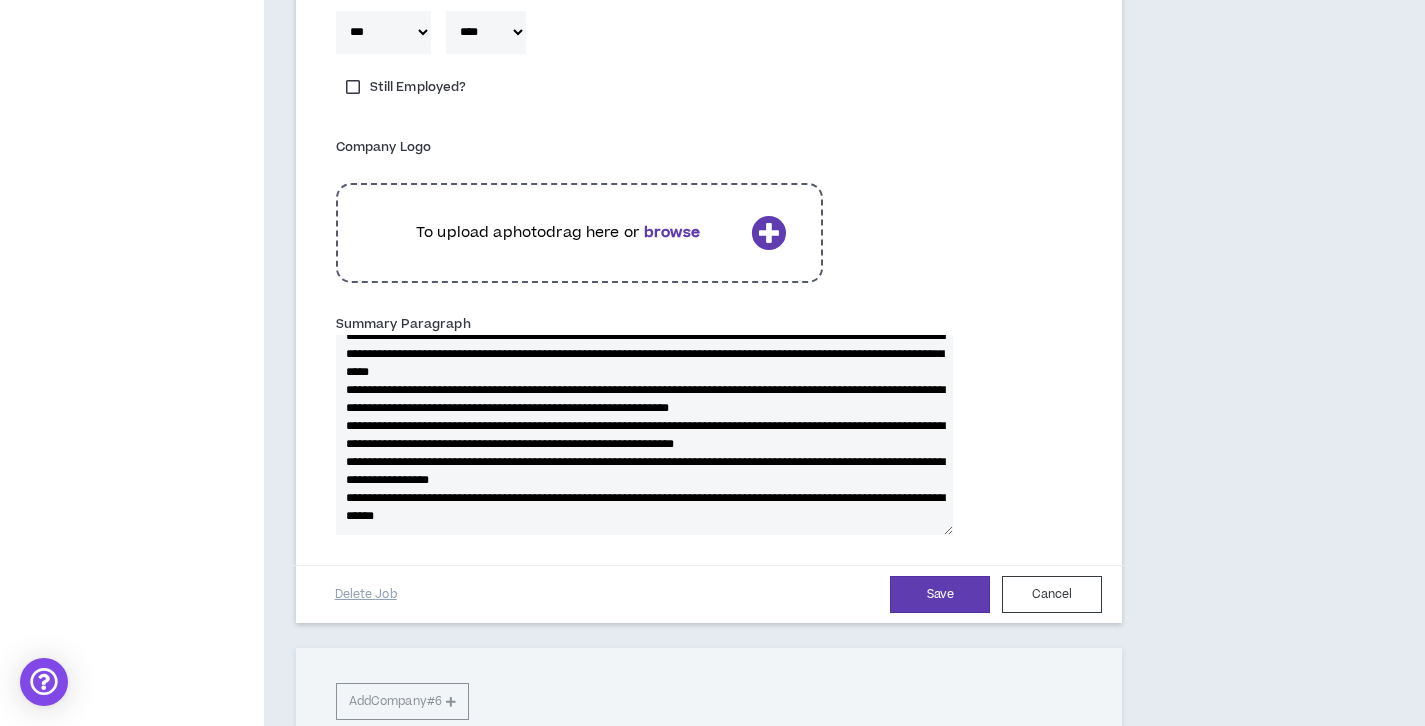 type on "**********" 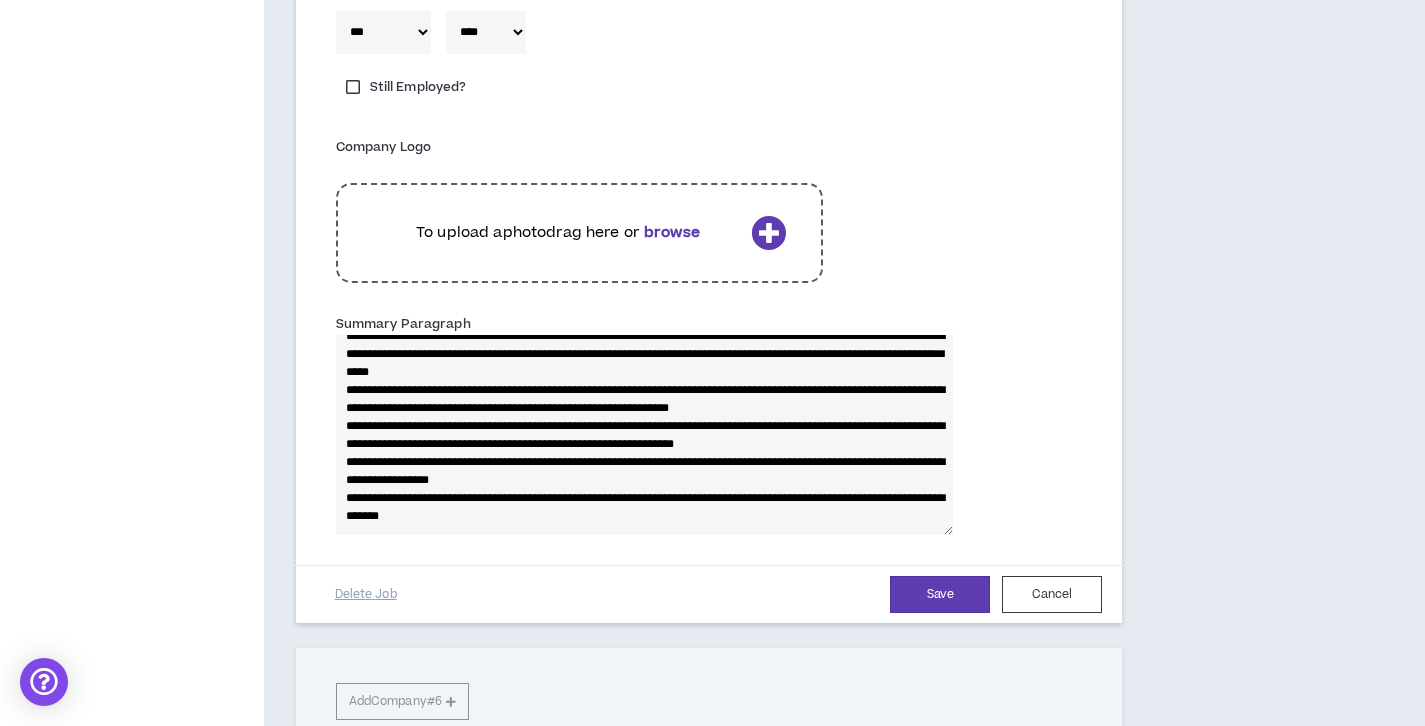 type 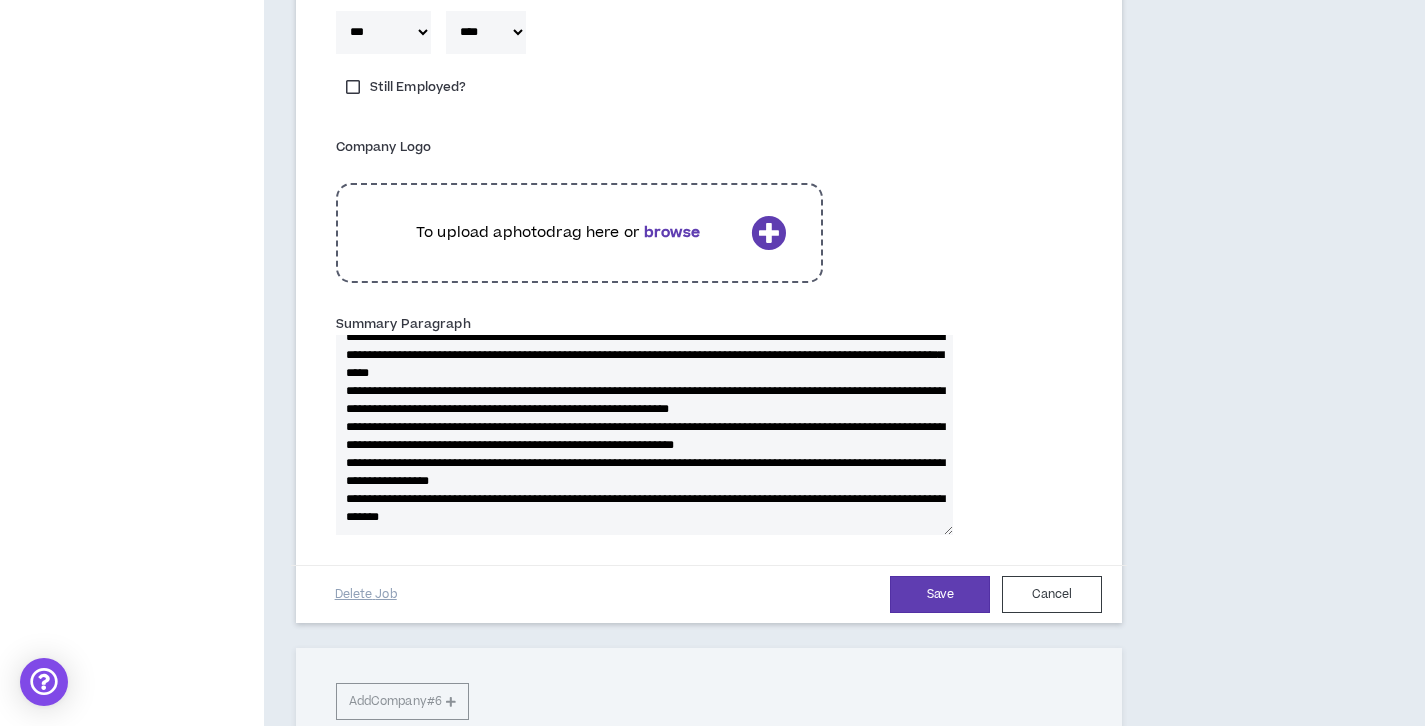 scroll, scrollTop: 0, scrollLeft: 0, axis: both 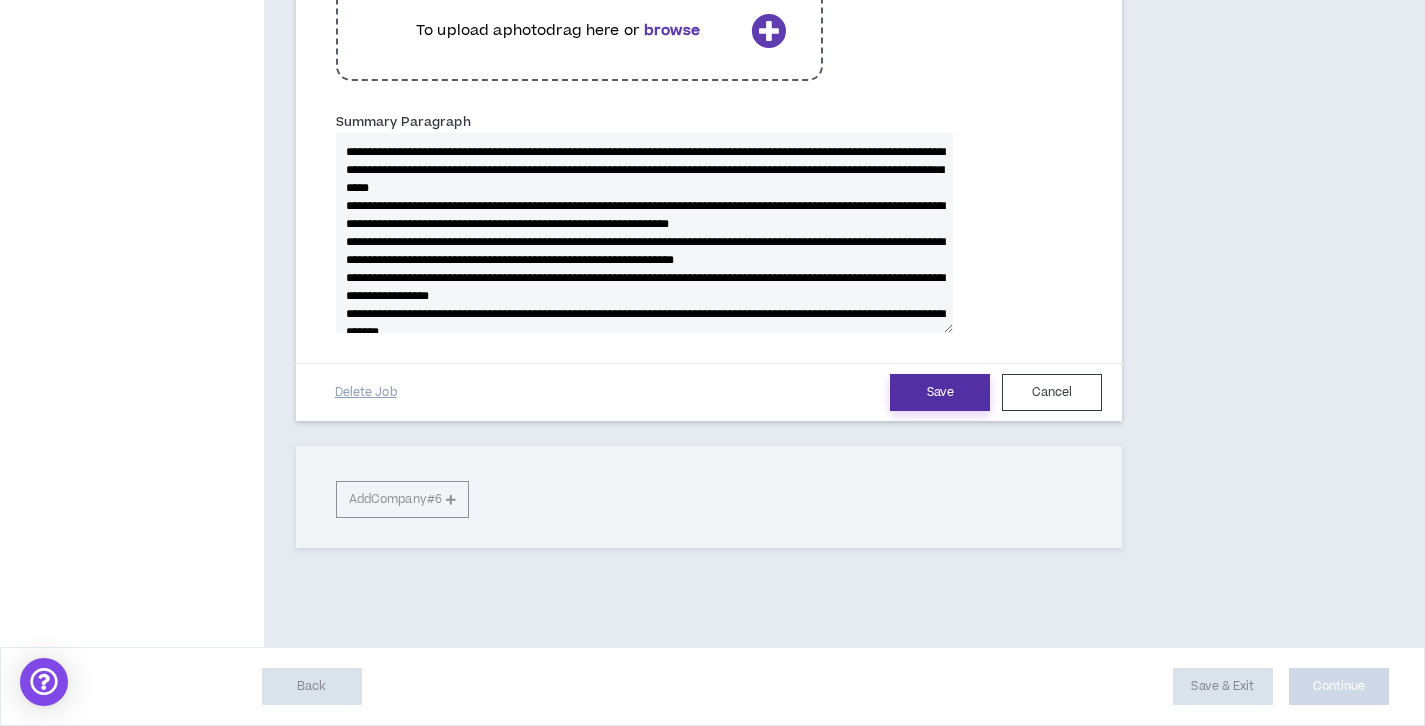 type on "**********" 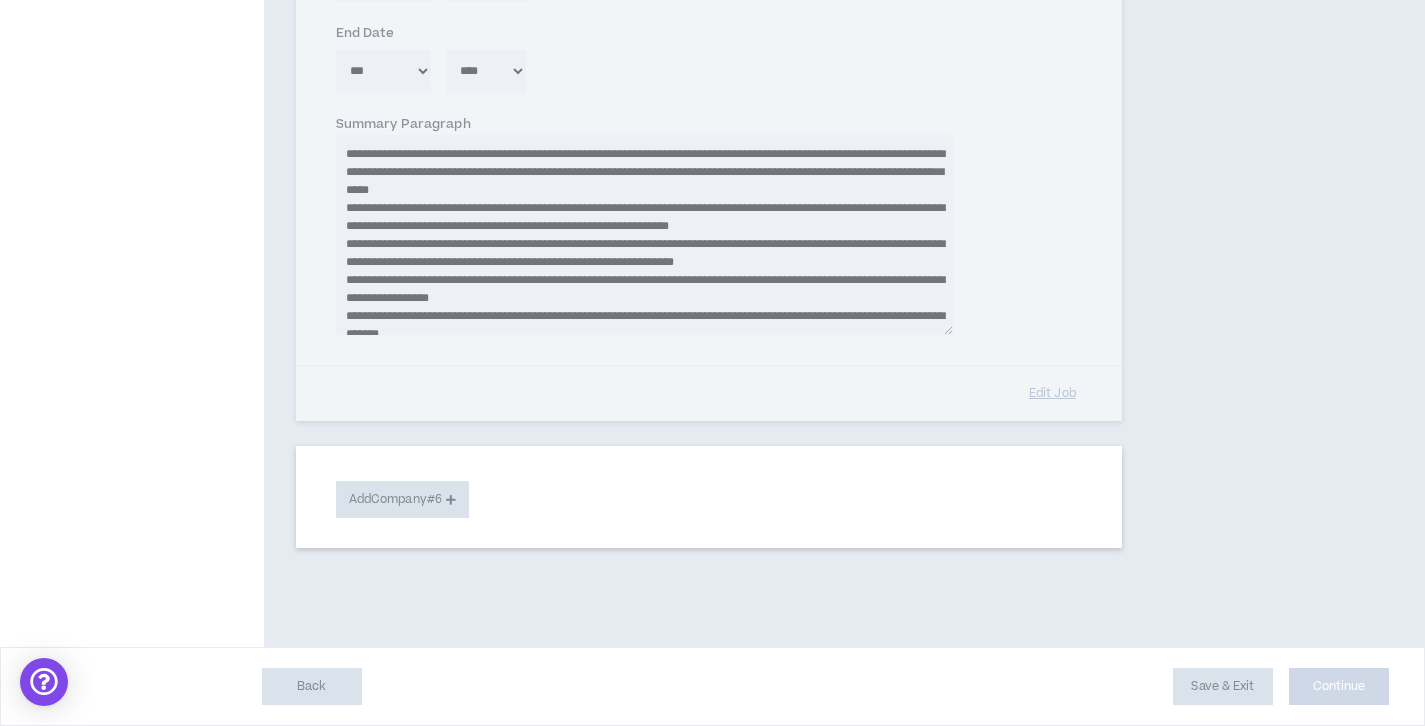 scroll, scrollTop: 2659, scrollLeft: 0, axis: vertical 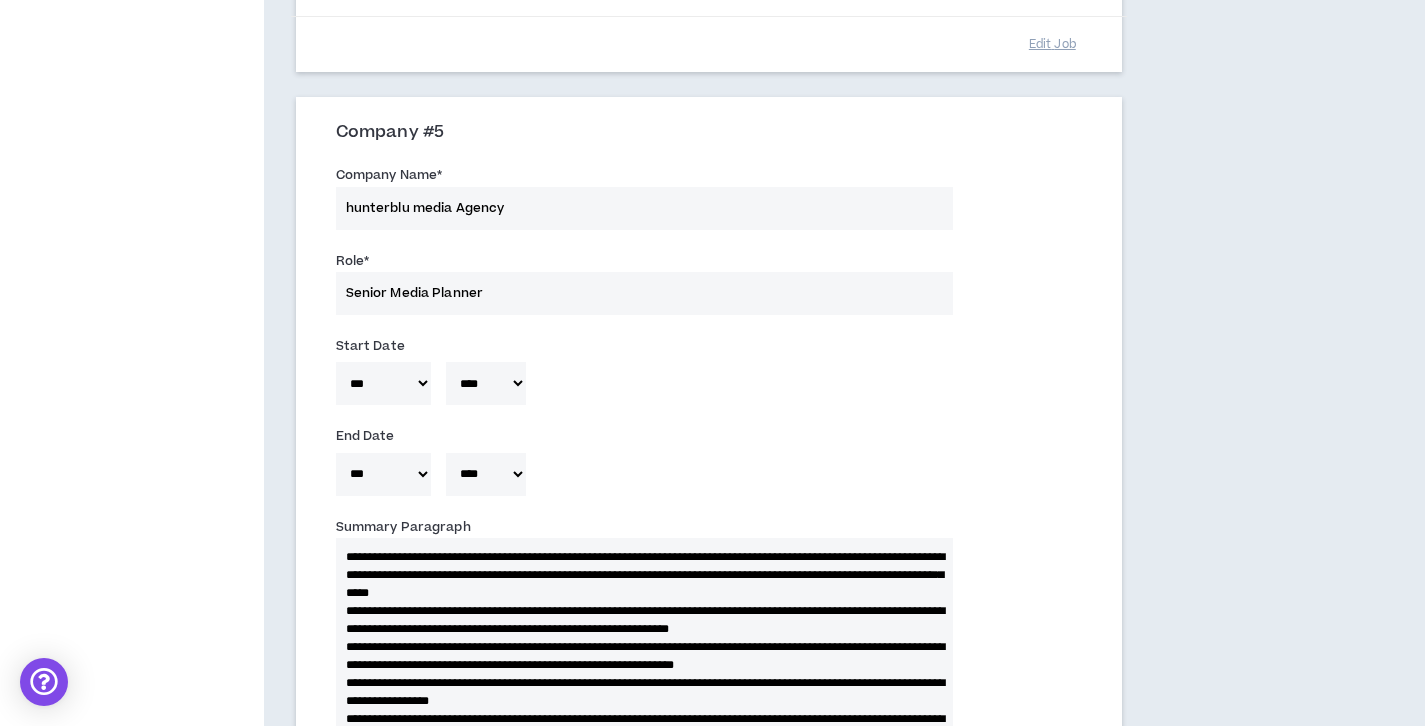 click on "***** *** *** *** *** *** **** *** *** **** *** *** ***  * **** **** **** **** **** **** **** **** **** **** **** **** **** **** **** **** **** **** **** **** **** **** **** **** **** **** **** **** **** **** **** **** **** **** **** **** **** **** **** **** **** **** **** **** **** **** **** **** **** **** **** **** **** **** **** **** **** **** **** **** **** **** **** **** **** **** **** **** **** **** **** **** **** **** **** **** **** **** **** **** **** **** **** **** **** **** **** **** **** **** **** **** **** **** **** **** **** **** **** **** **** **** **** **** **** **** **** **** **** **** **** **** **** **** **** **** **** **** **** **** **** **** **** **** **** **** ****" at bounding box center (709, 388) 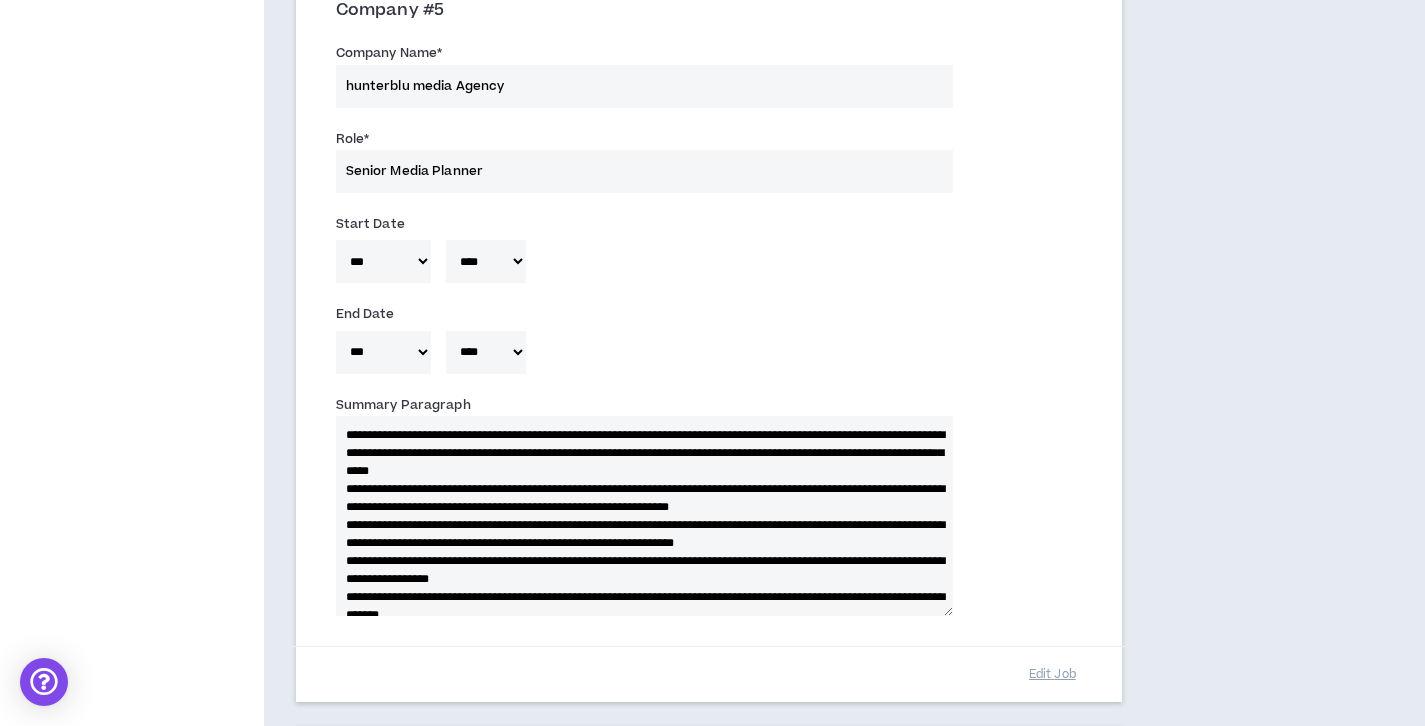 scroll, scrollTop: 2526, scrollLeft: 0, axis: vertical 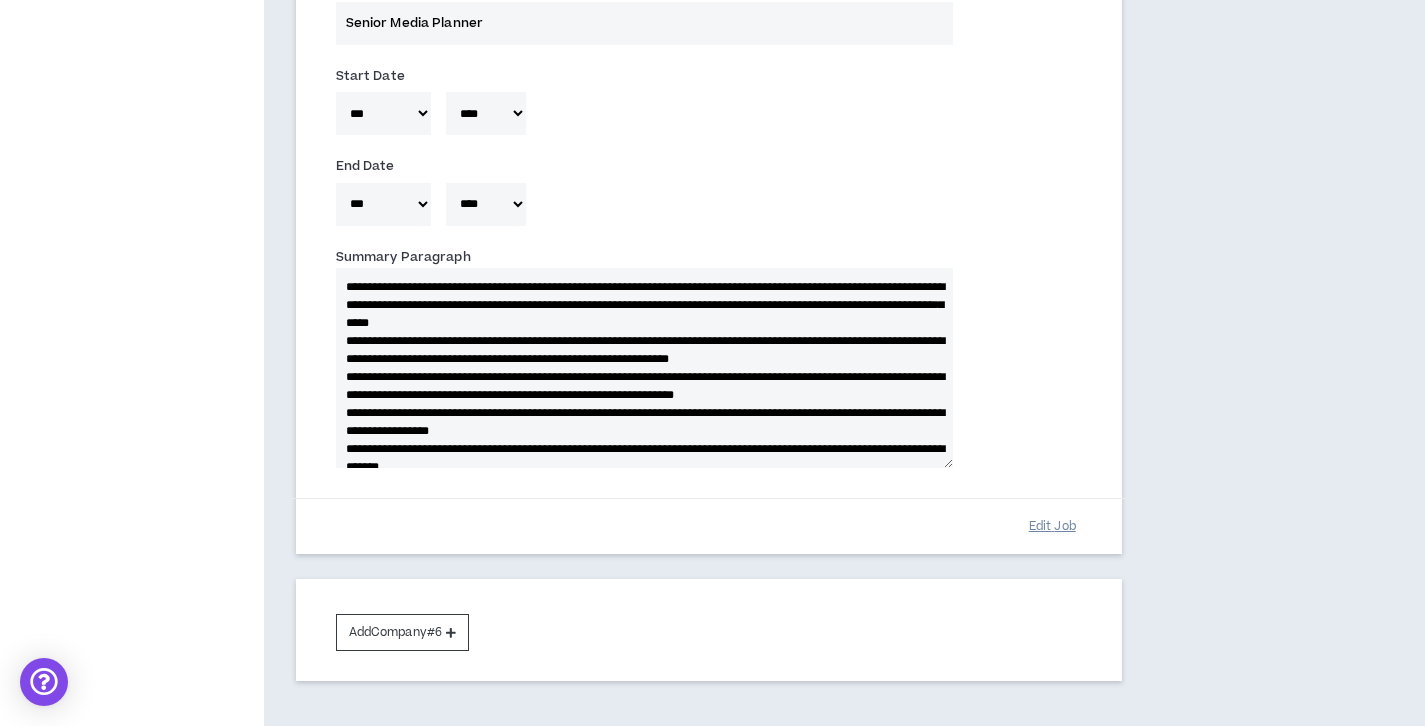 click on "Edit   Job" at bounding box center (1052, 526) 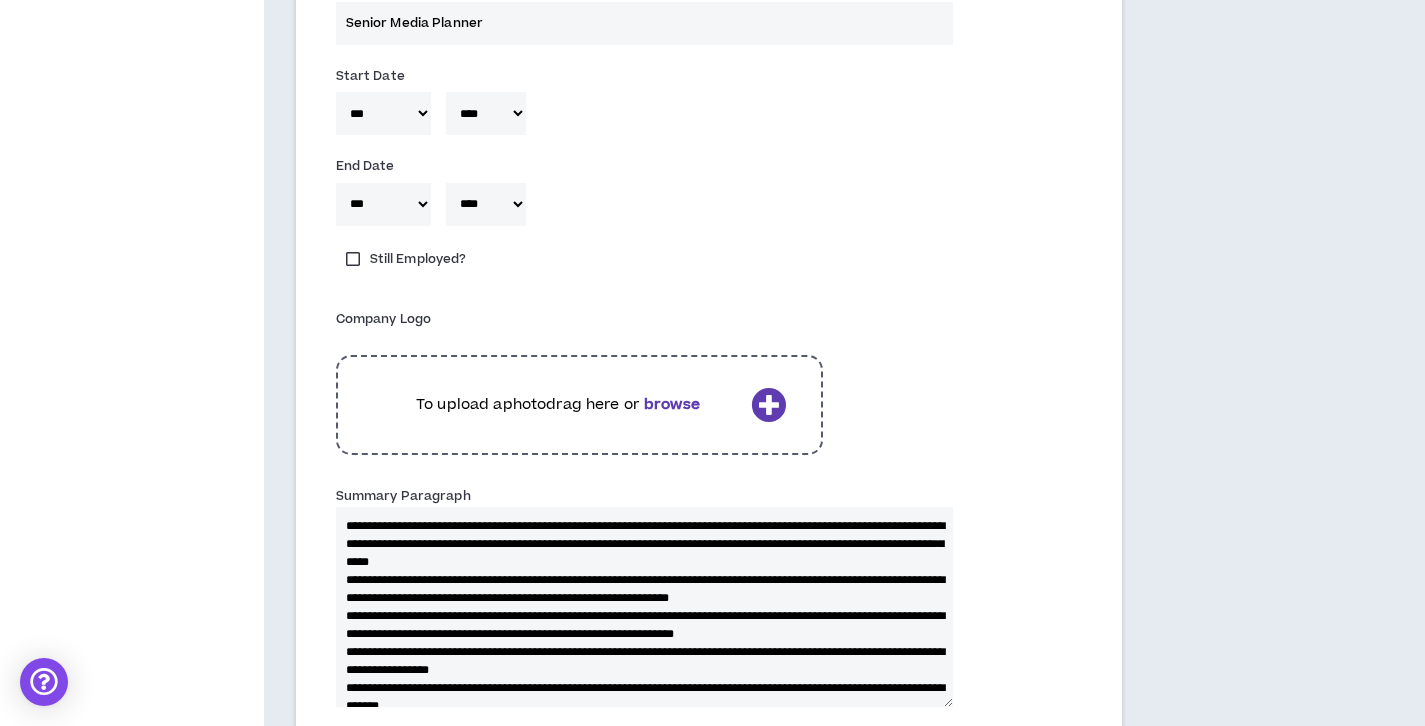 click on "***** *** *** *** *** *** **** *** *** **** *** *** ***" at bounding box center (383, 113) 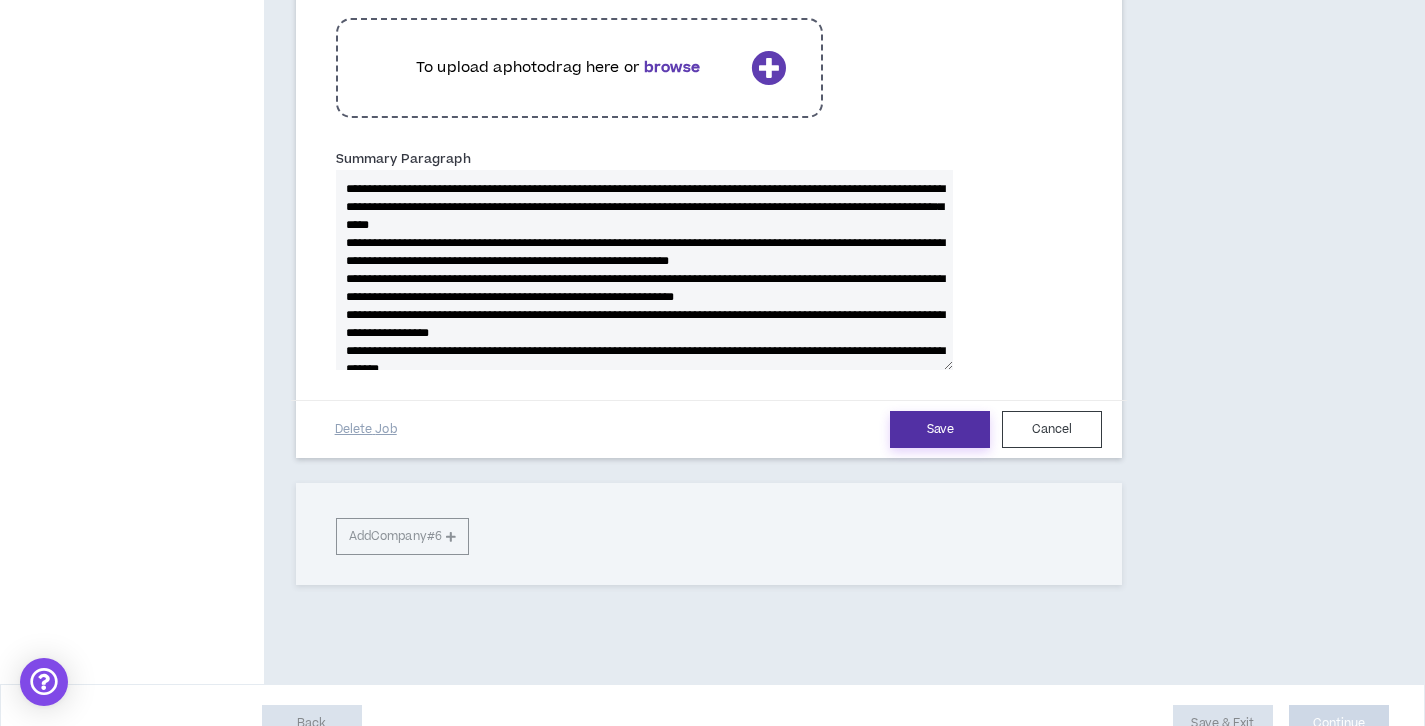 click on "Save" at bounding box center [940, 429] 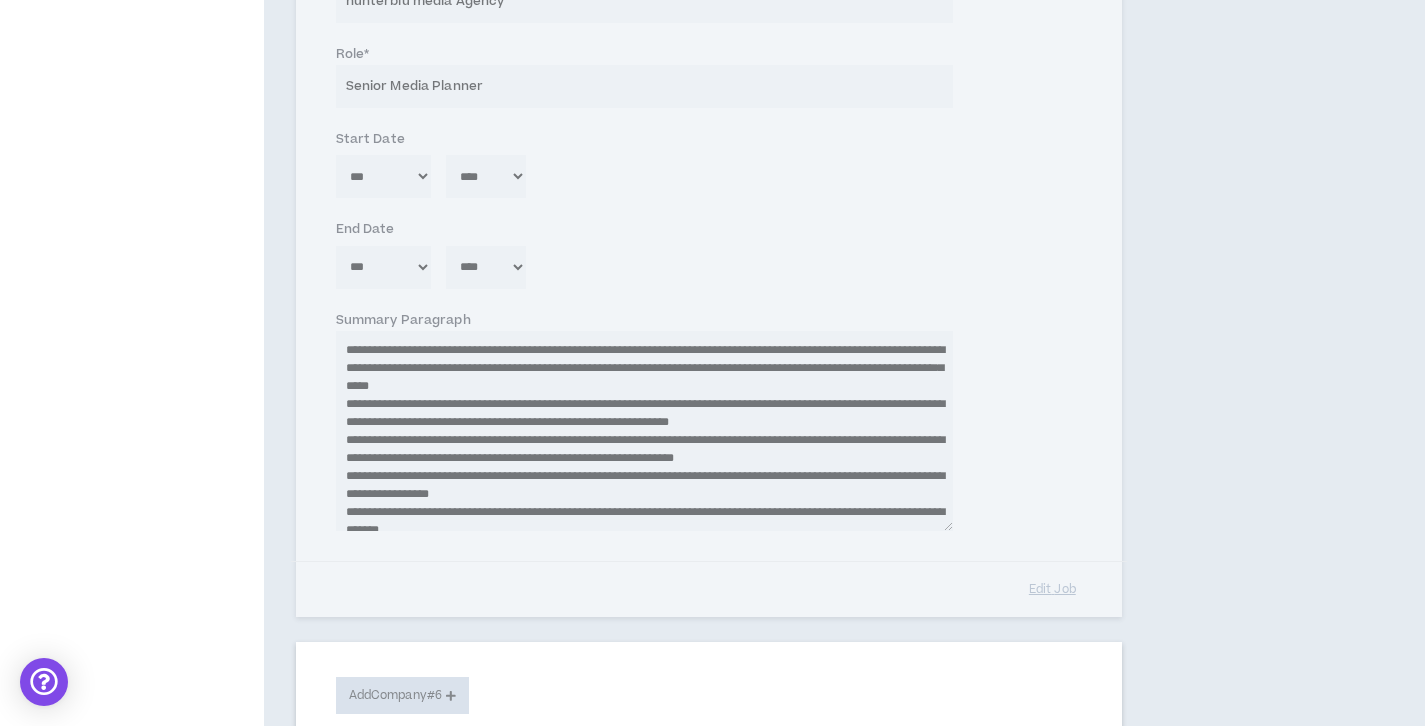 type 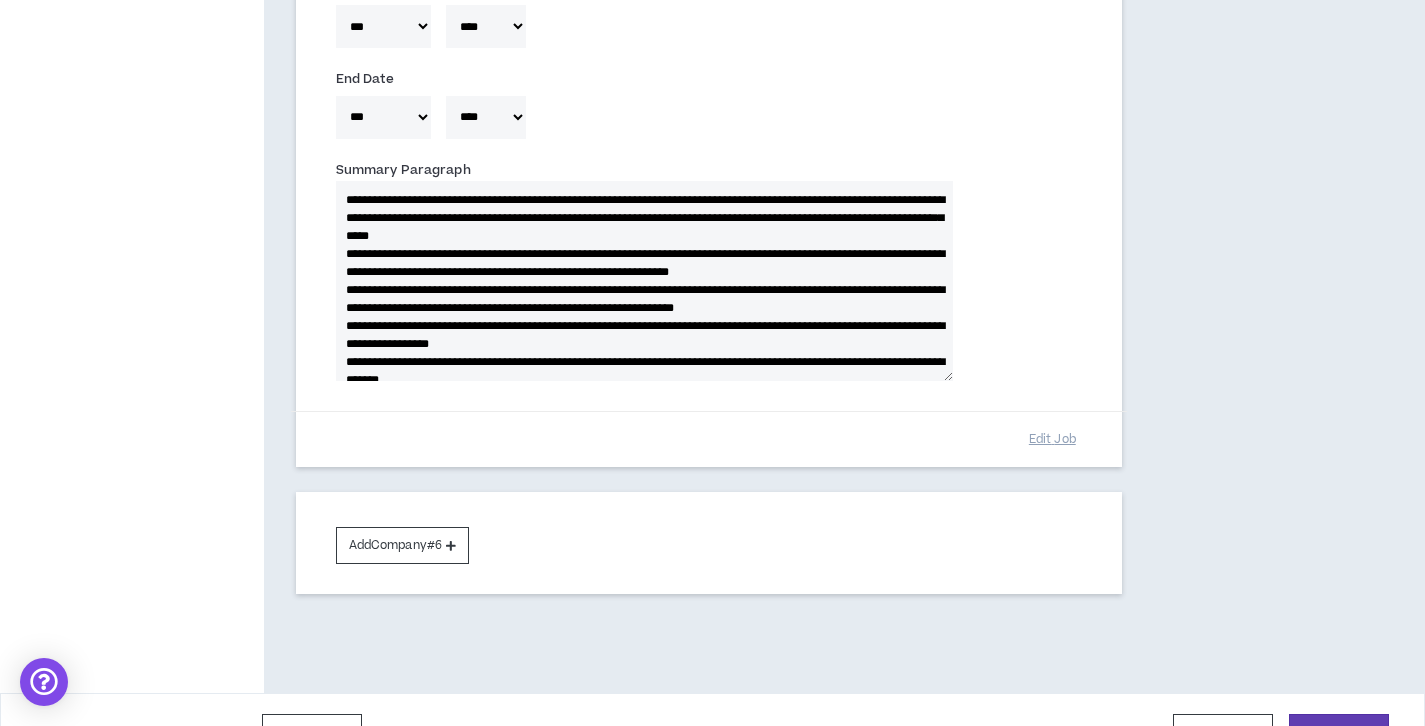 scroll, scrollTop: 2659, scrollLeft: 0, axis: vertical 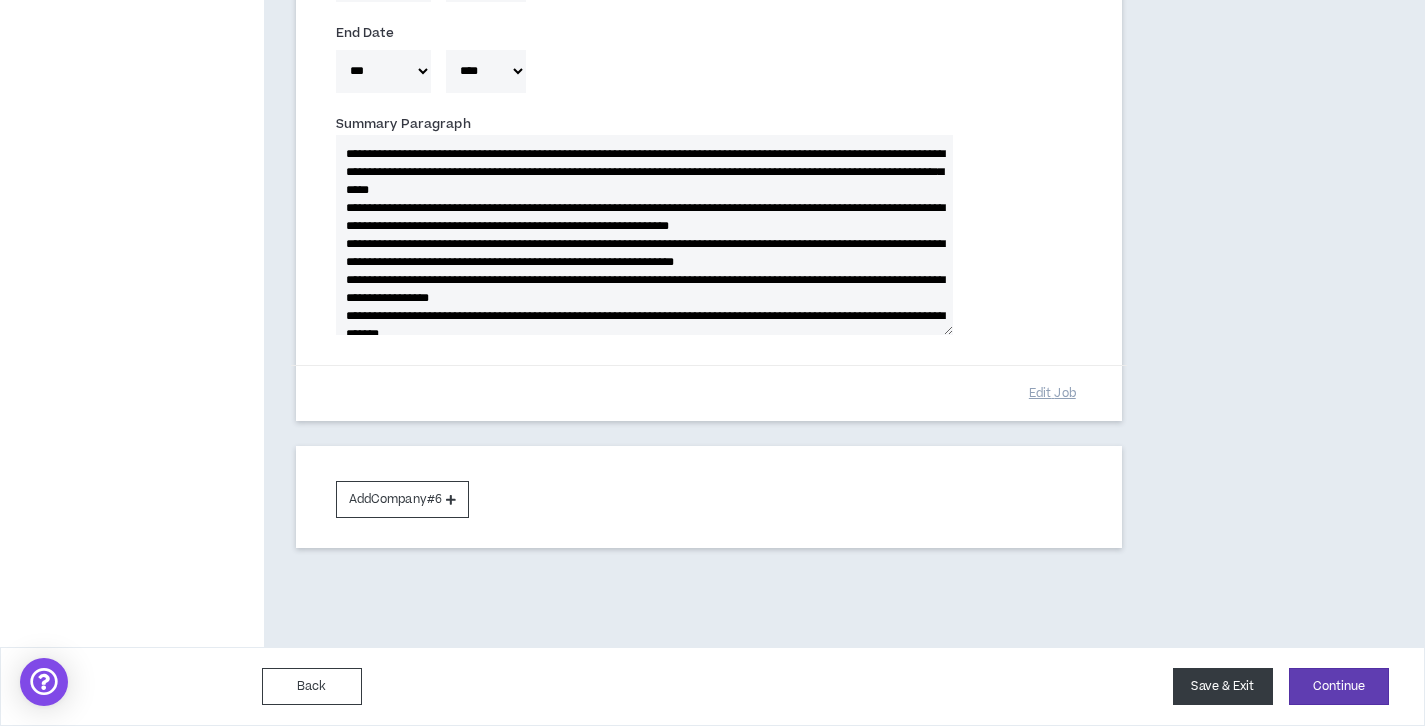 click on "Save & Exit" at bounding box center [1223, 686] 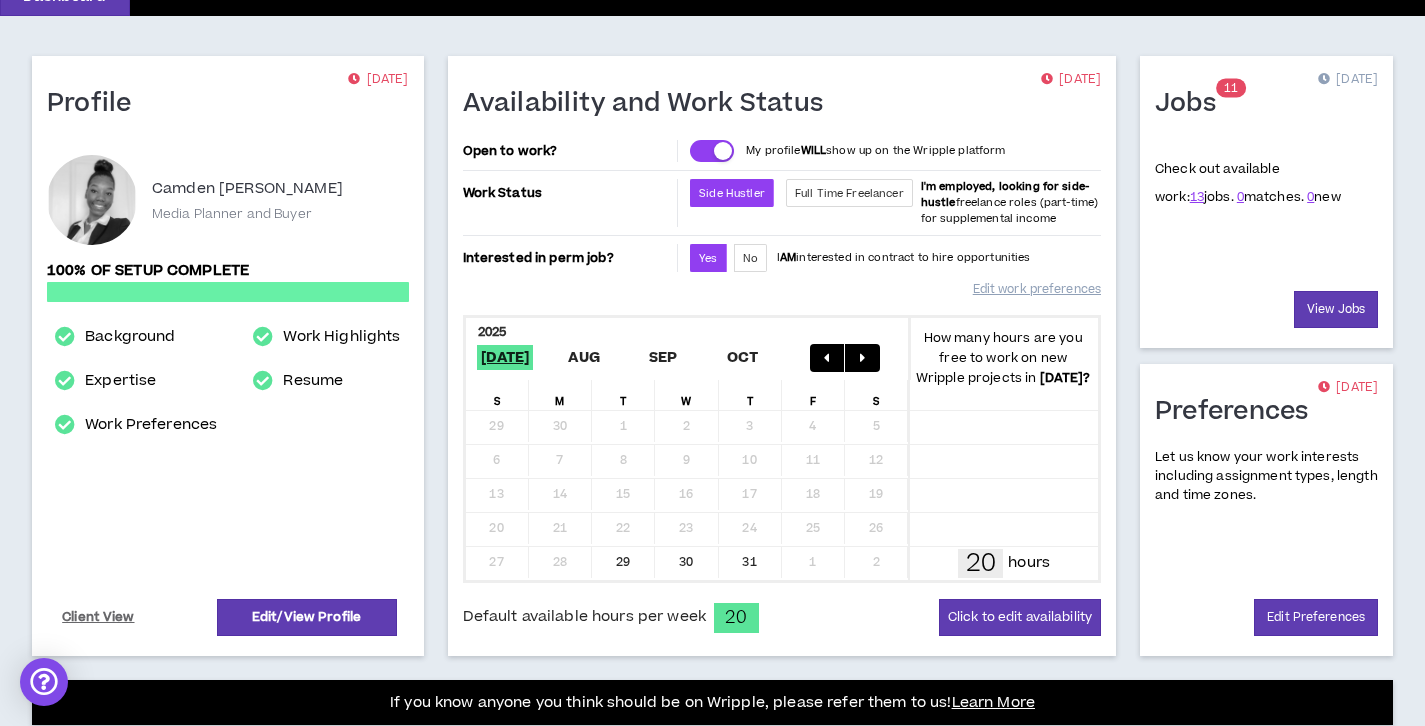 scroll, scrollTop: 120, scrollLeft: 0, axis: vertical 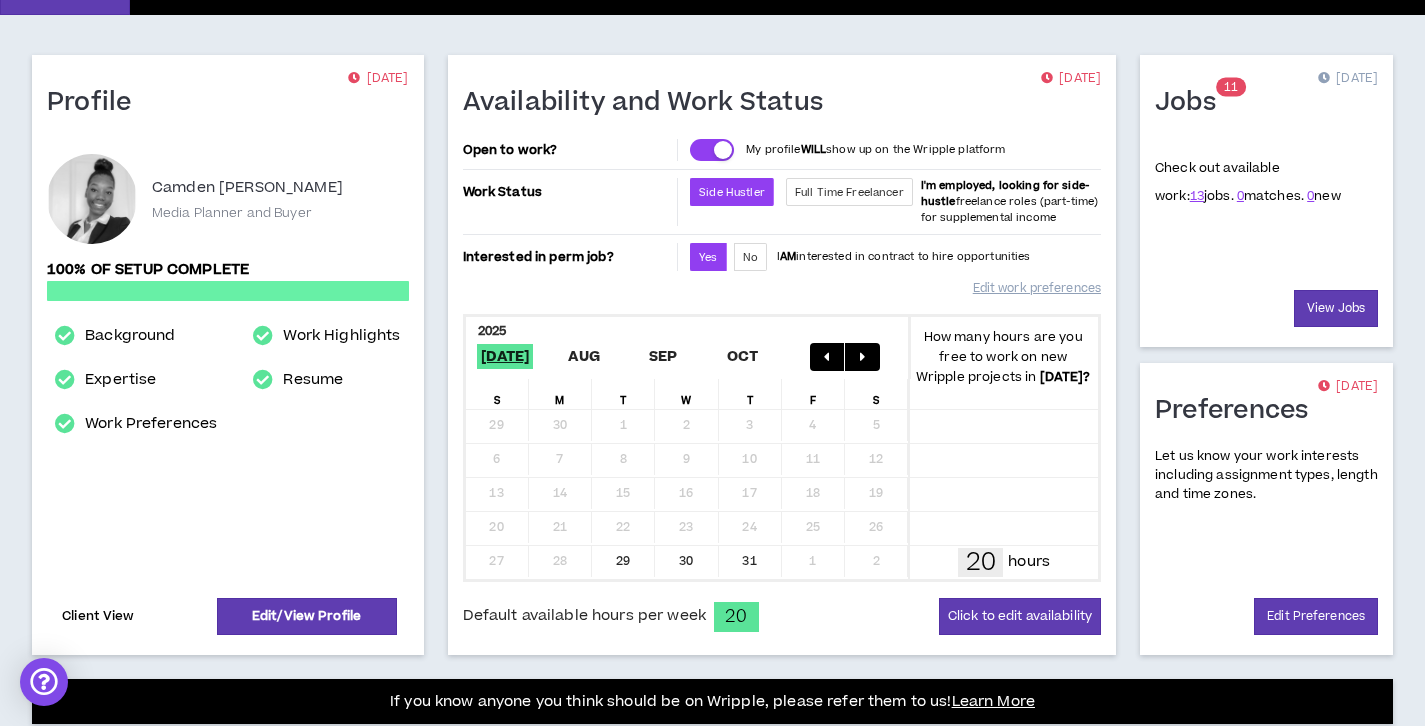 click on "Client View" at bounding box center [98, 616] 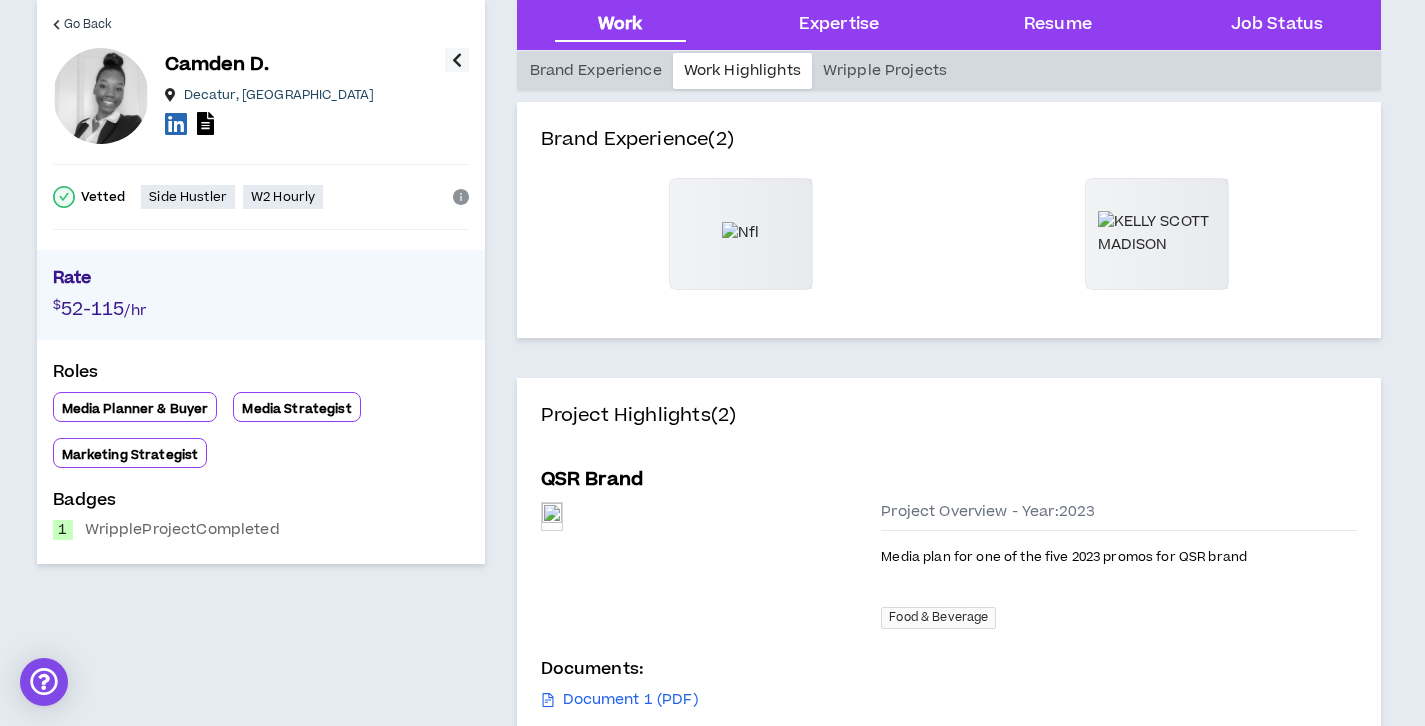 scroll, scrollTop: 0, scrollLeft: 0, axis: both 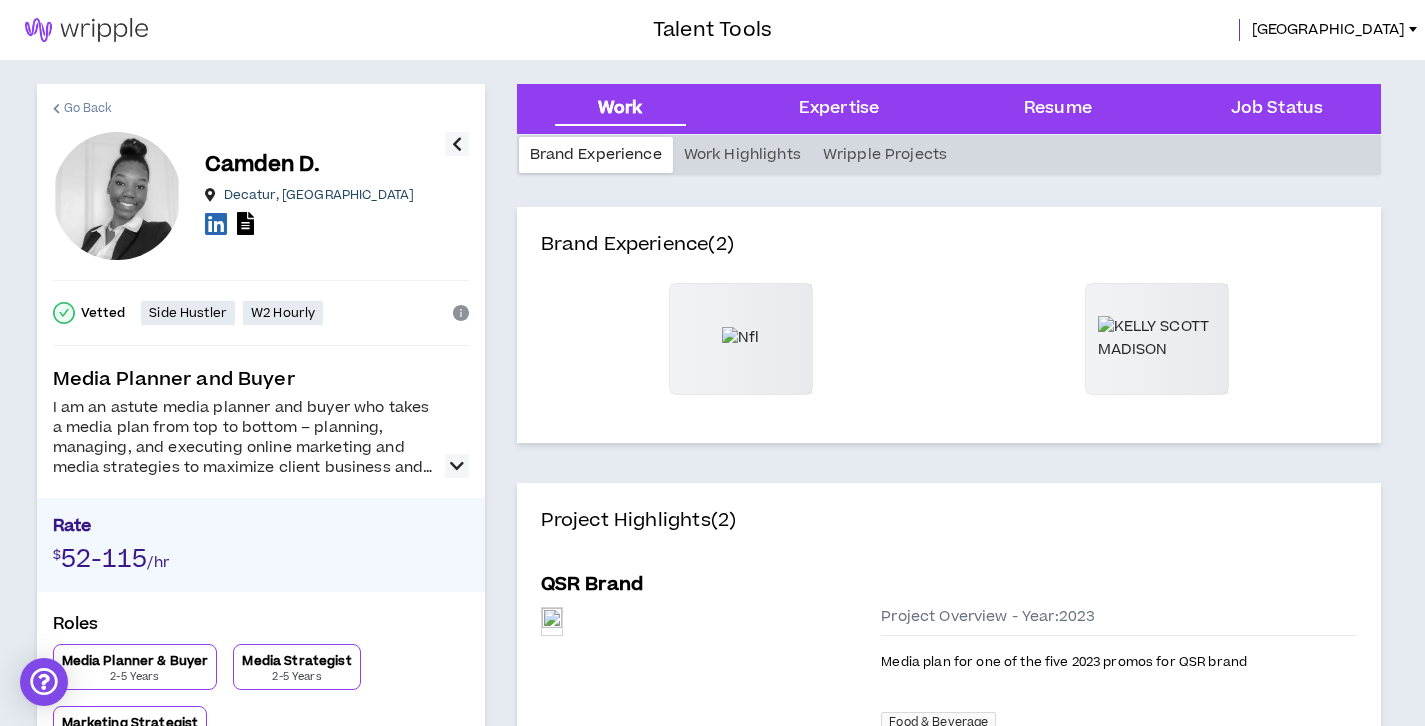 click on "Go Back" at bounding box center (88, 108) 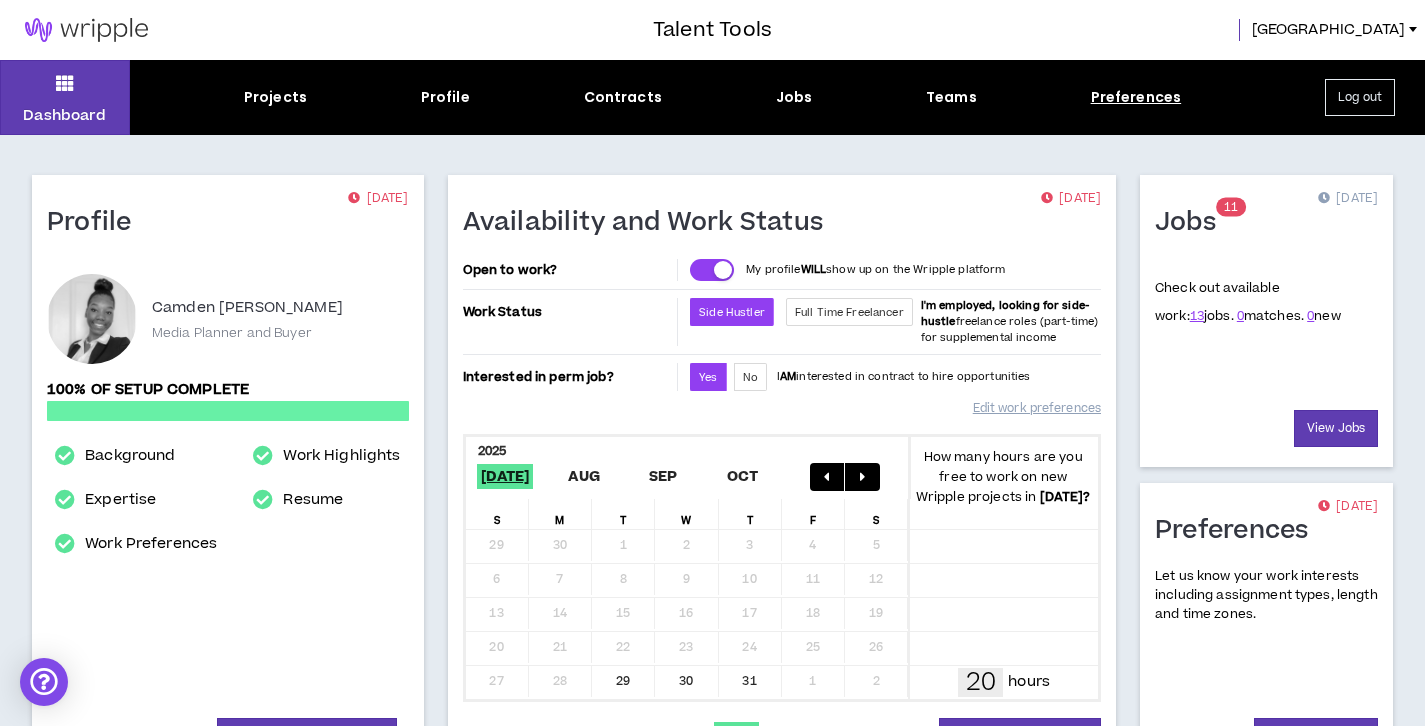 click on "Preferences" at bounding box center (1136, 97) 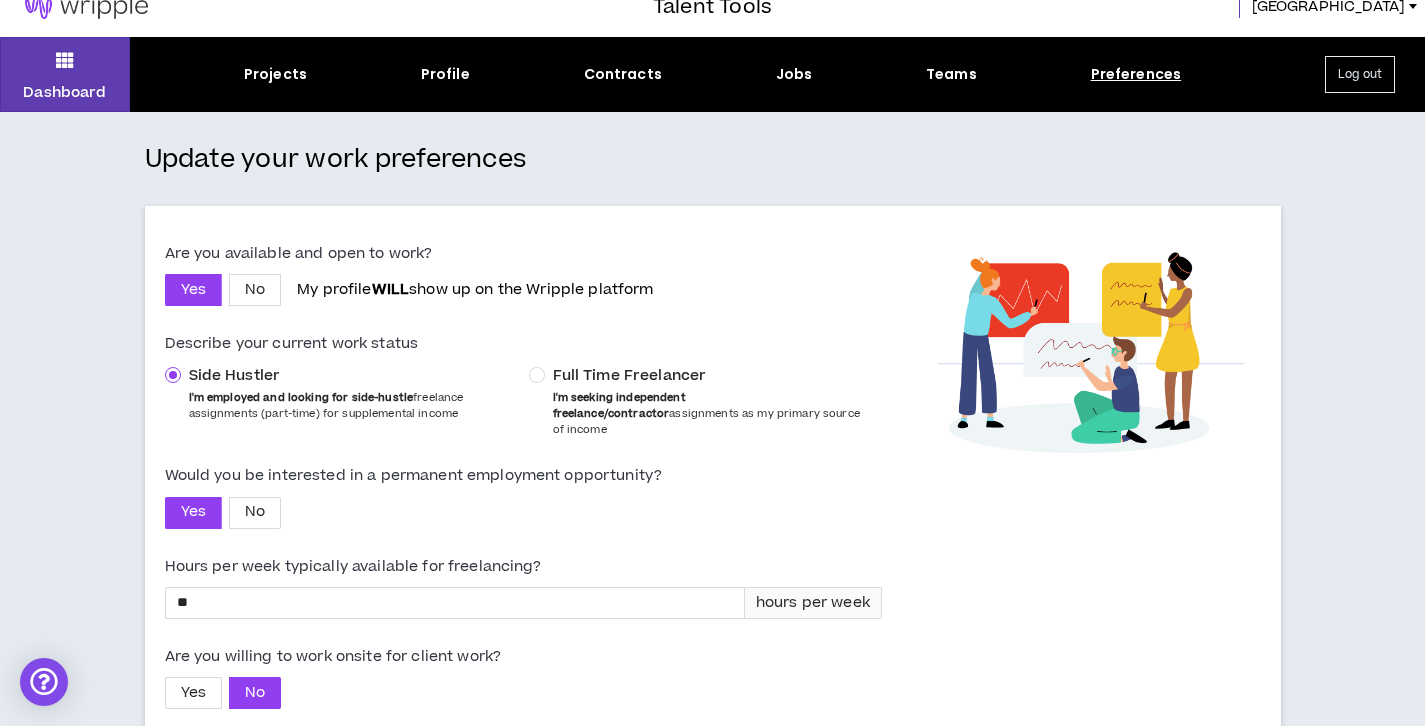 scroll, scrollTop: 0, scrollLeft: 0, axis: both 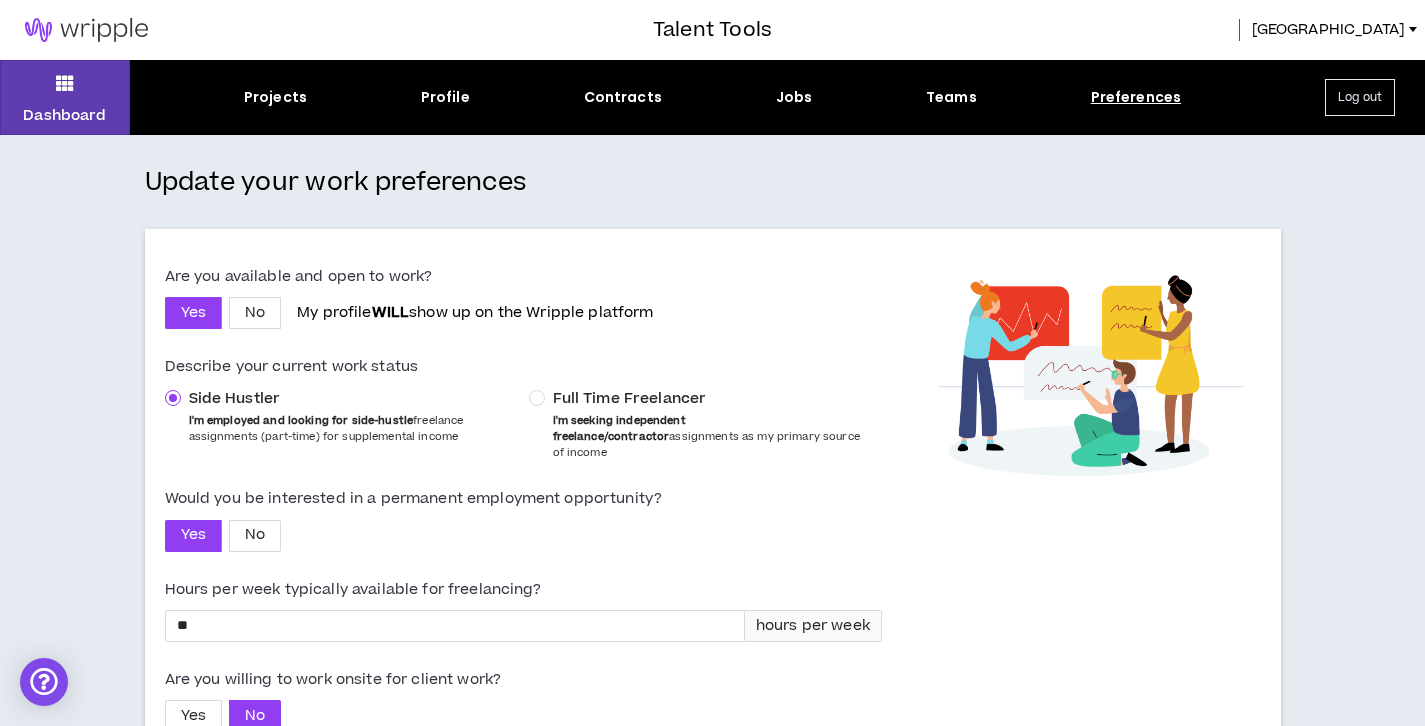 click on "Dashboard Projects Profile Contracts Jobs Teams Preferences Log out" at bounding box center (712, 97) 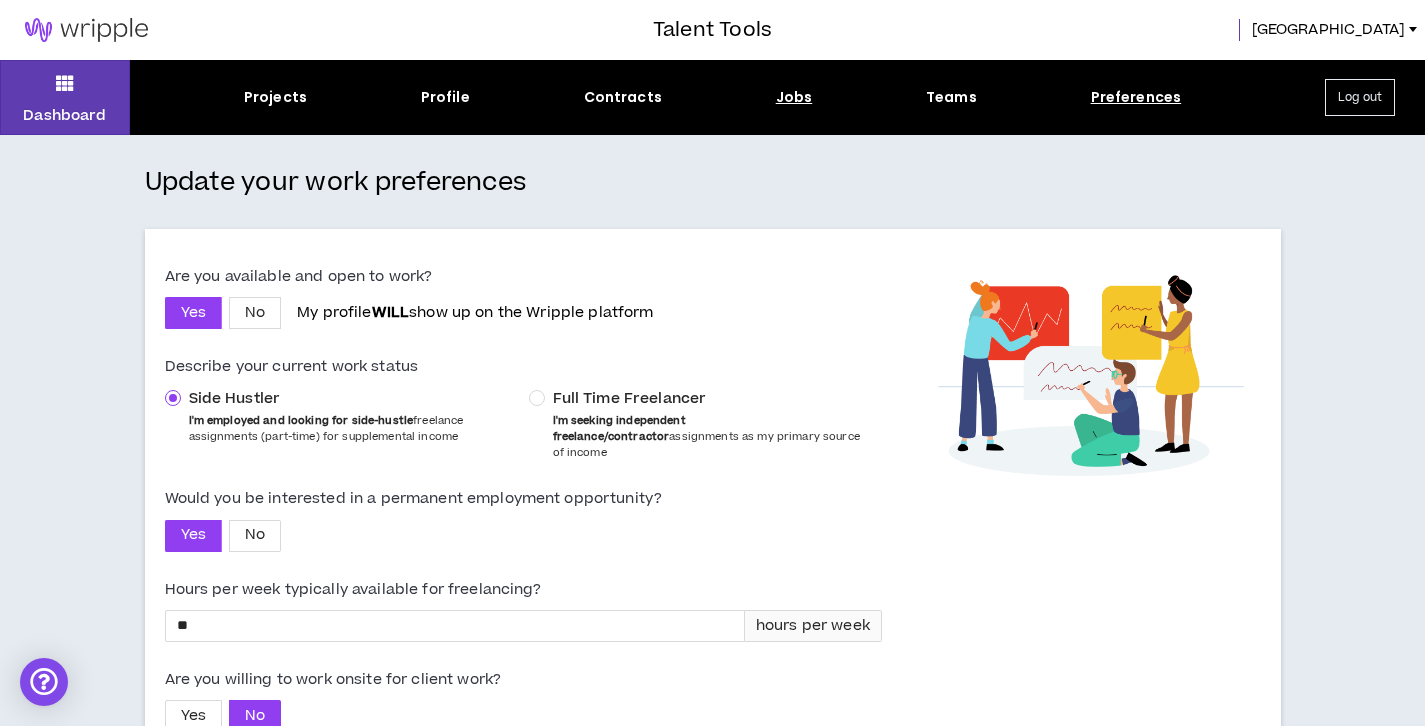 click on "Jobs" at bounding box center (794, 97) 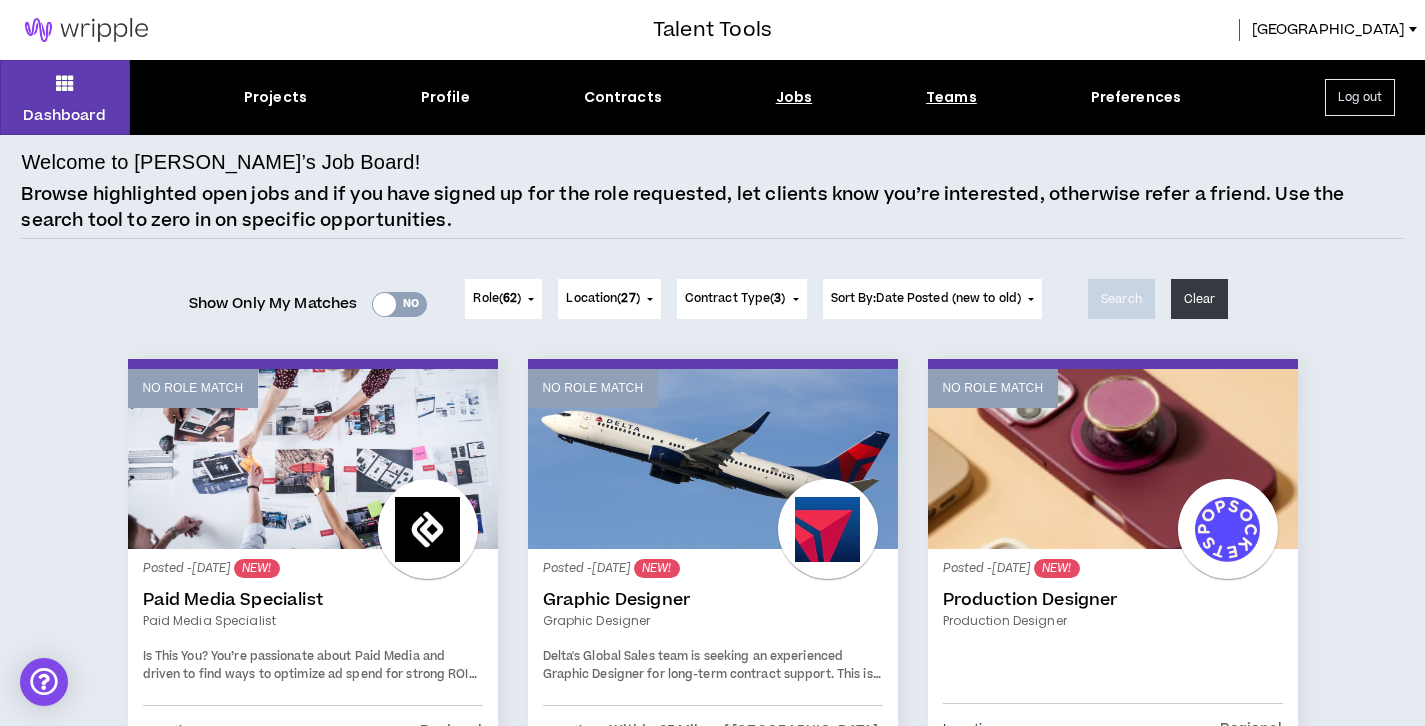 click on "Teams" at bounding box center (951, 97) 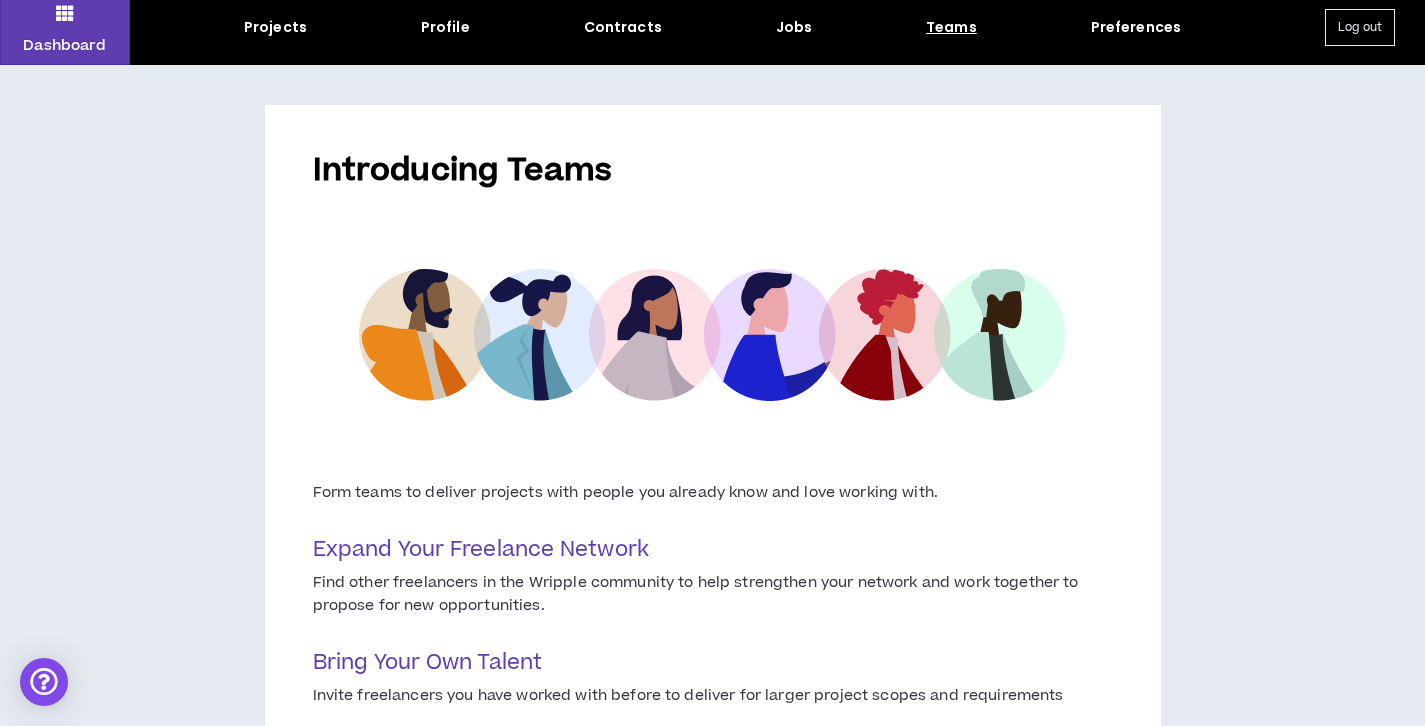 scroll, scrollTop: 0, scrollLeft: 0, axis: both 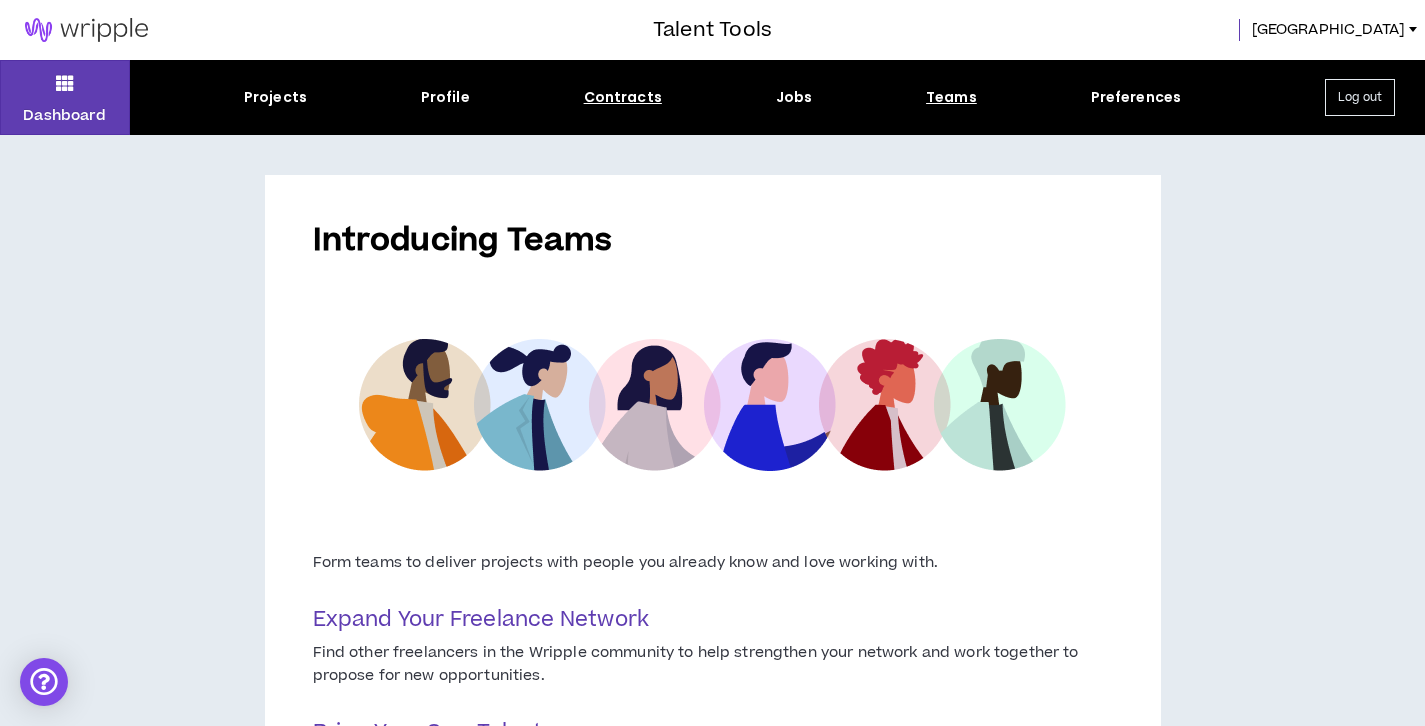 click on "Contracts" at bounding box center (623, 97) 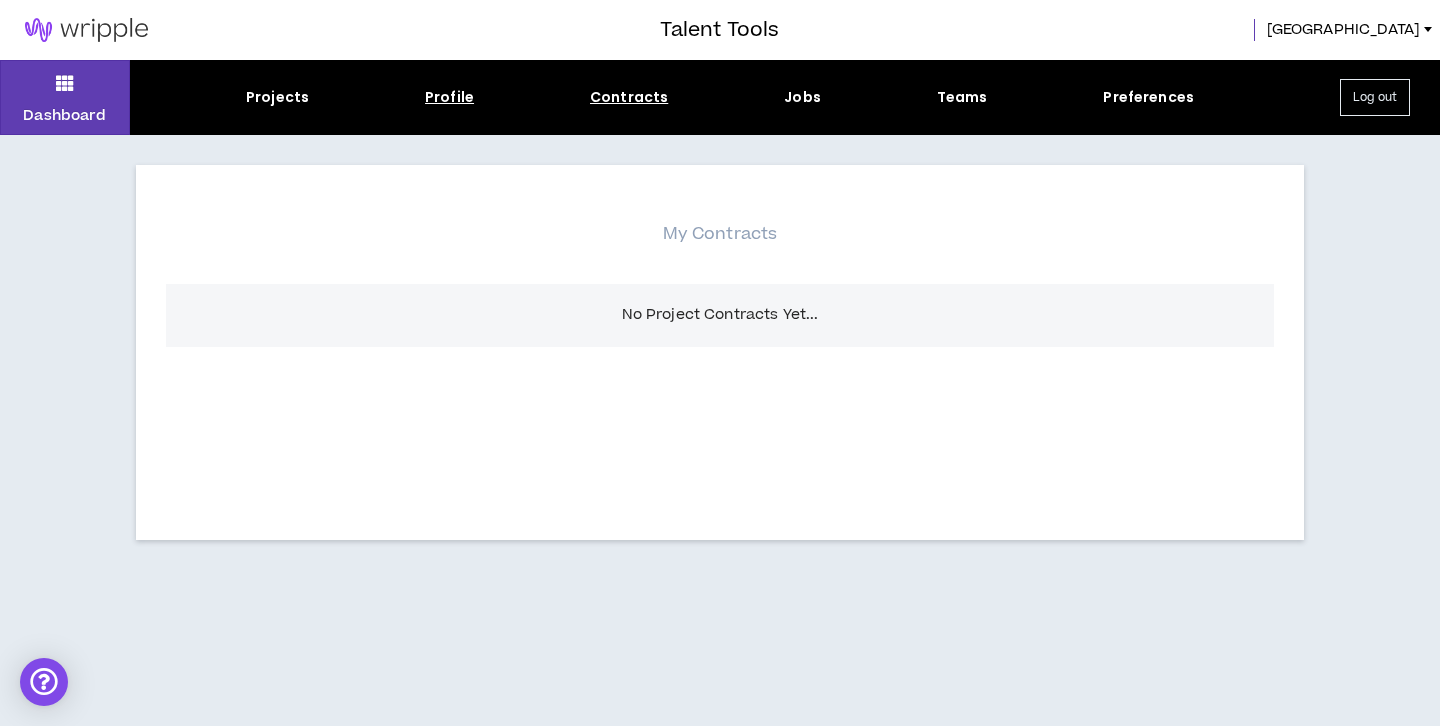 click on "Profile" at bounding box center (449, 97) 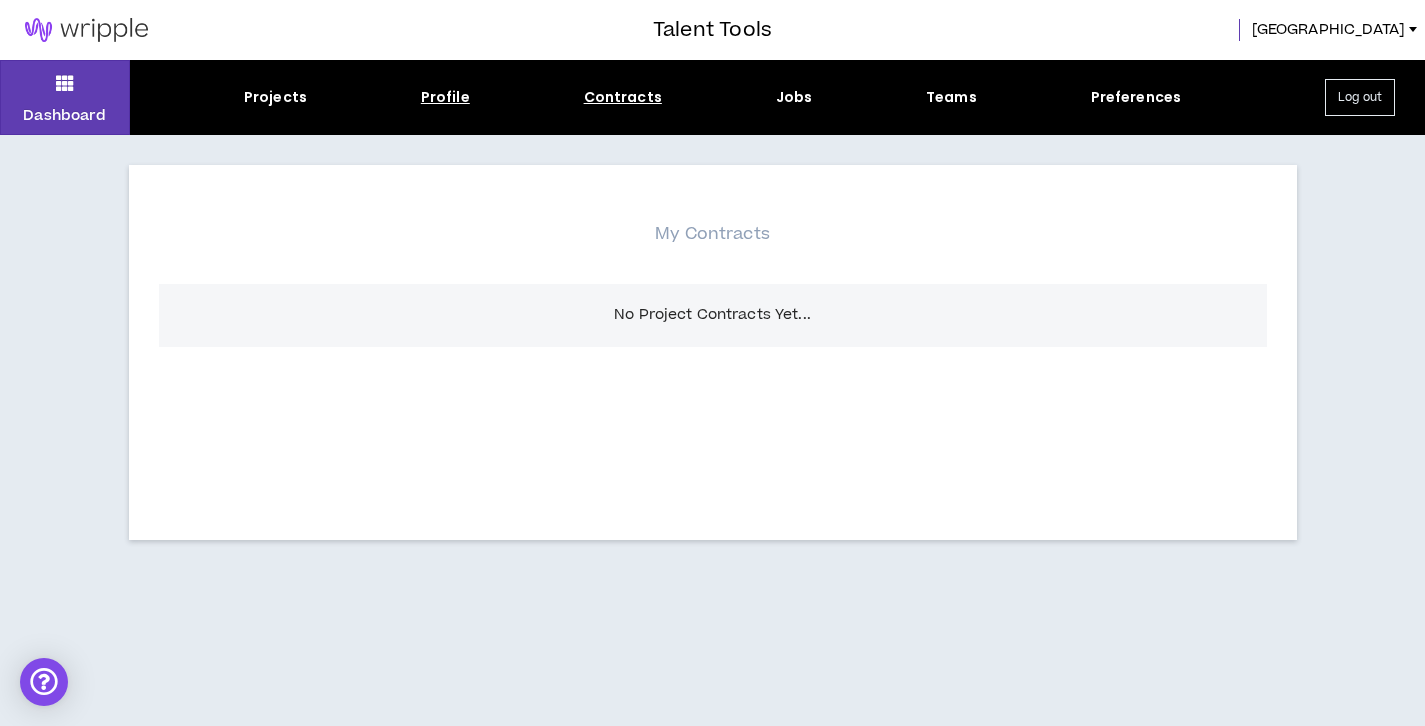 select on "*" 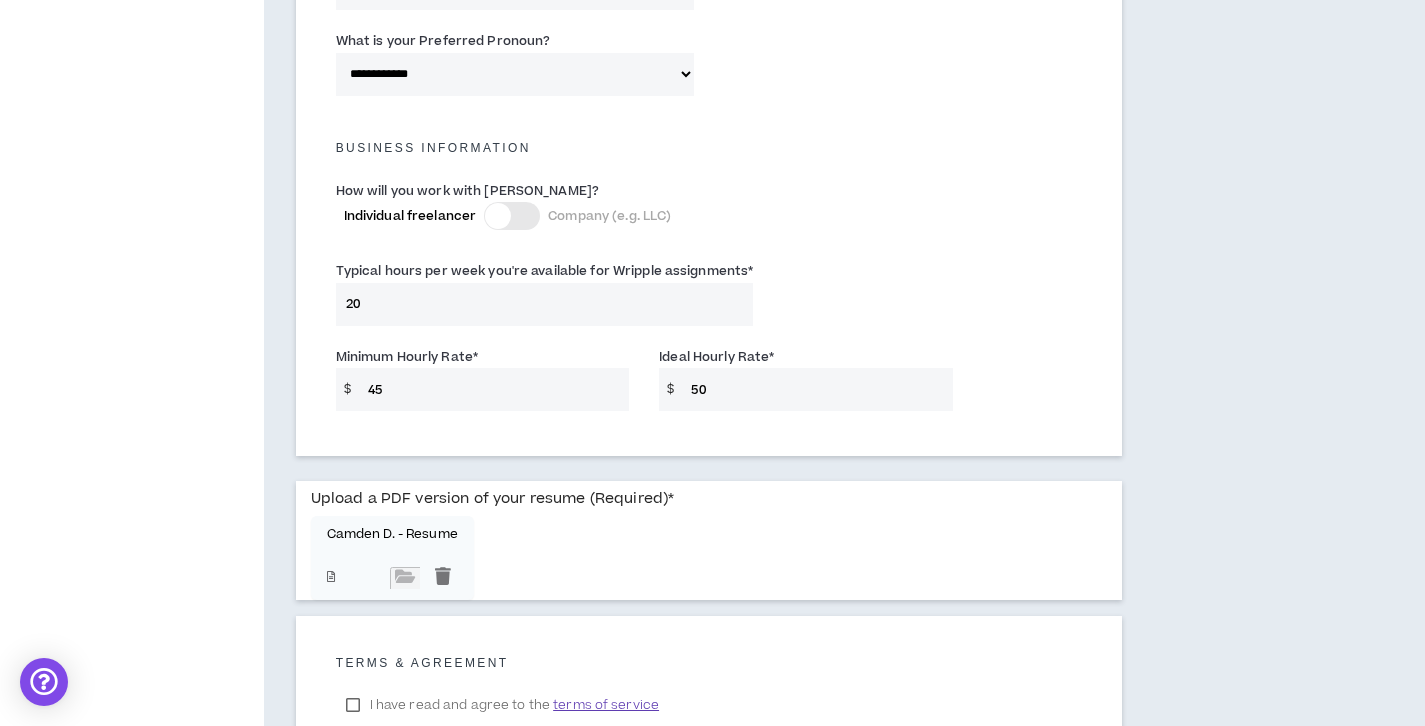 scroll, scrollTop: 1325, scrollLeft: 0, axis: vertical 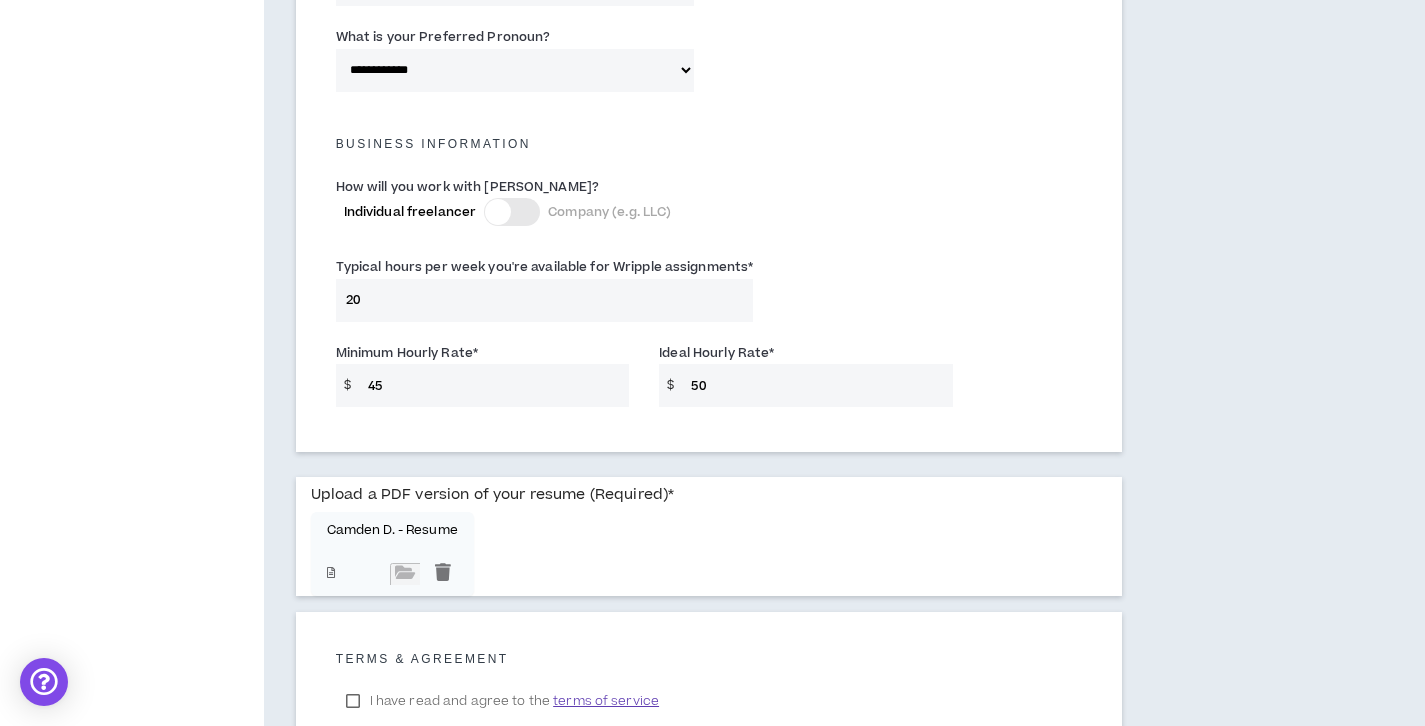 click on "45" at bounding box center (493, 385) 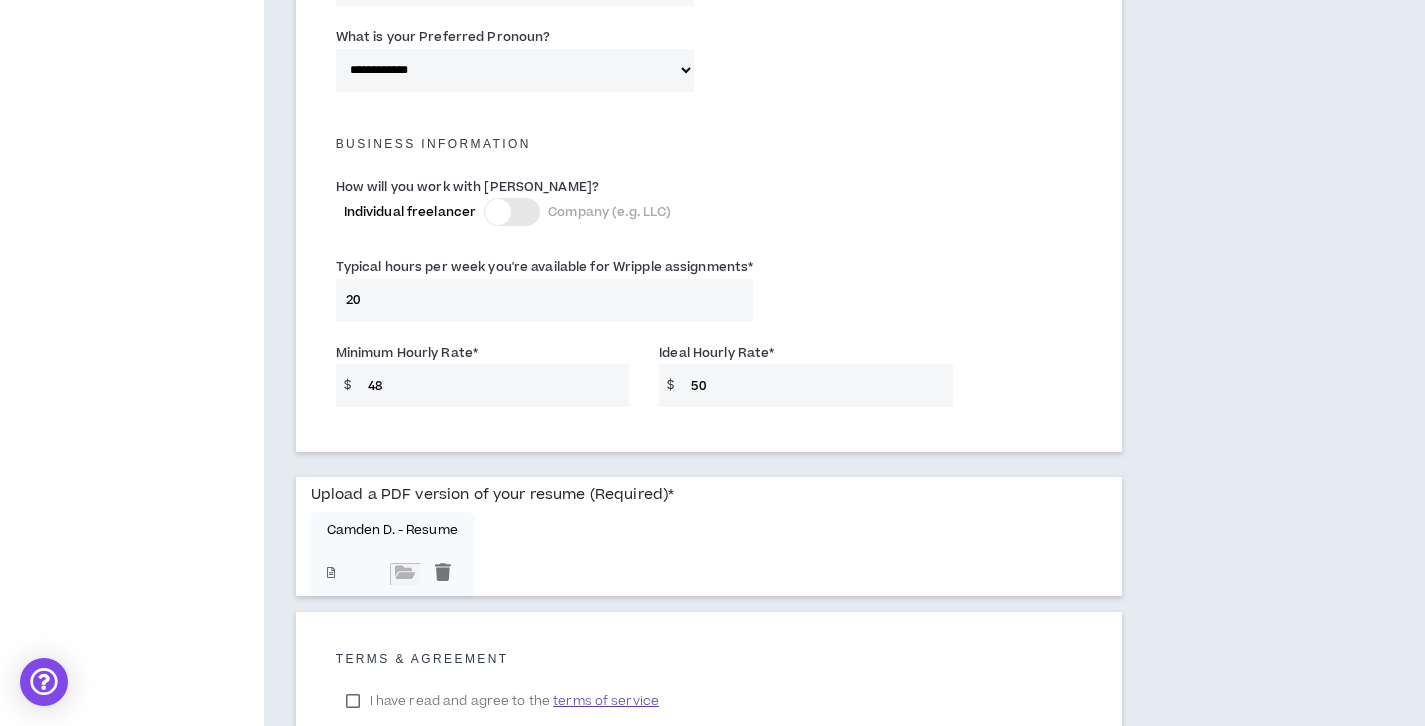type on "48" 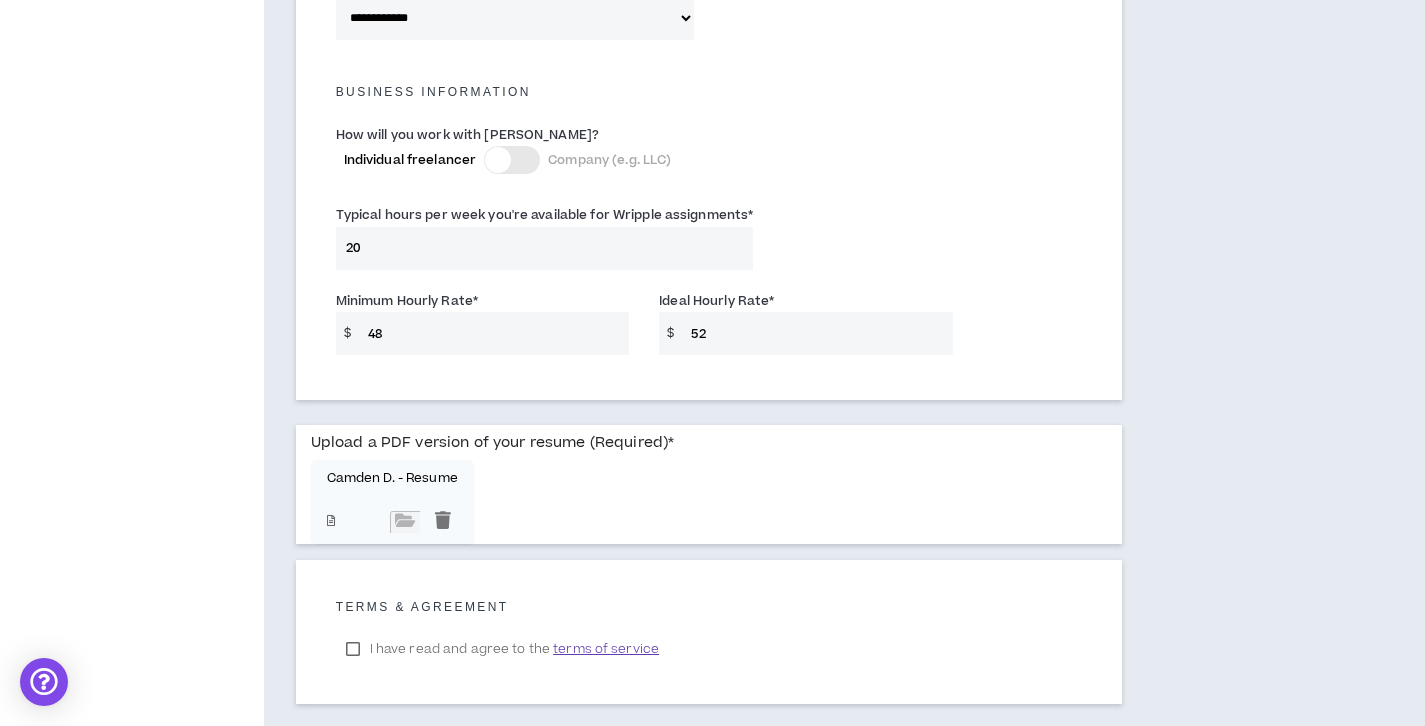 scroll, scrollTop: 1405, scrollLeft: 0, axis: vertical 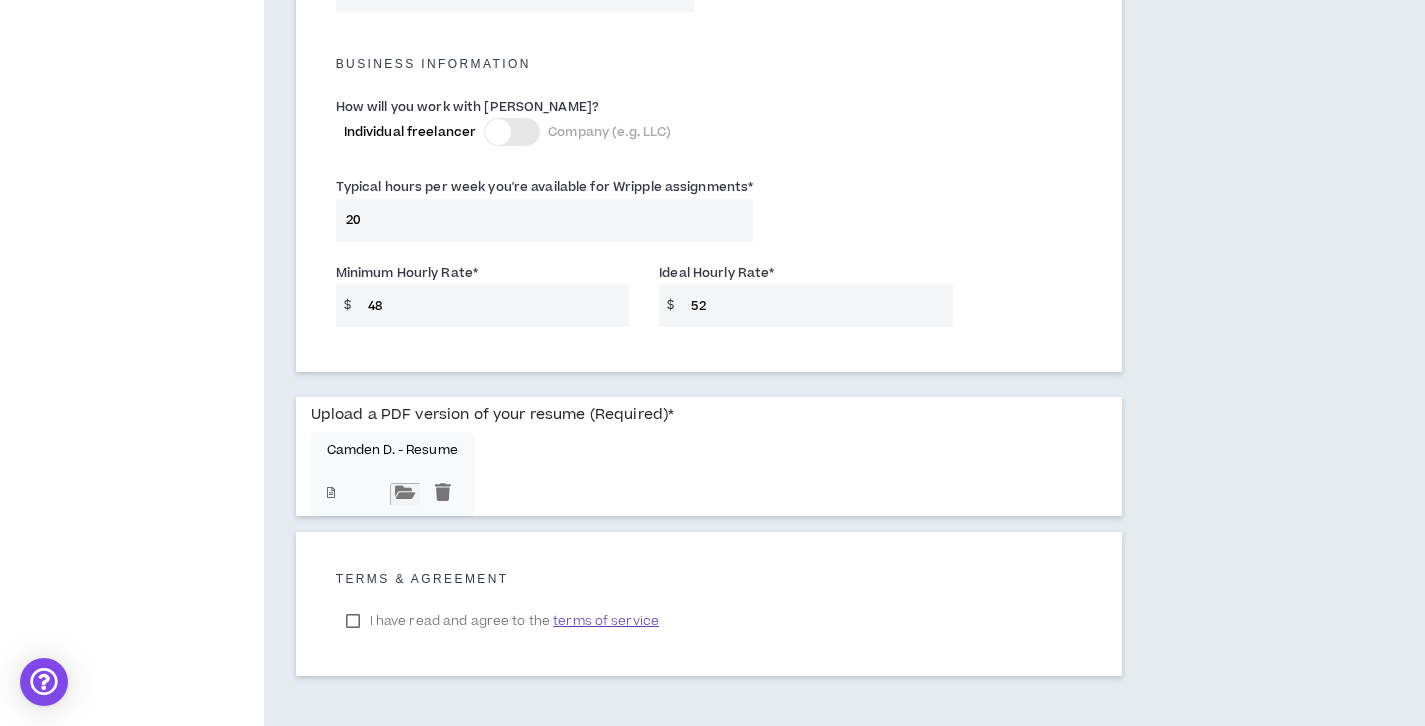 type on "52" 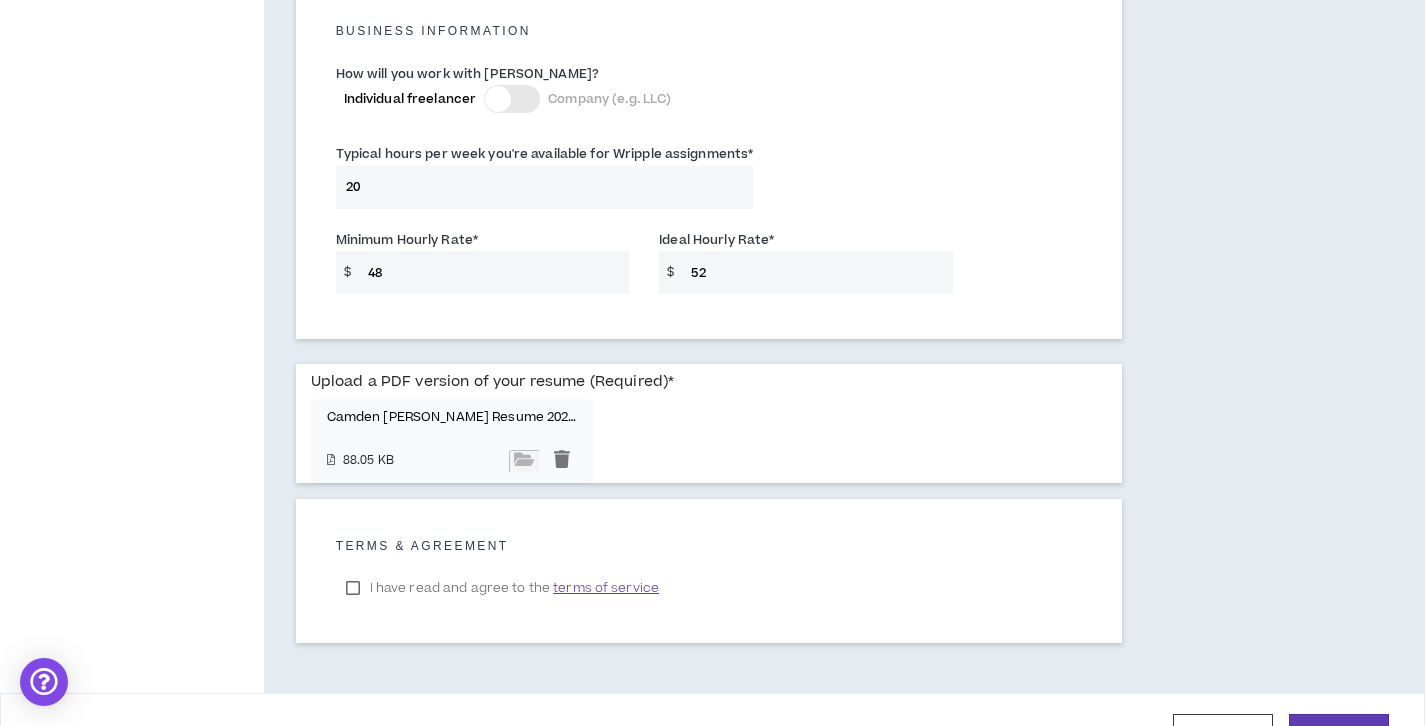 scroll, scrollTop: 1484, scrollLeft: 0, axis: vertical 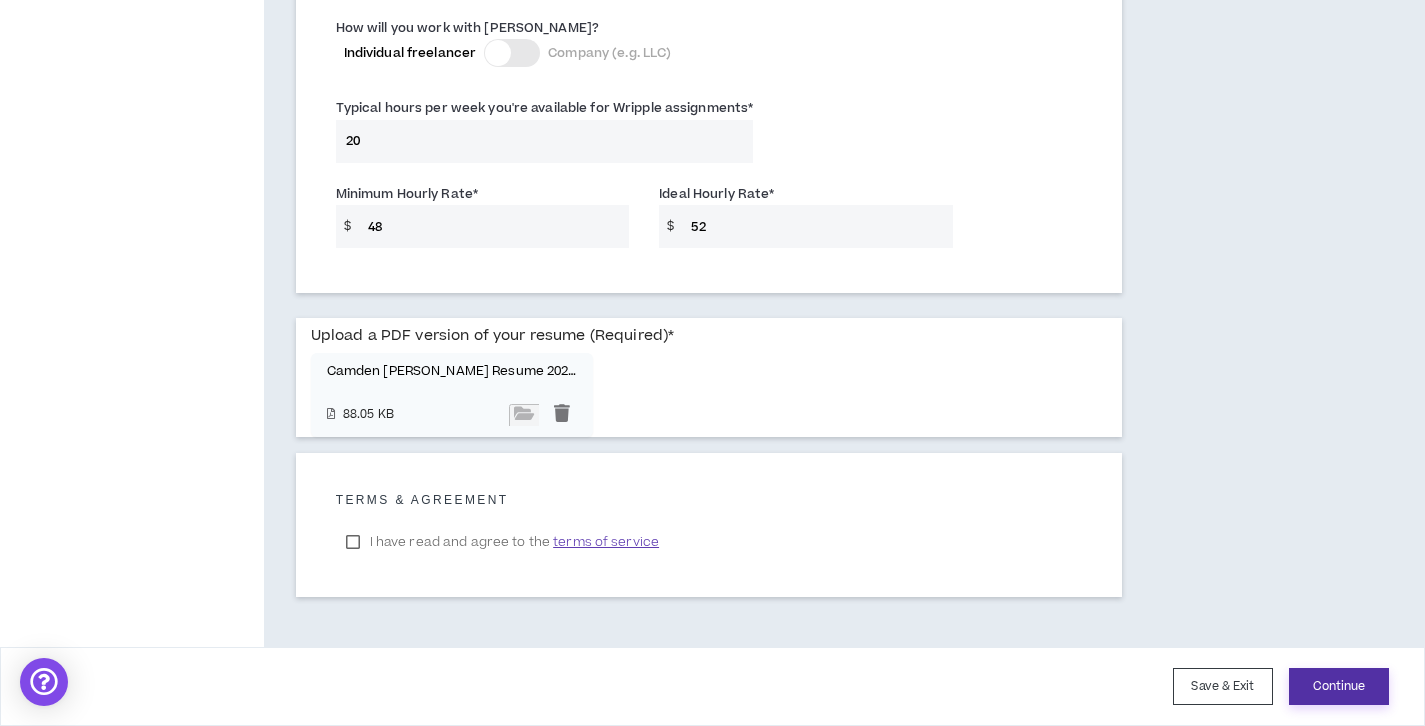 click on "Continue" at bounding box center [1339, 686] 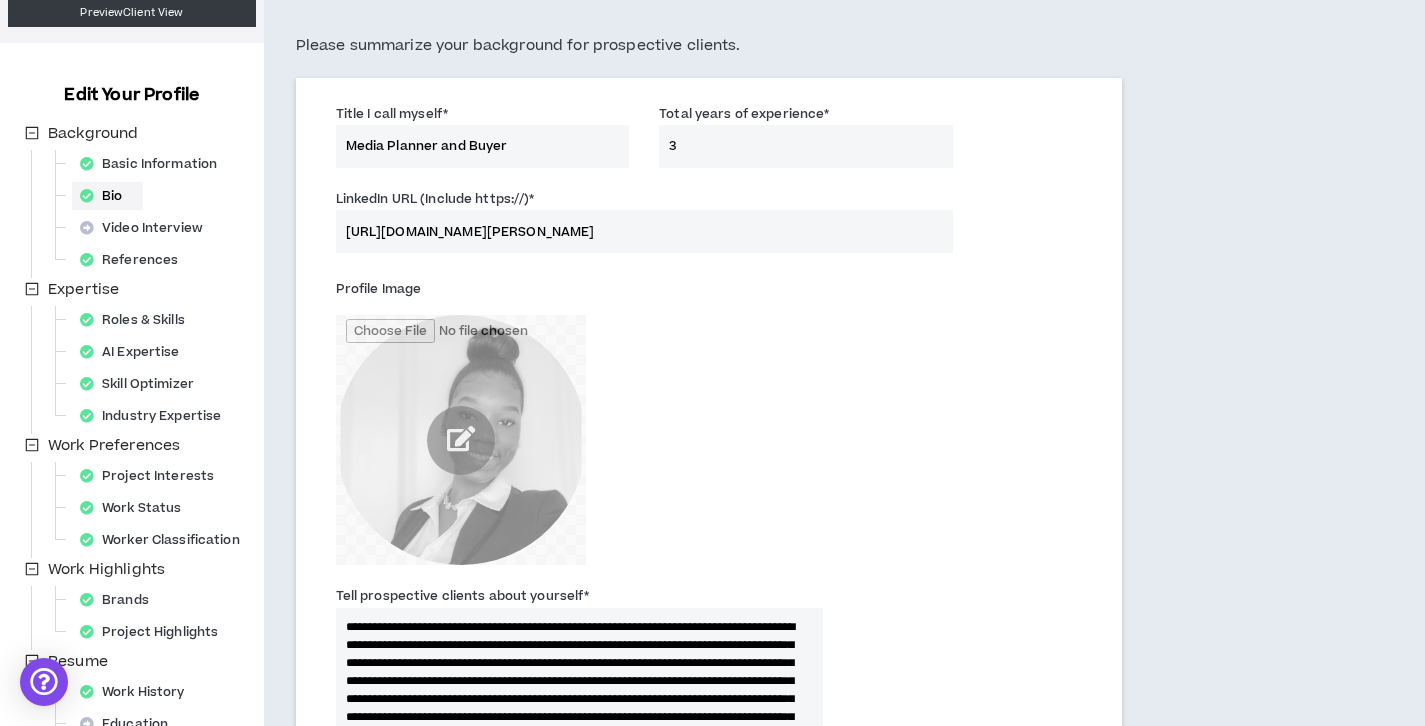 scroll, scrollTop: 0, scrollLeft: 0, axis: both 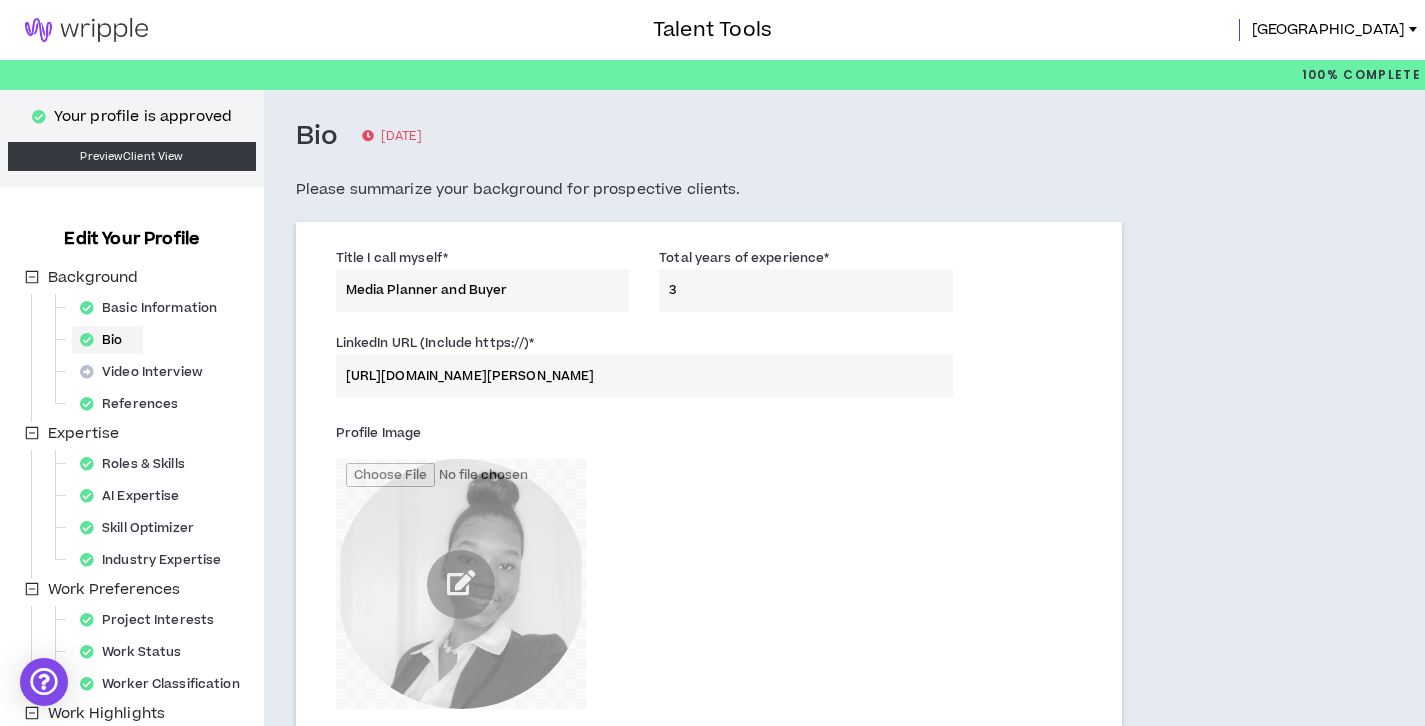 click on "Media Planner and Buyer" at bounding box center [483, 290] 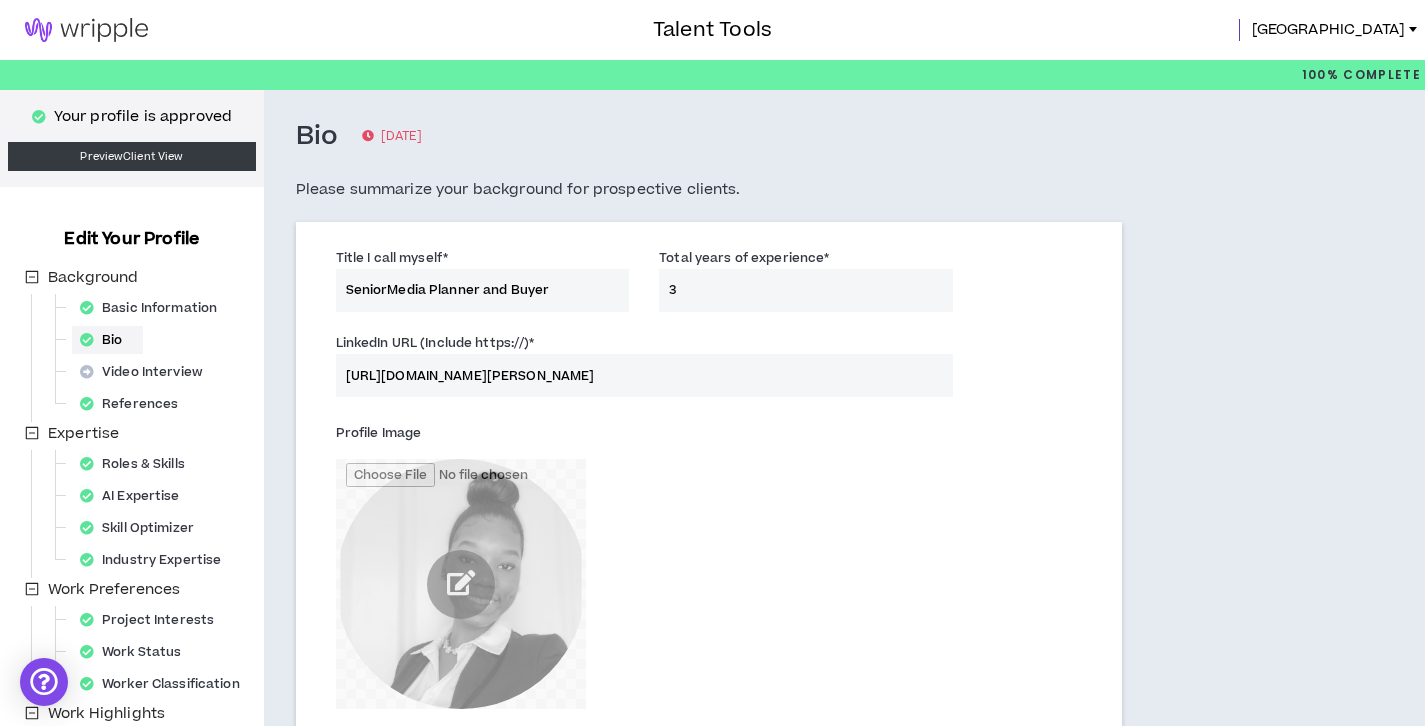 type on "Senior Media Planner and Buyer" 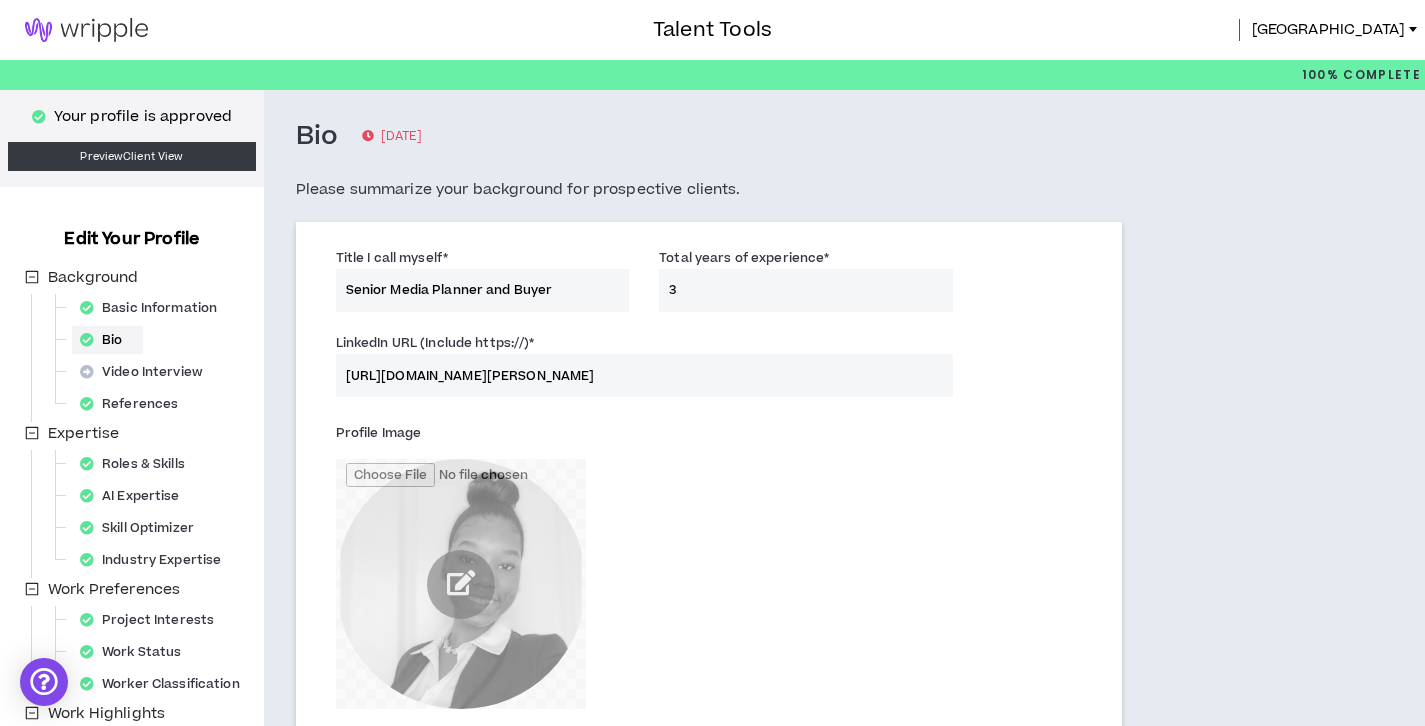 type on "**********" 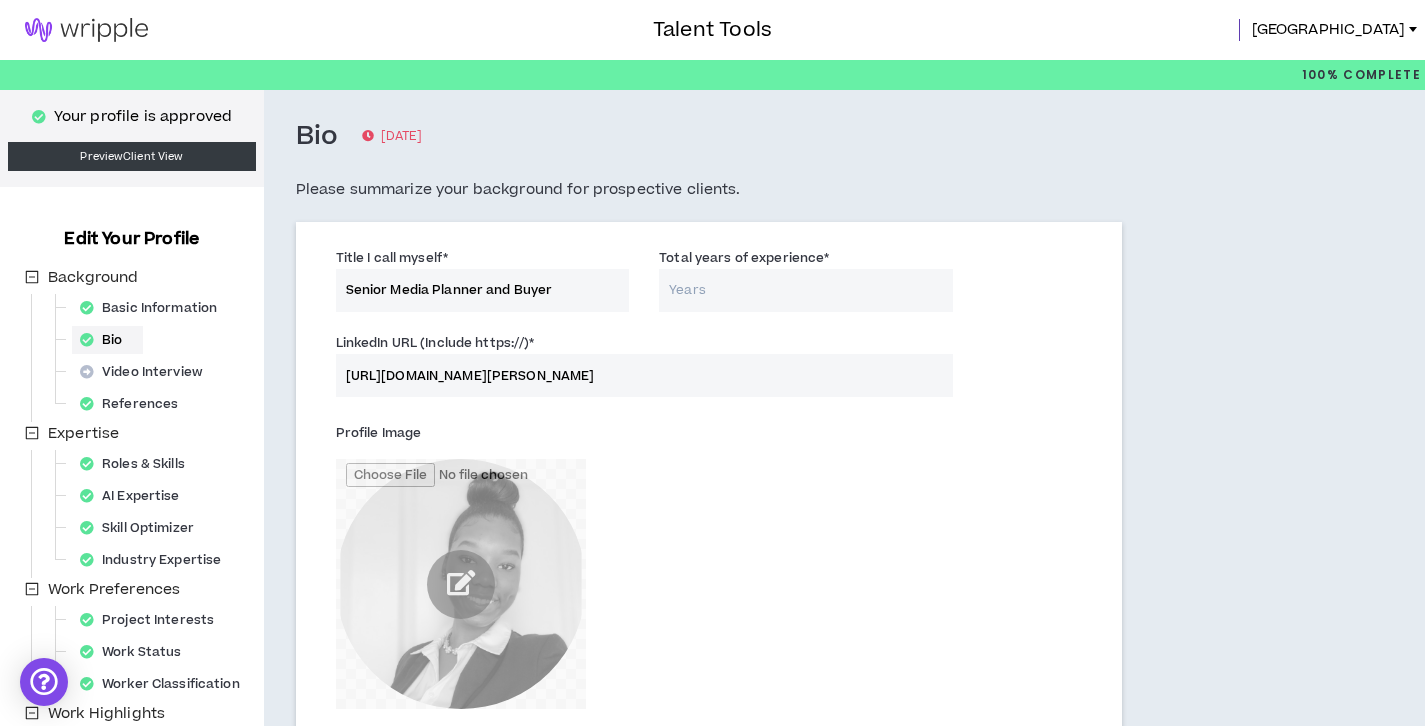 type on "4" 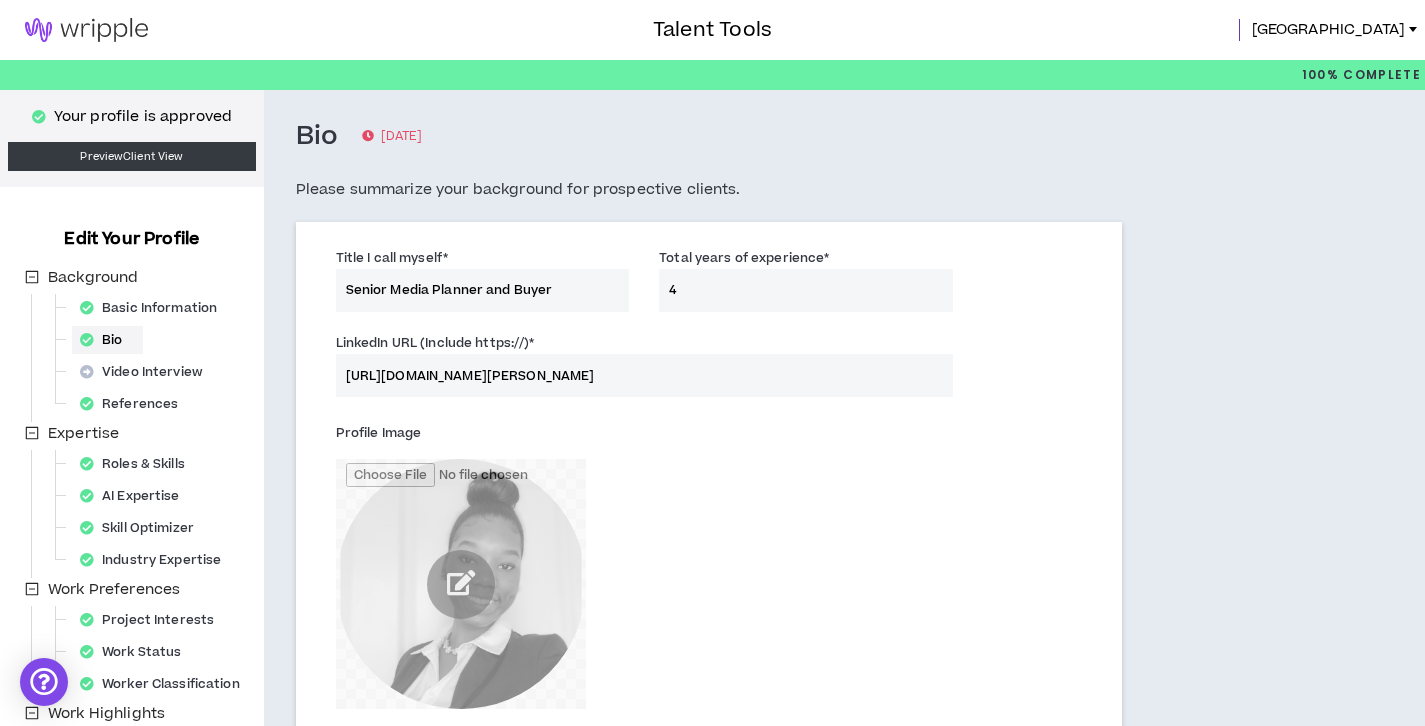 type on "**********" 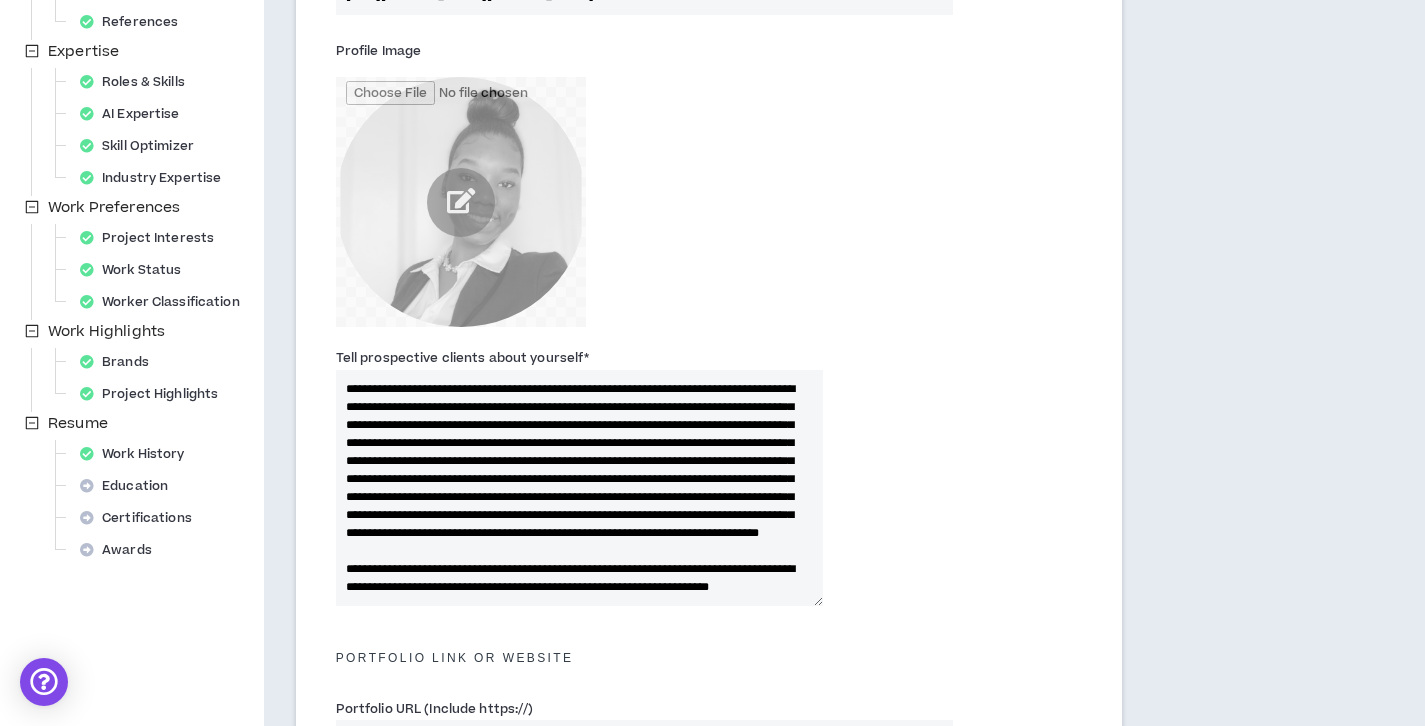 scroll, scrollTop: 384, scrollLeft: 0, axis: vertical 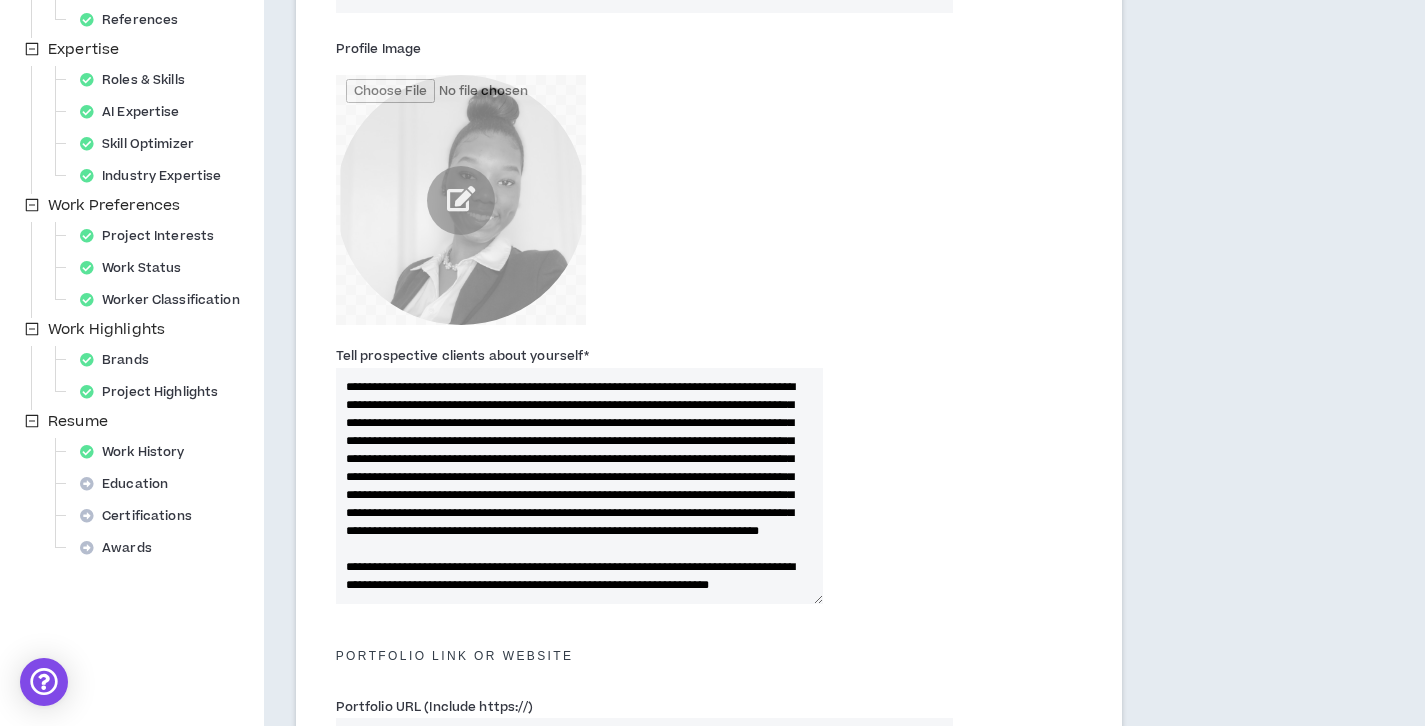 type on "4" 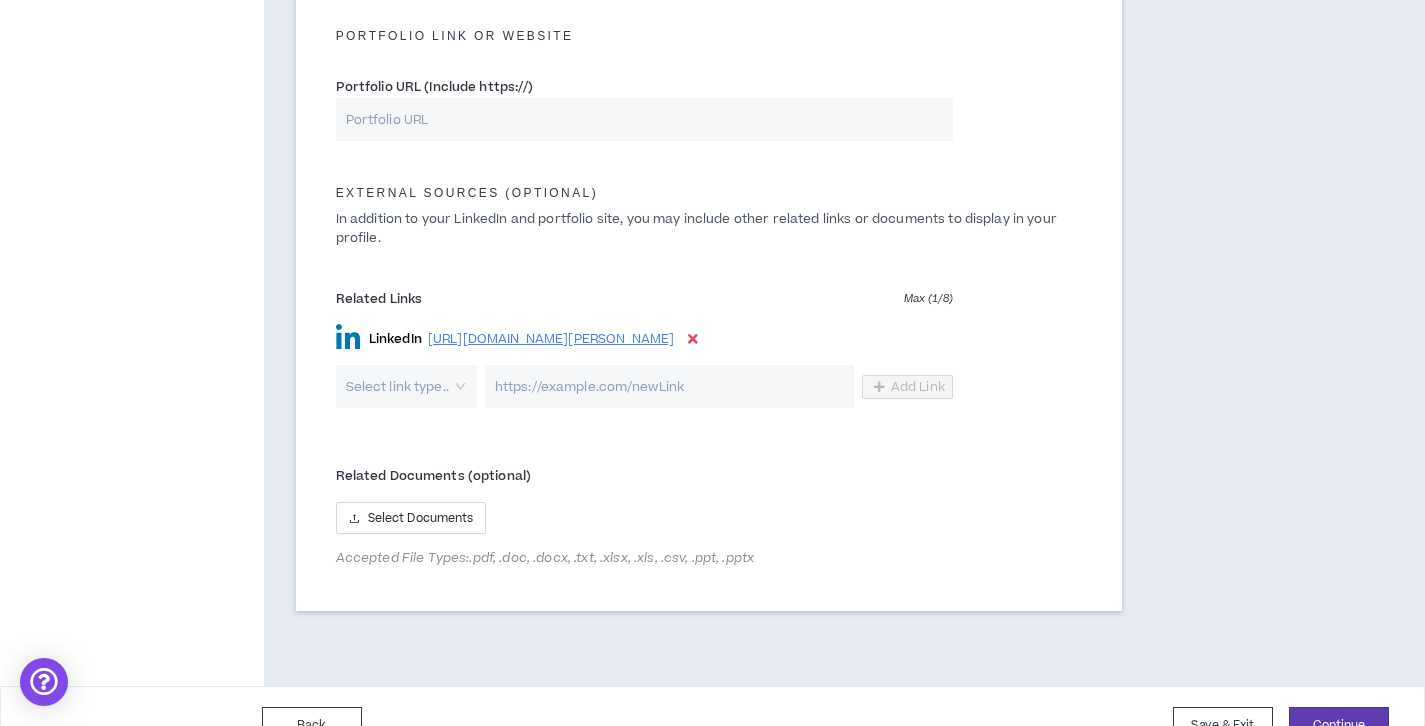 scroll, scrollTop: 1043, scrollLeft: 0, axis: vertical 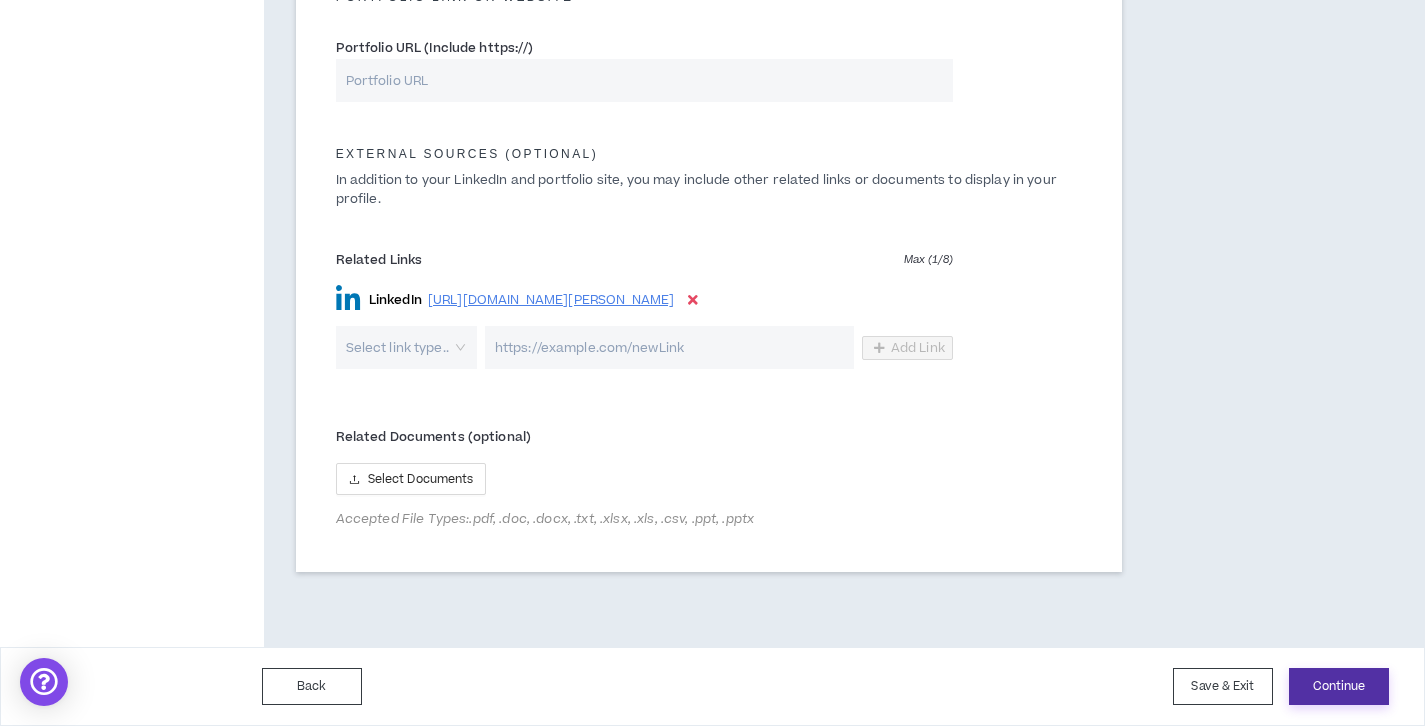 type on "**********" 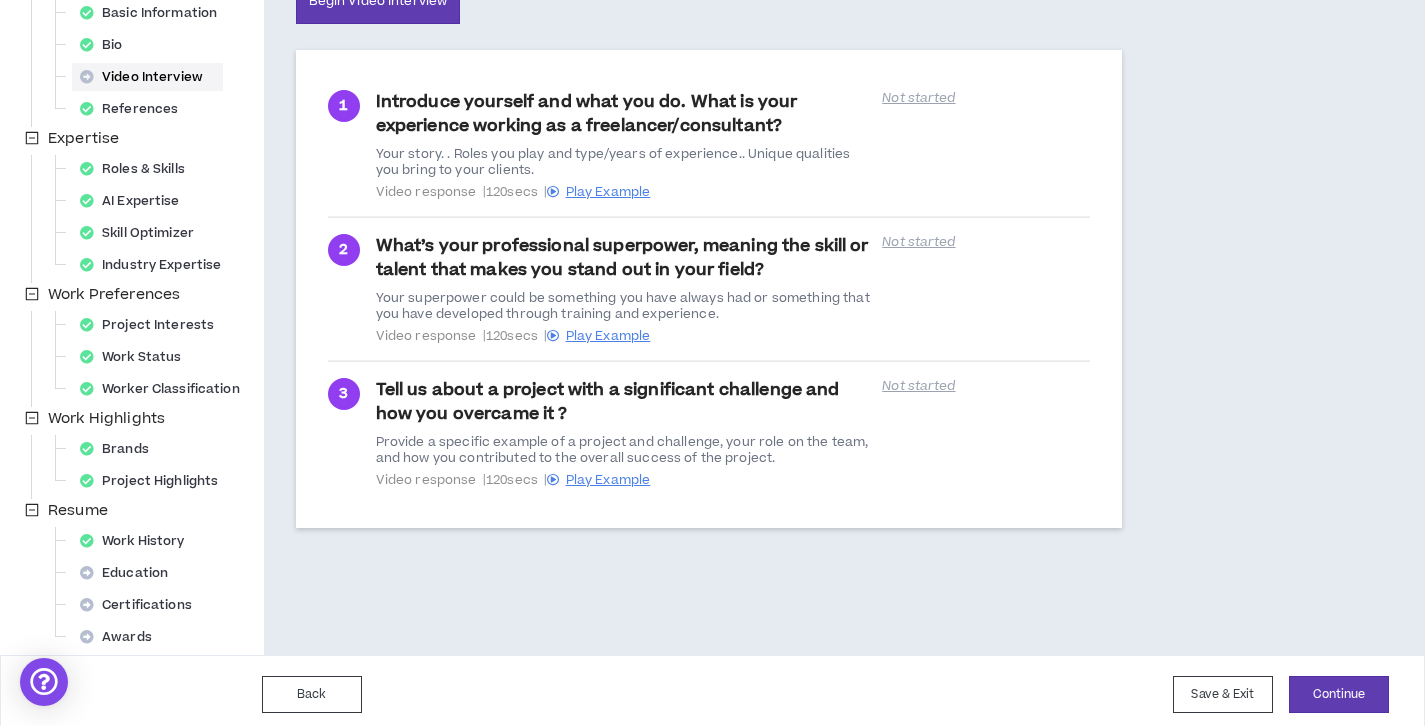 scroll, scrollTop: 303, scrollLeft: 0, axis: vertical 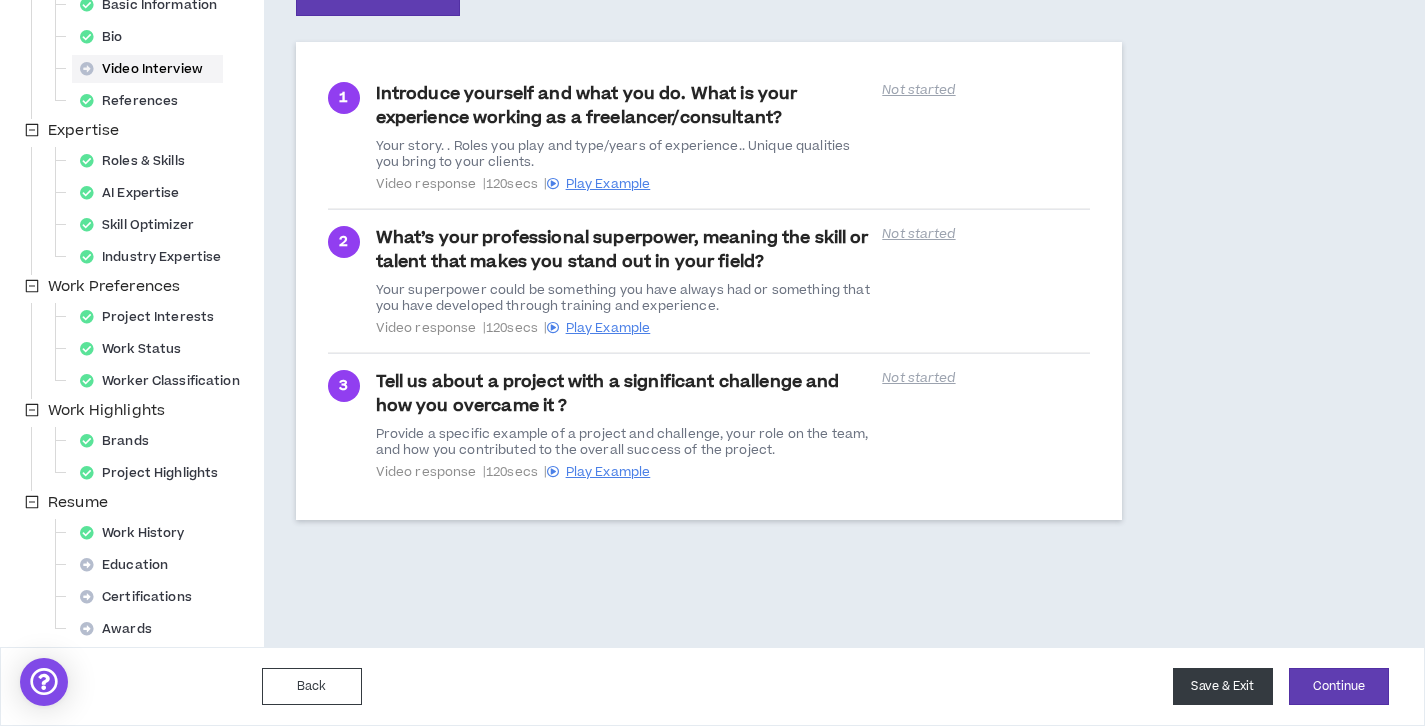 click on "Save & Exit" at bounding box center (1223, 686) 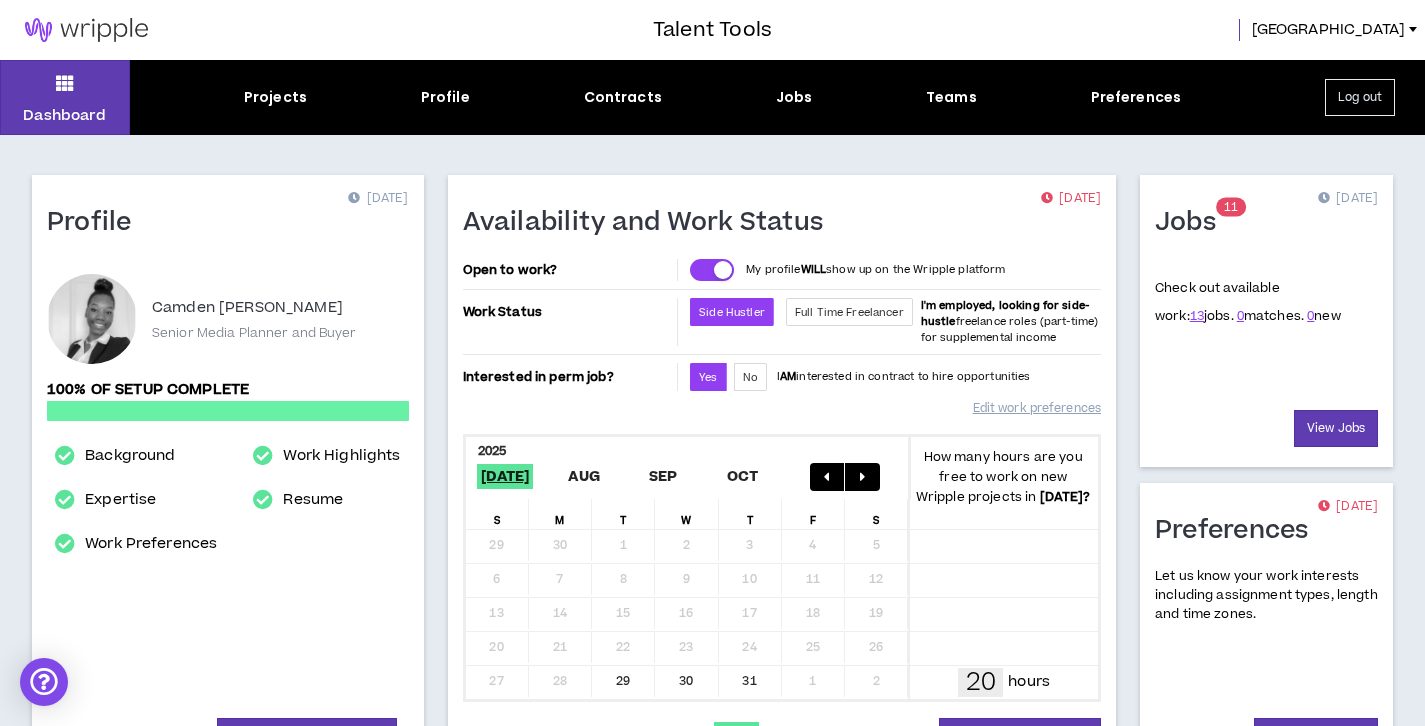 scroll, scrollTop: 73, scrollLeft: 0, axis: vertical 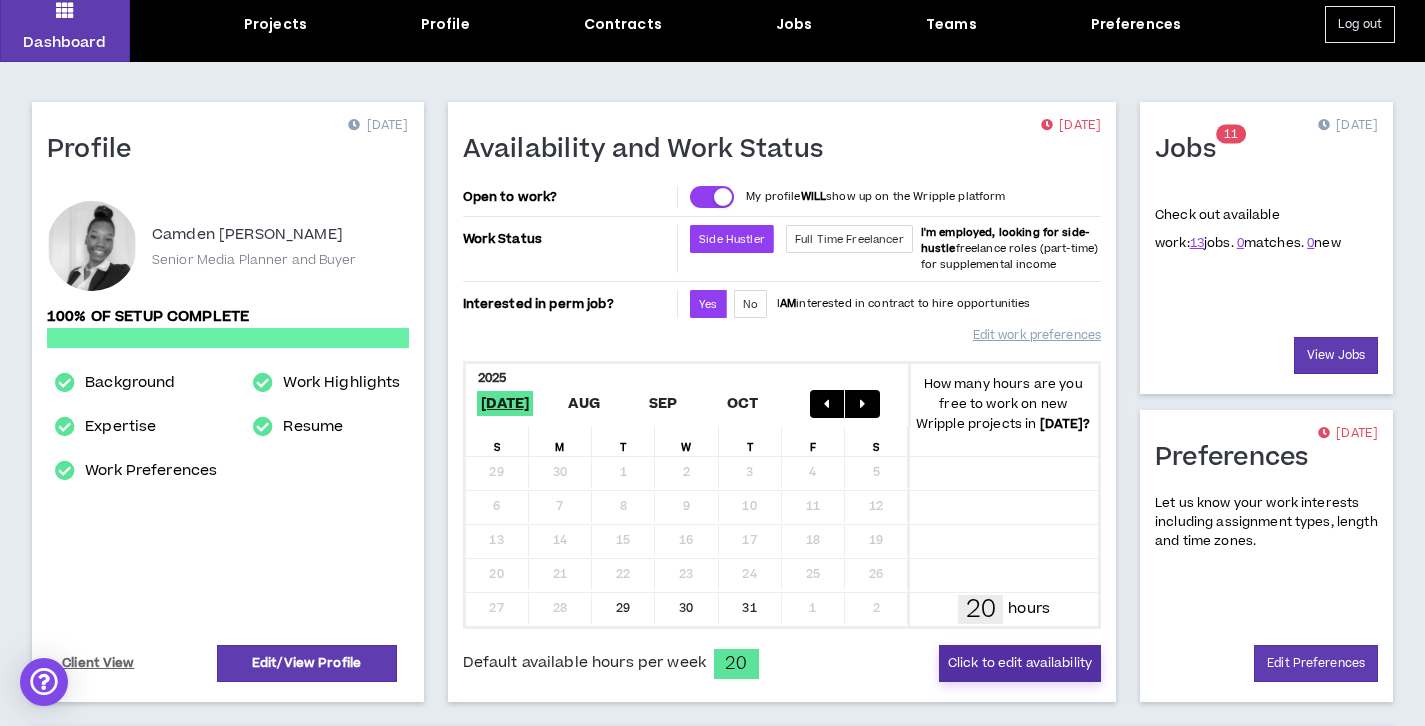click on "Click to edit availability" at bounding box center [1020, 663] 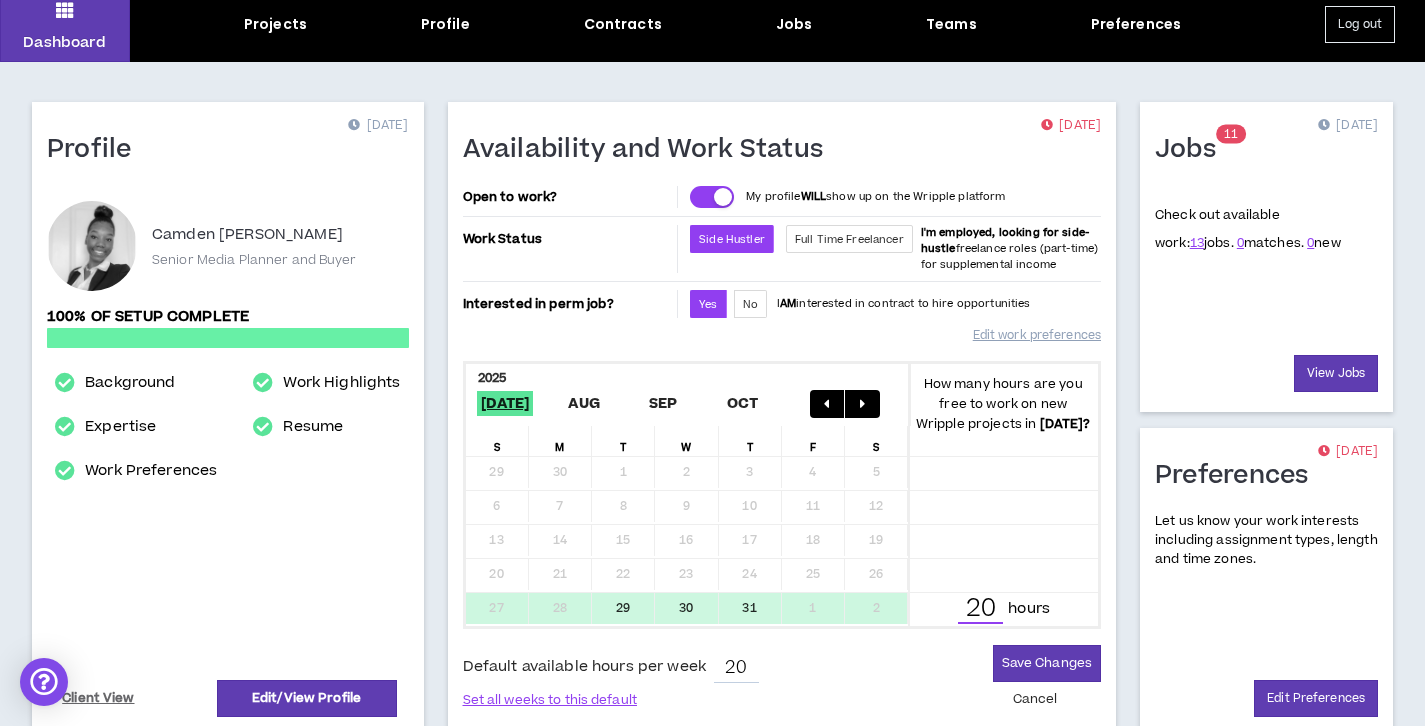 click on "20" at bounding box center [980, 609] 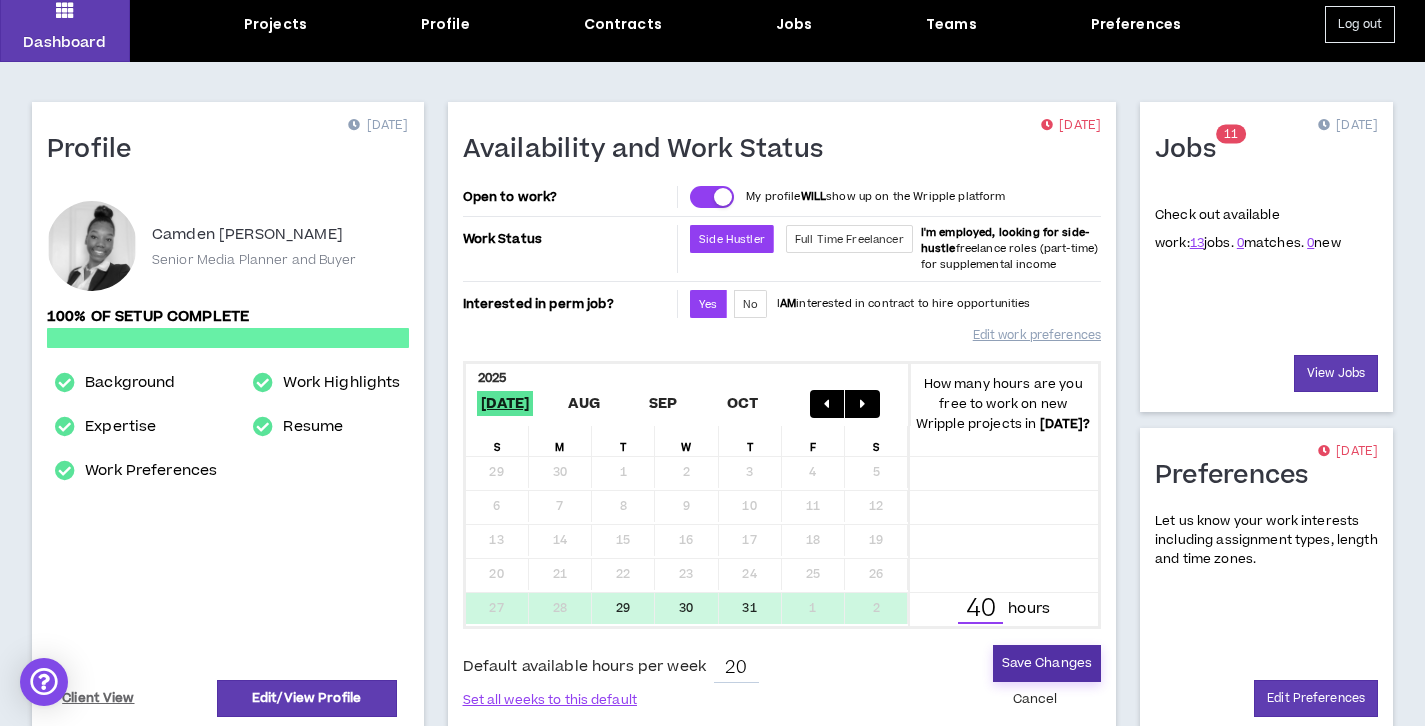 type on "40" 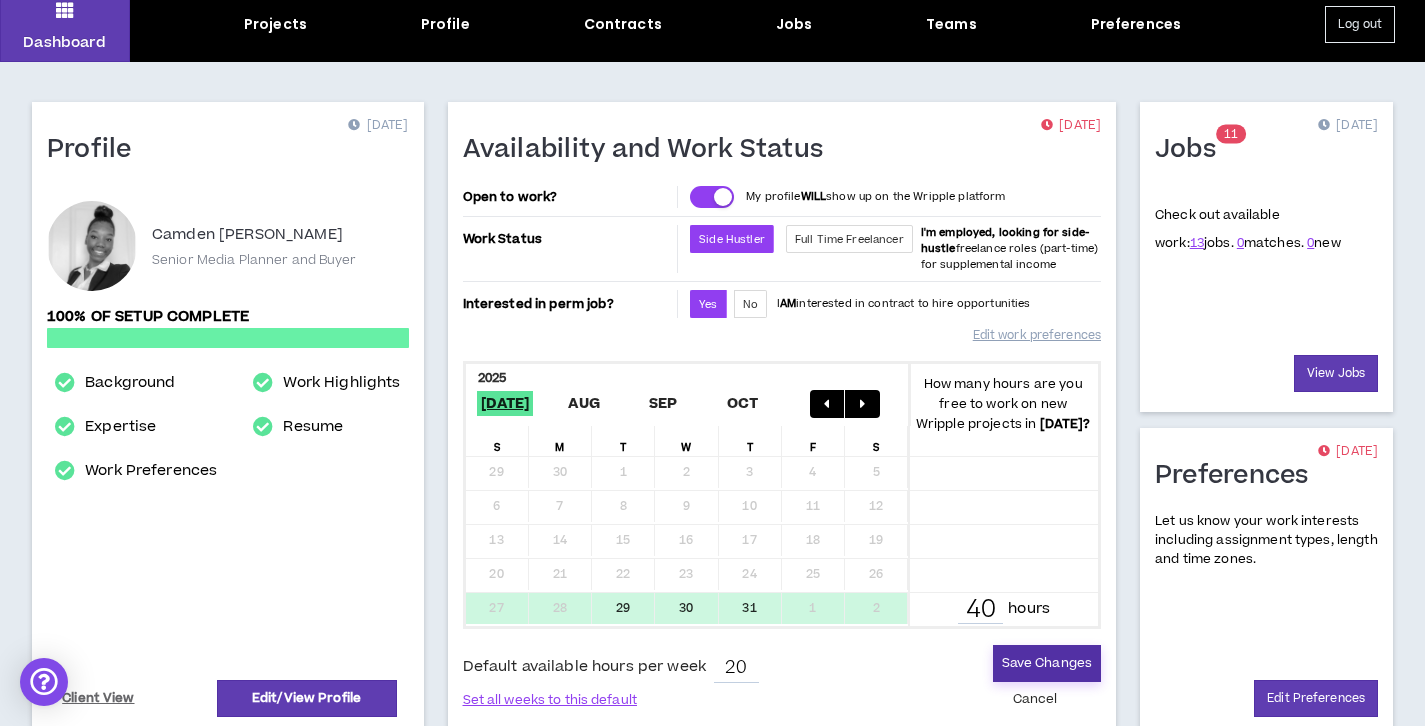 click on "Save Changes" at bounding box center [1047, 663] 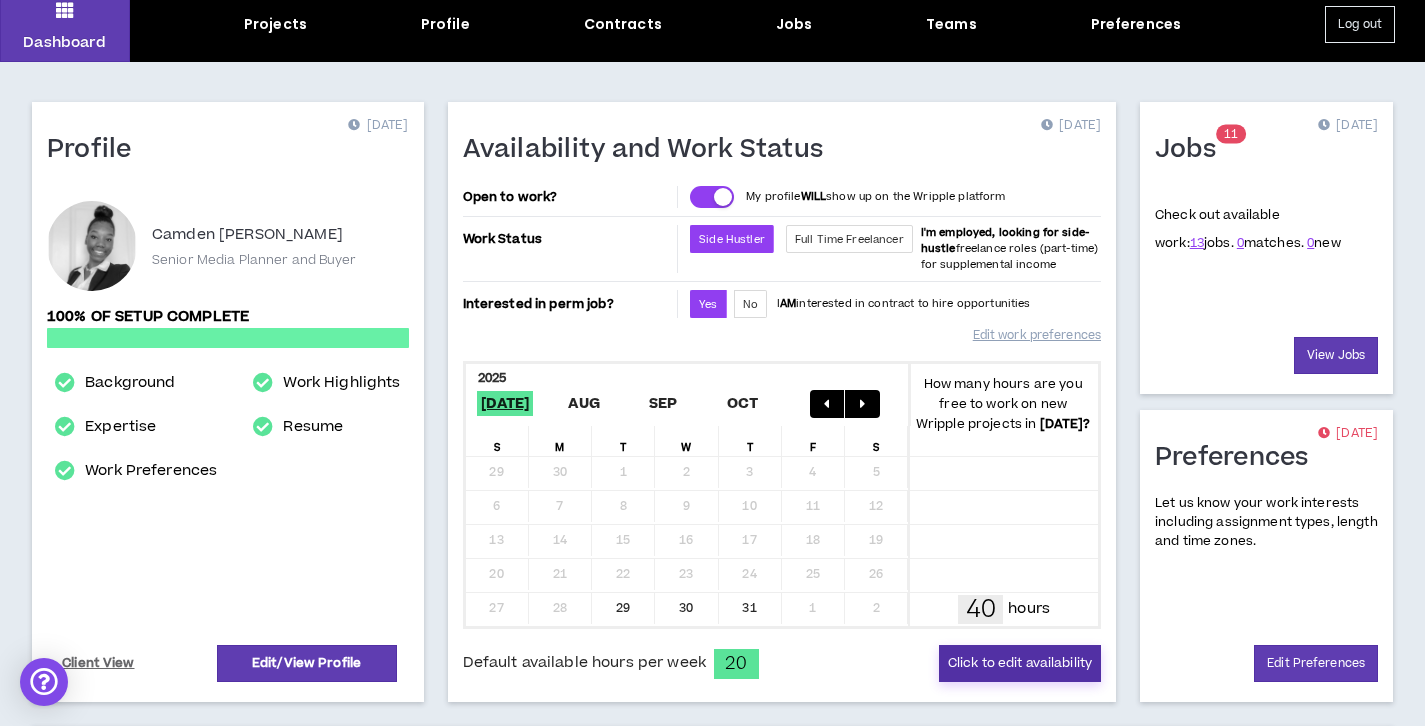 click on "Click to edit availability" at bounding box center (1020, 663) 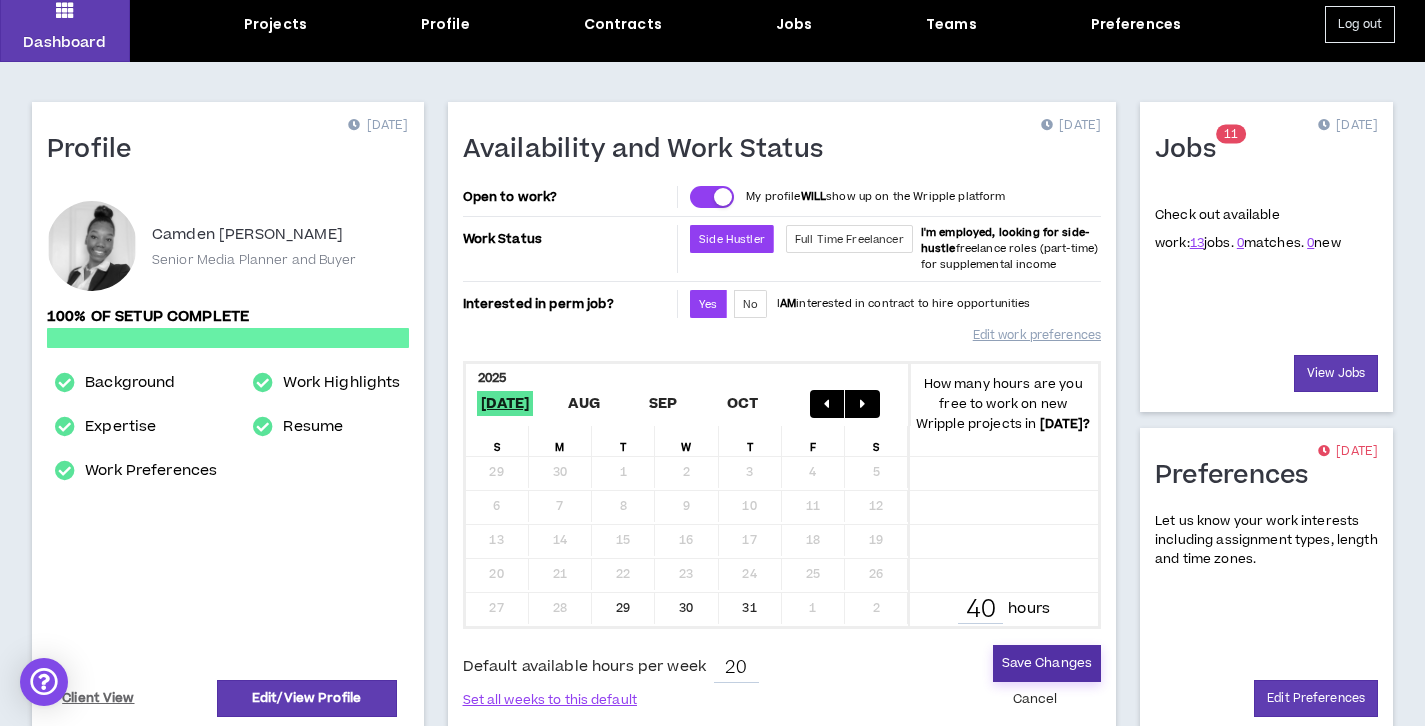 scroll, scrollTop: 102, scrollLeft: 0, axis: vertical 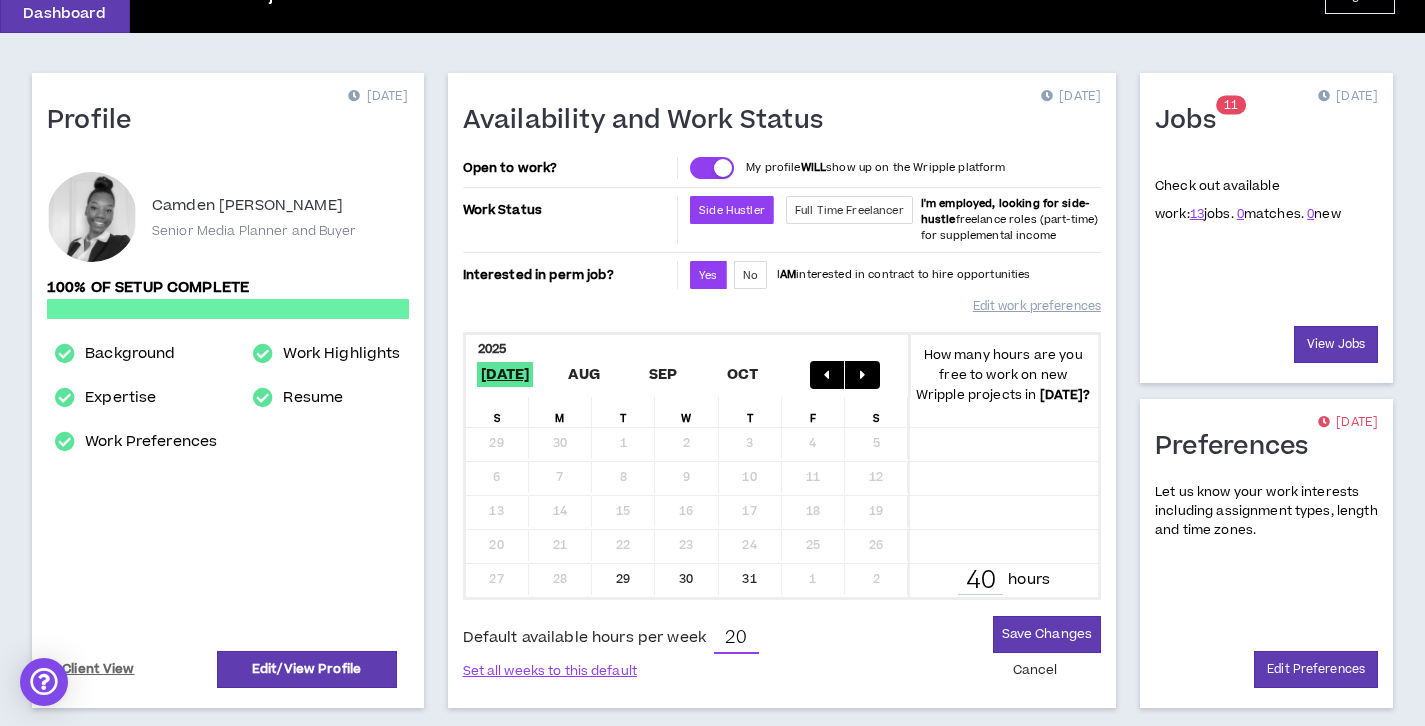 click on "20" at bounding box center [736, 639] 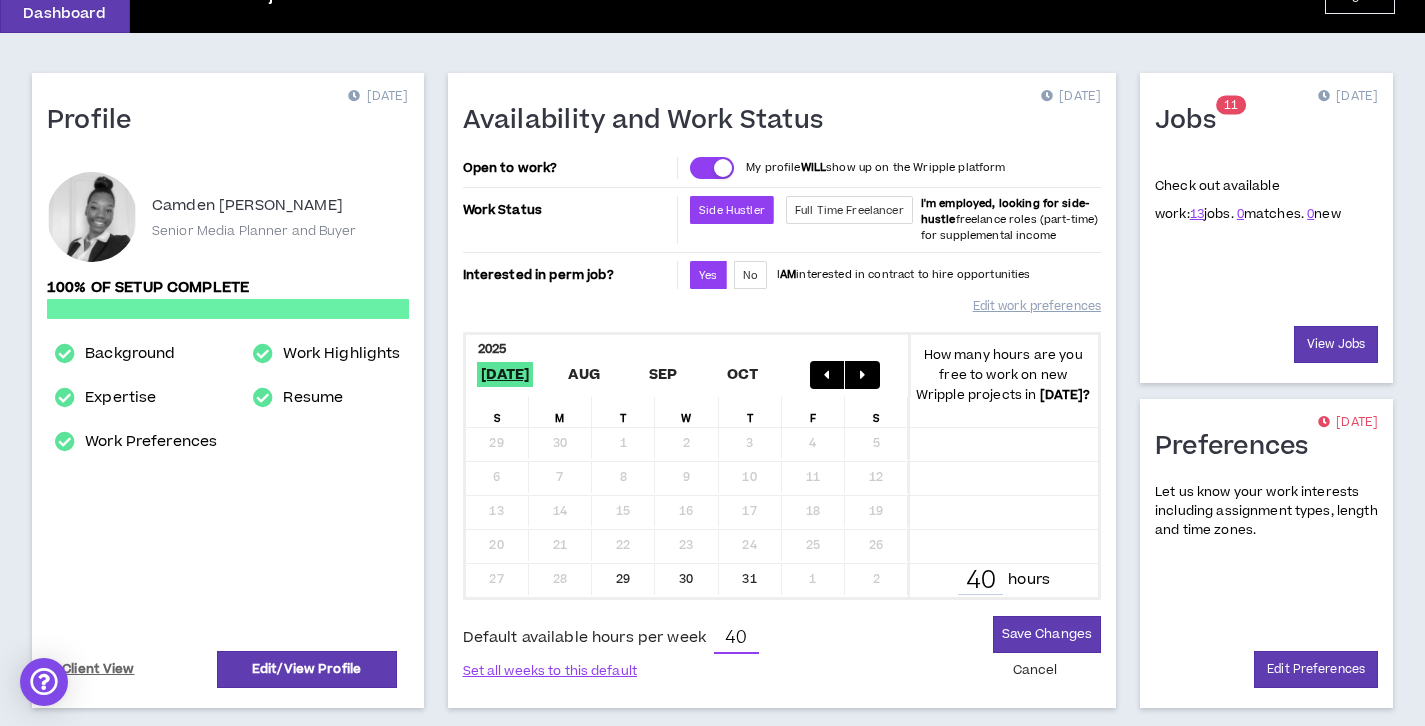 type on "40" 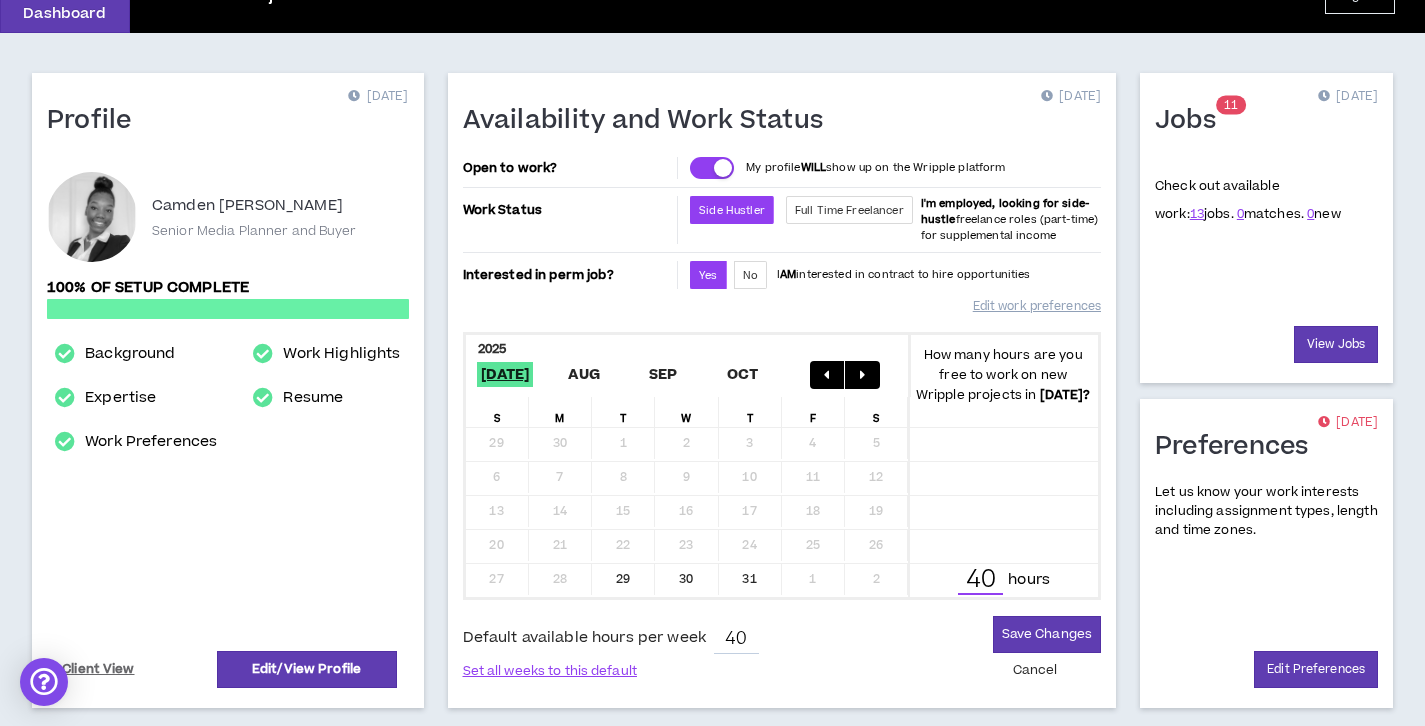 click on "40" at bounding box center [980, 580] 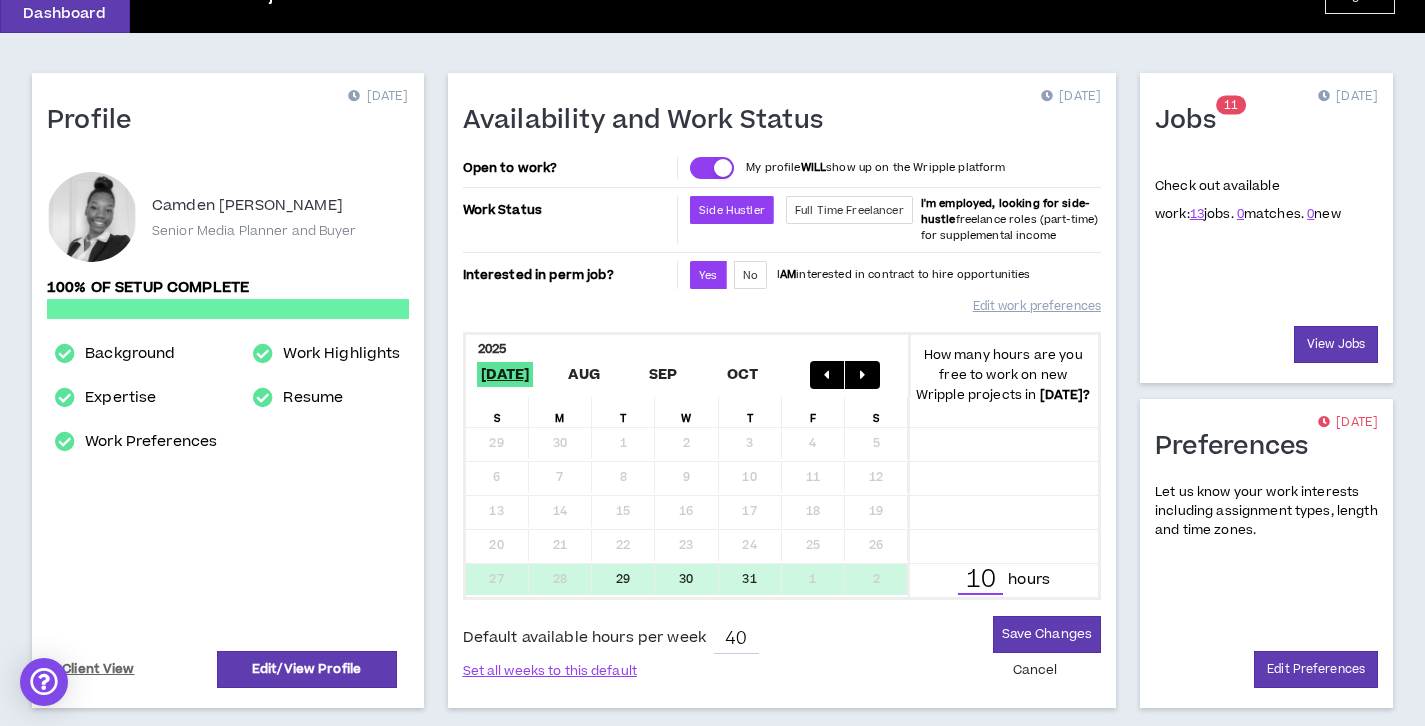 type on "6" 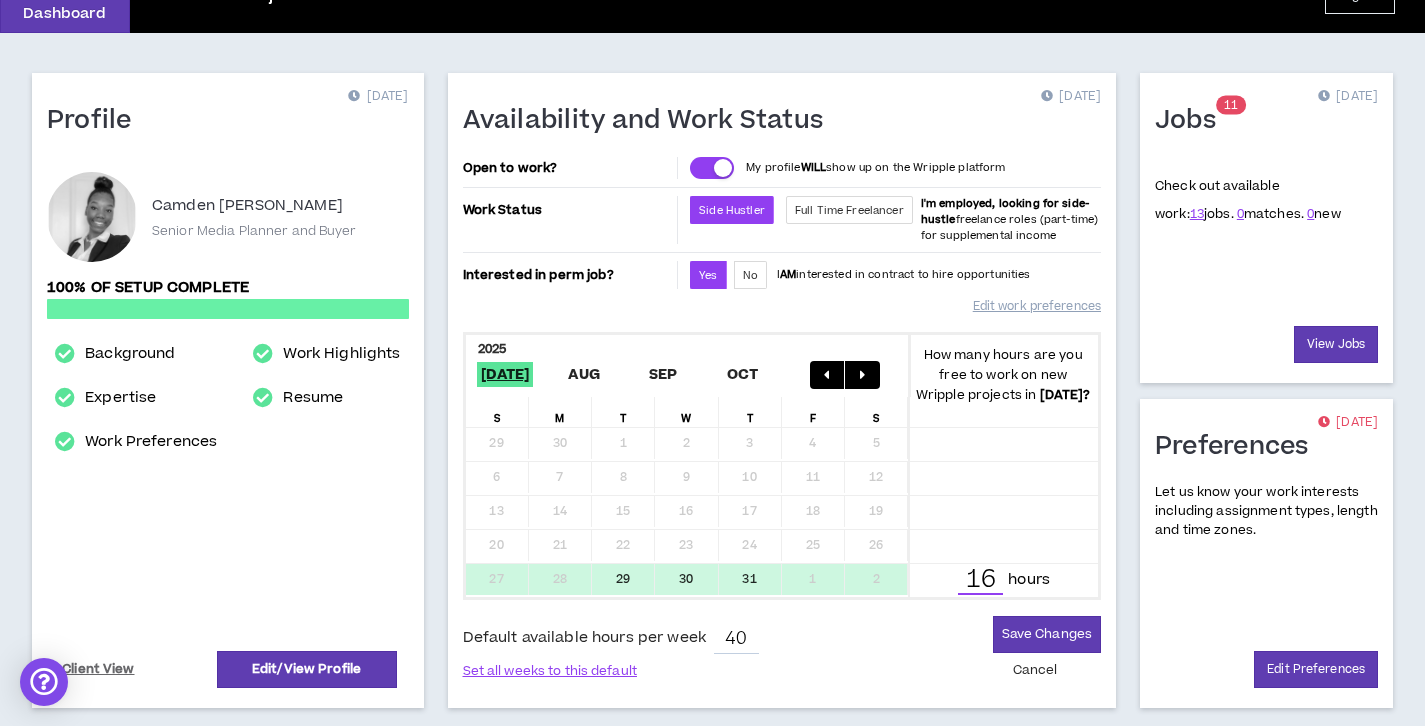 type on "0" 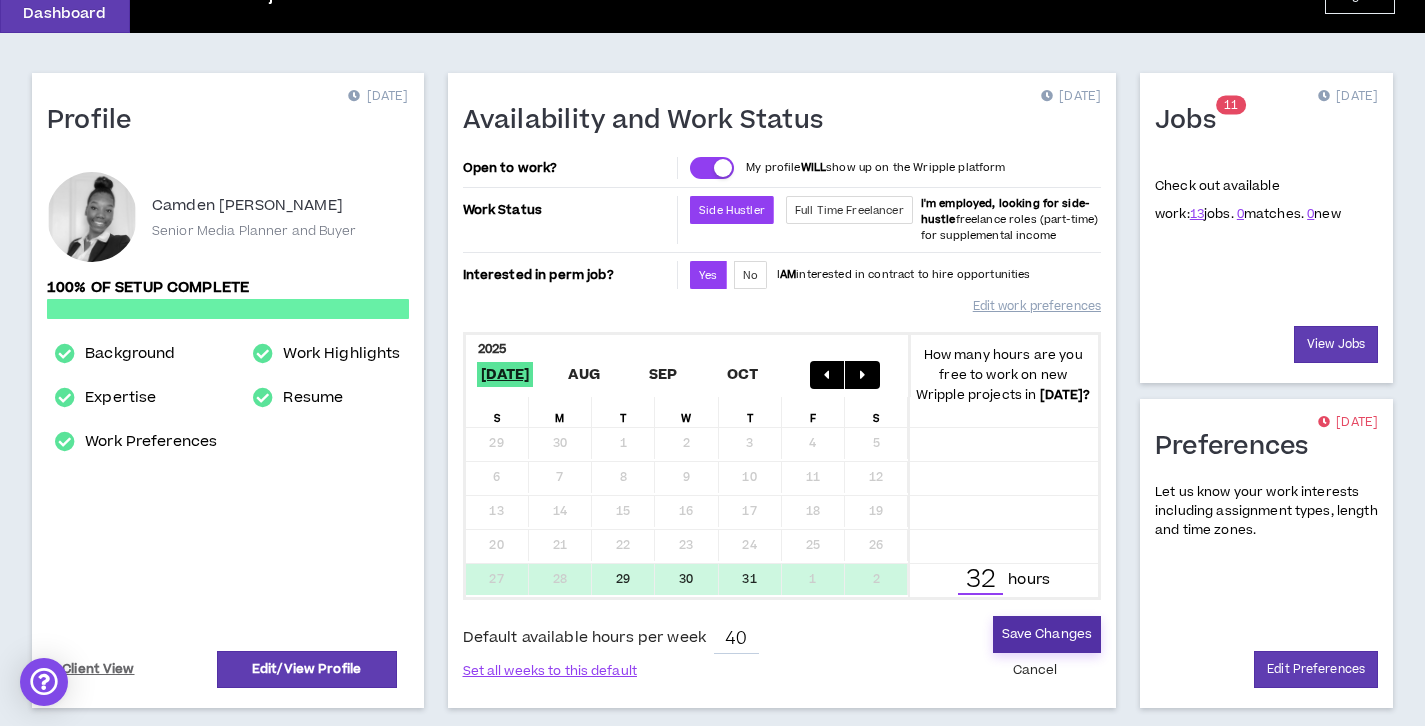 type on "32" 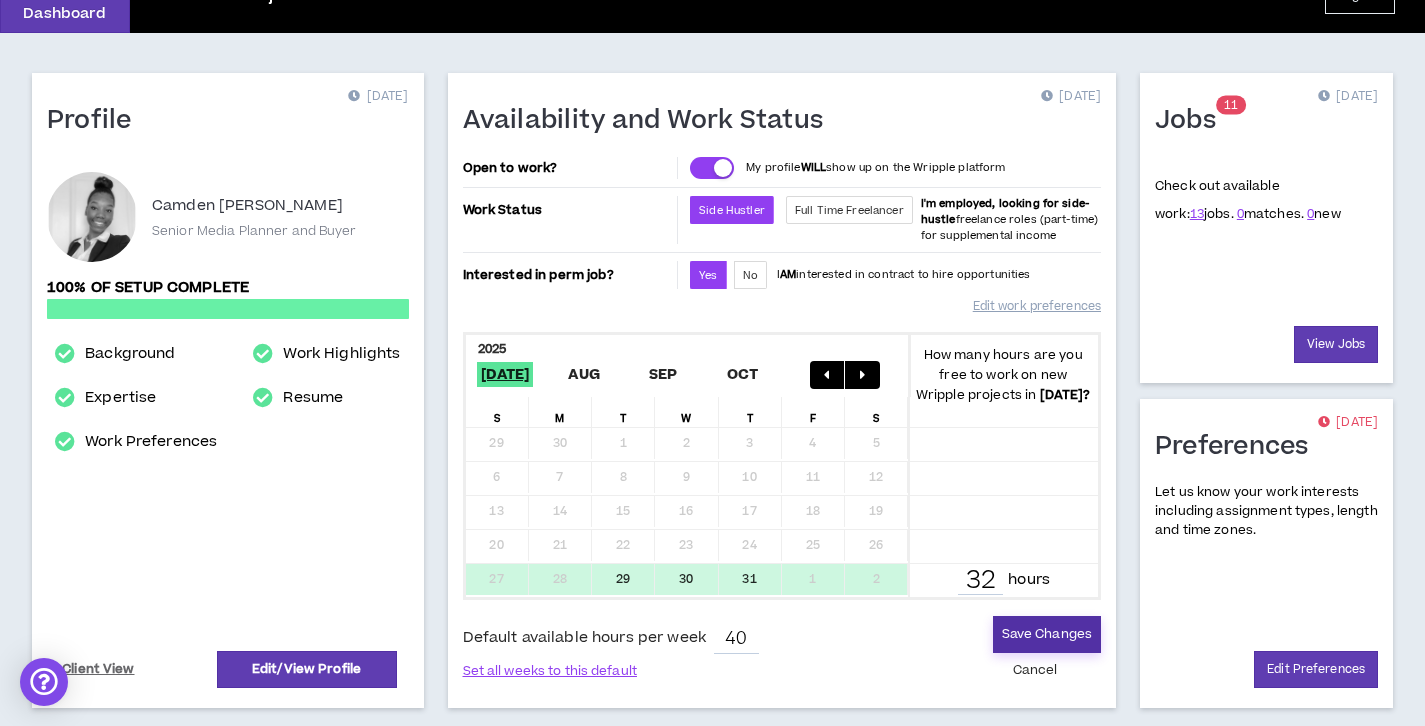 click on "Save Changes" at bounding box center [1047, 634] 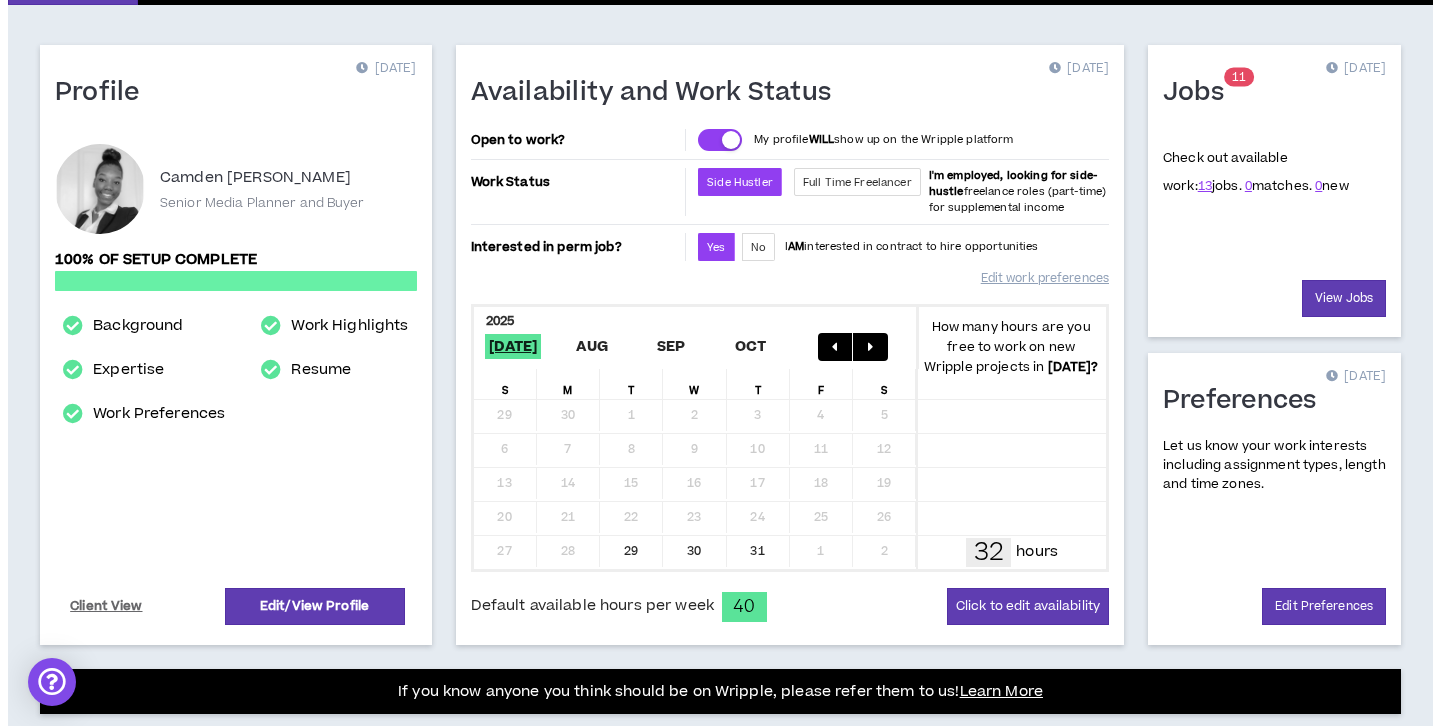 scroll, scrollTop: 0, scrollLeft: 0, axis: both 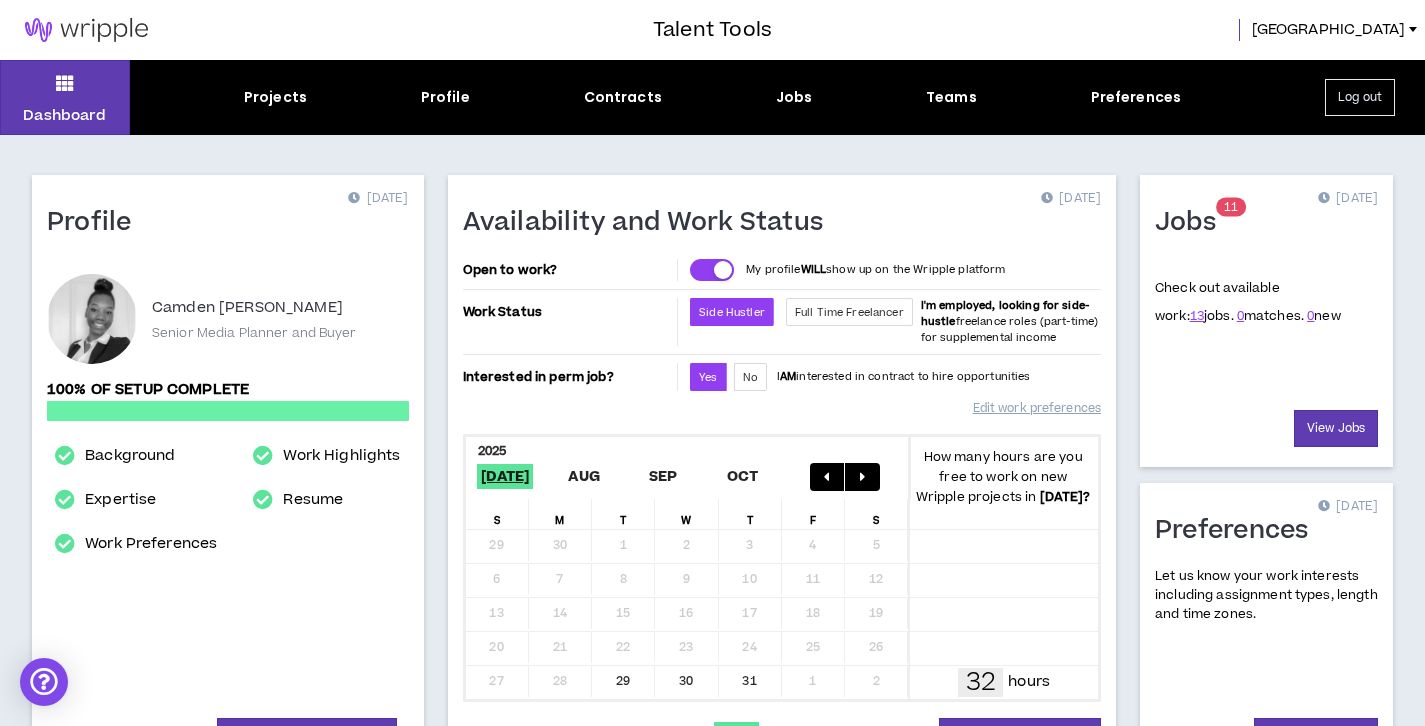 click on "Log out" at bounding box center [1360, 97] 